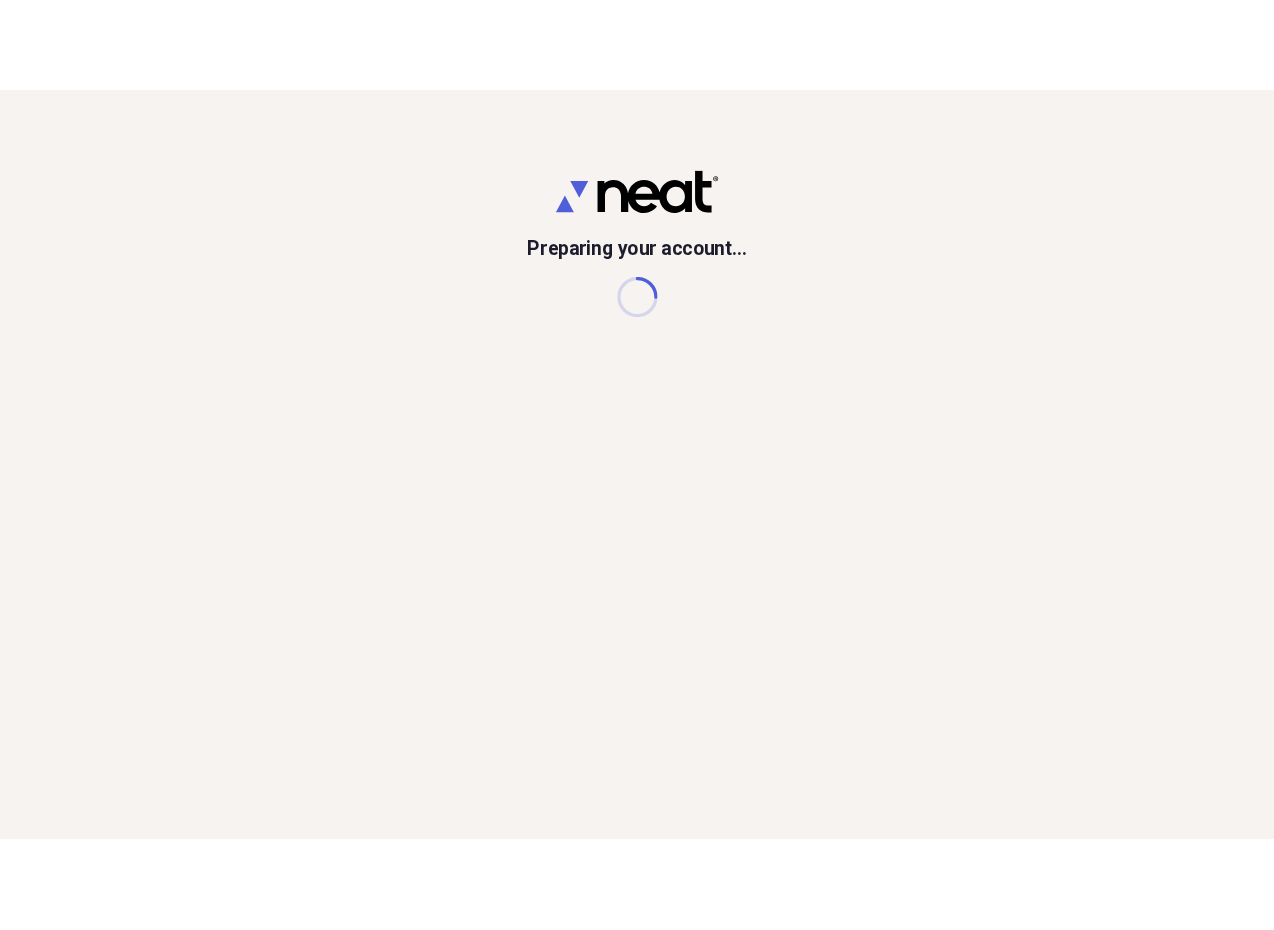 scroll, scrollTop: 0, scrollLeft: 0, axis: both 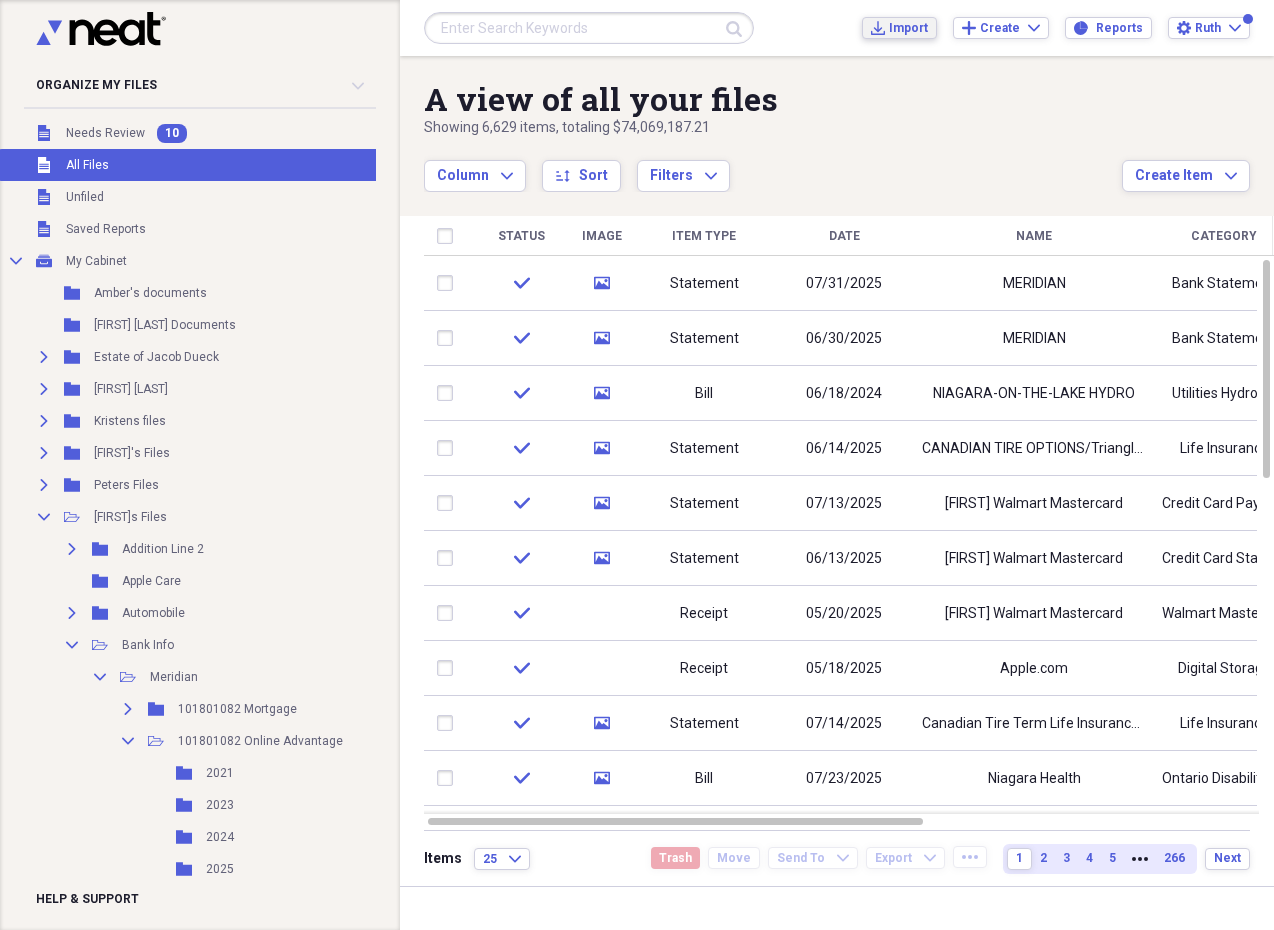 click on "Import" at bounding box center (908, 28) 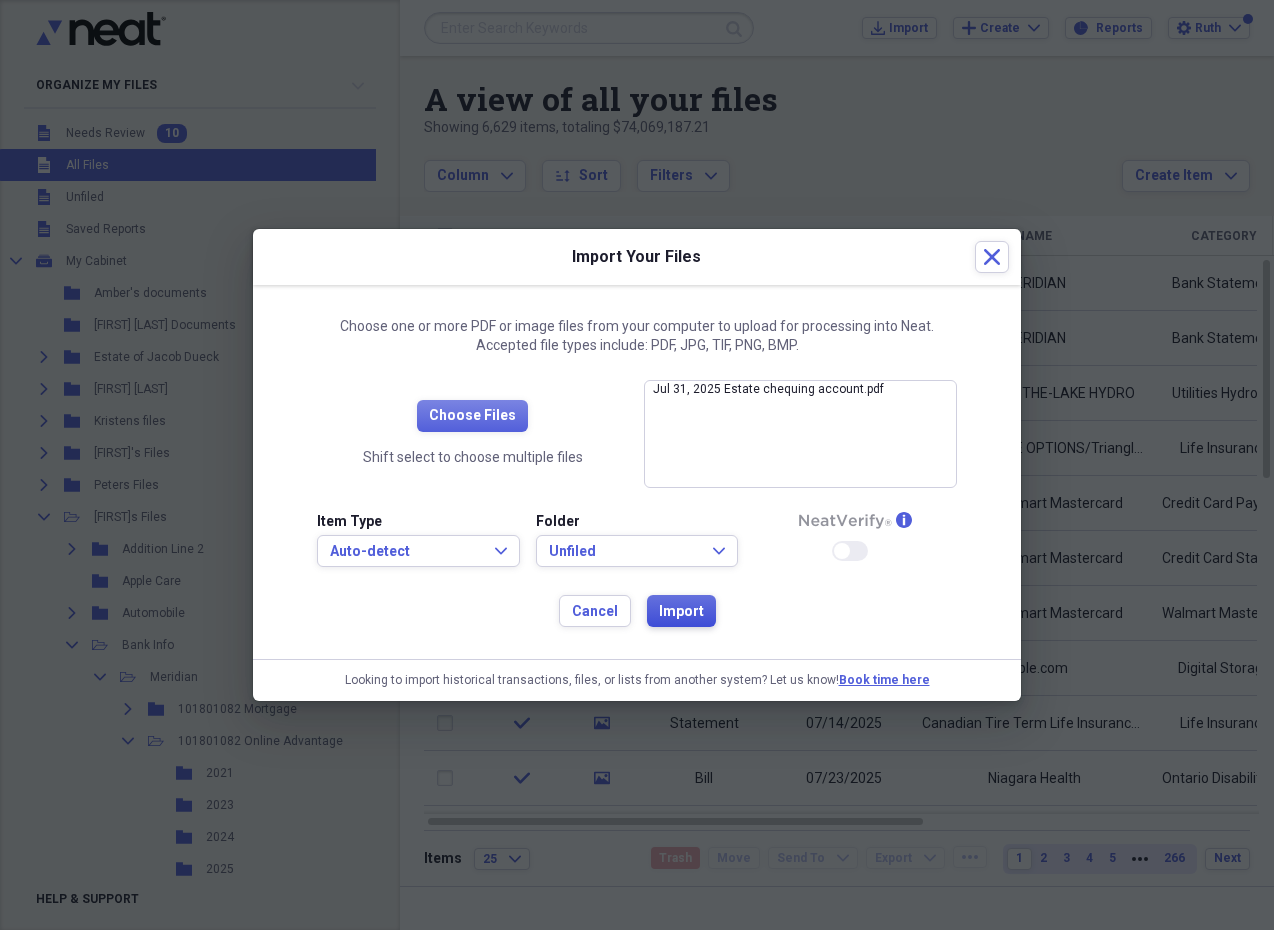 click on "Import" at bounding box center [681, 612] 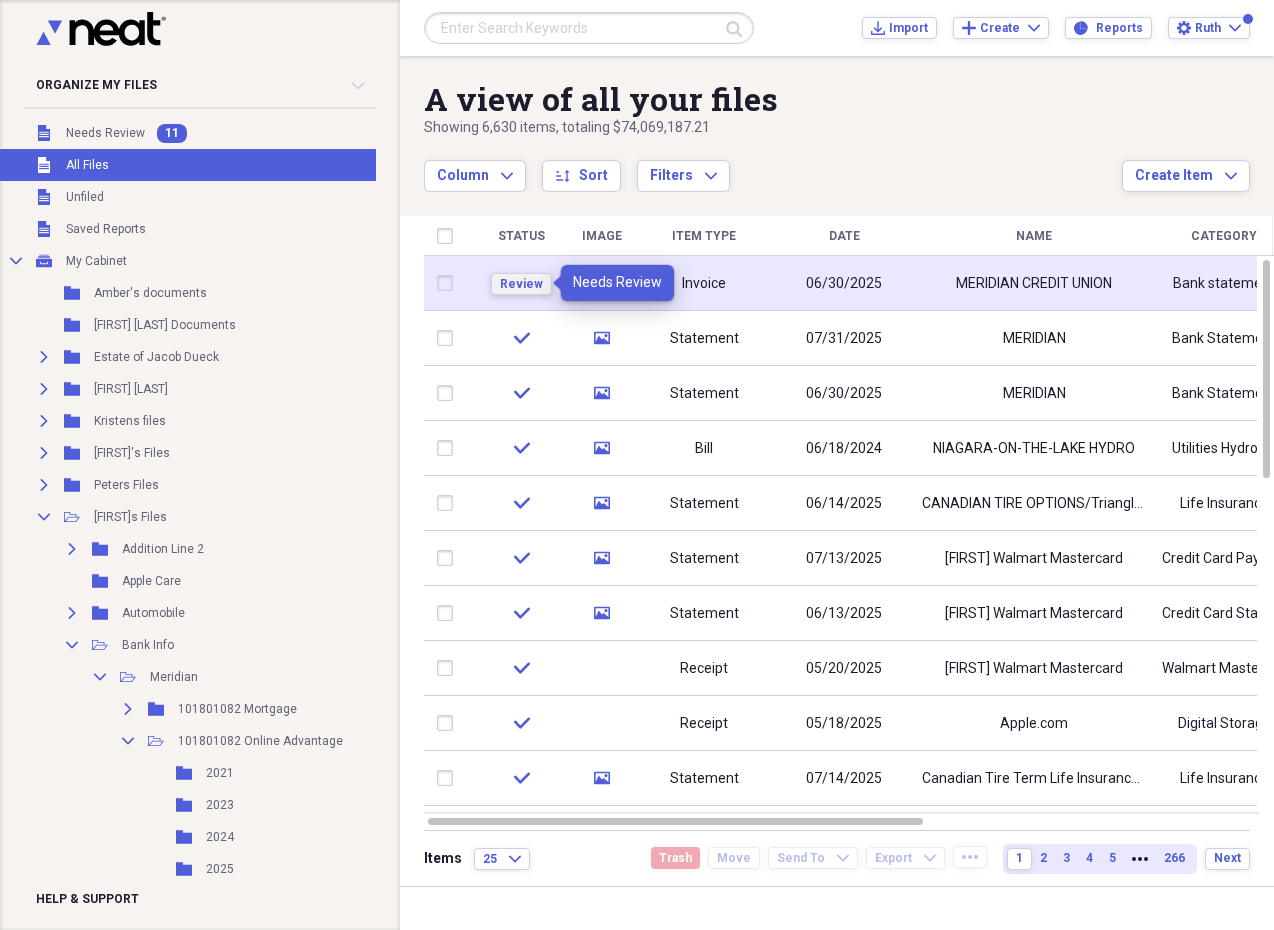 click on "Review" at bounding box center [521, 284] 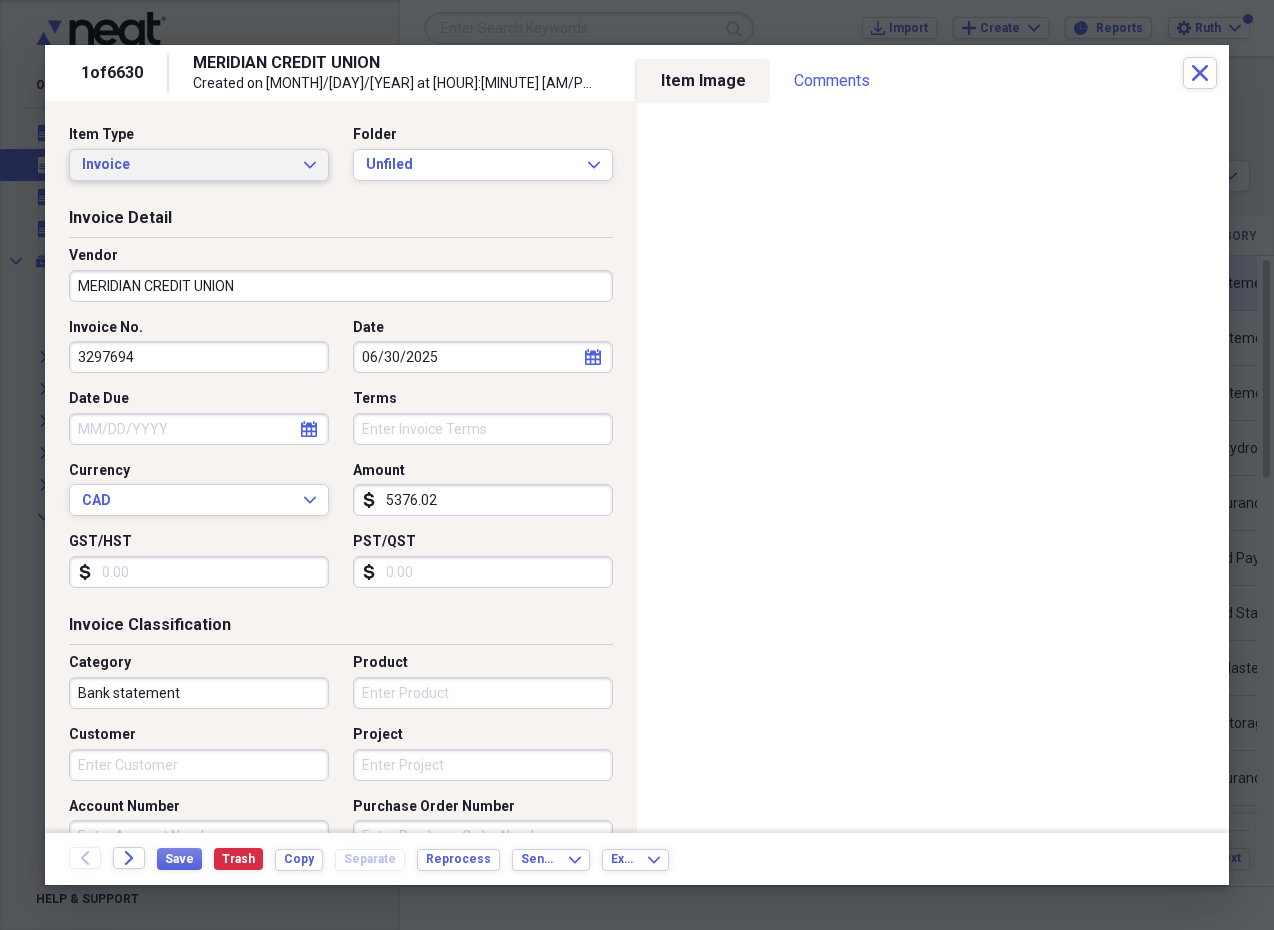 click on "Invoice Expand" at bounding box center (199, 165) 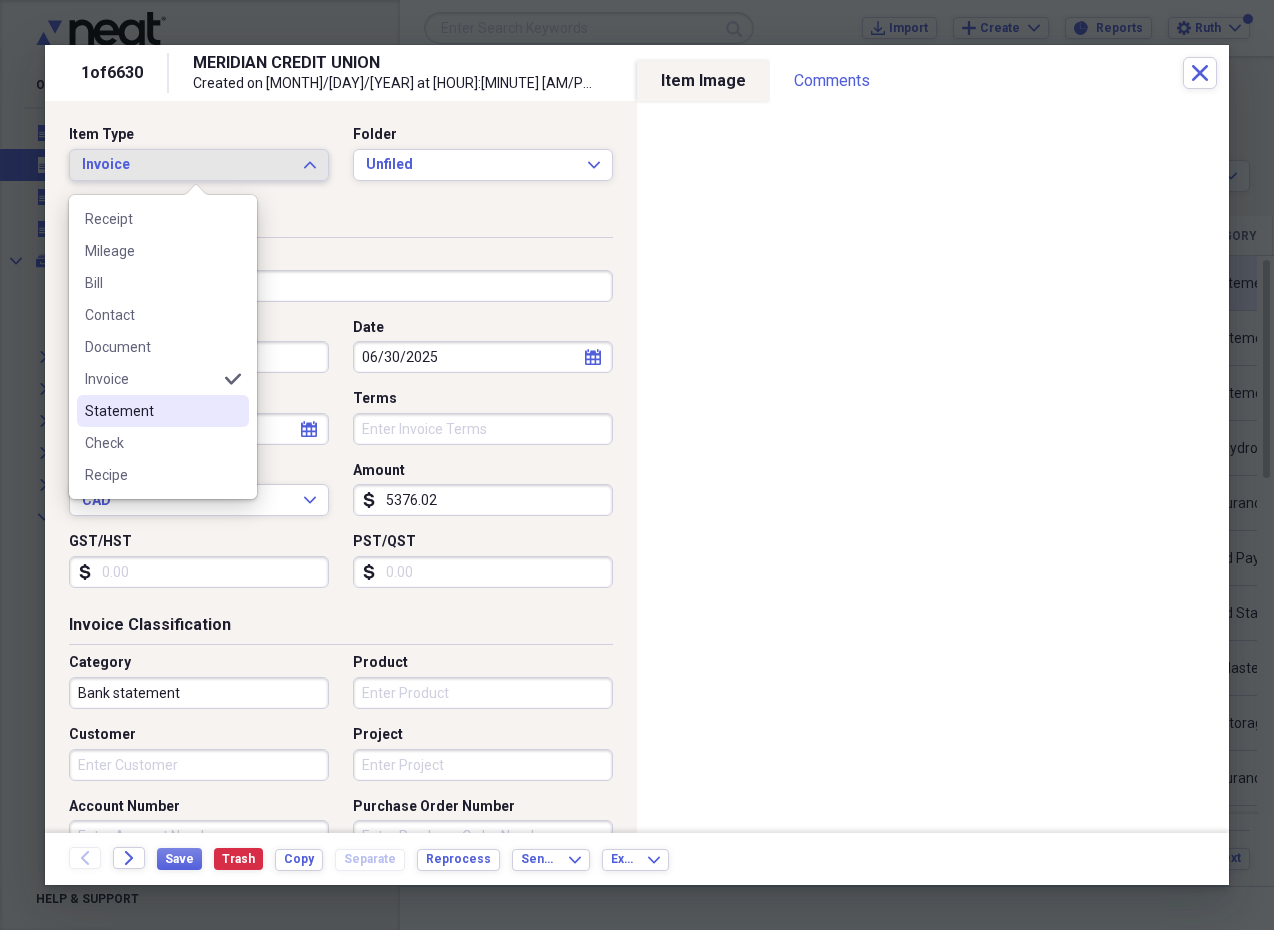 click on "Statement" at bounding box center [163, 411] 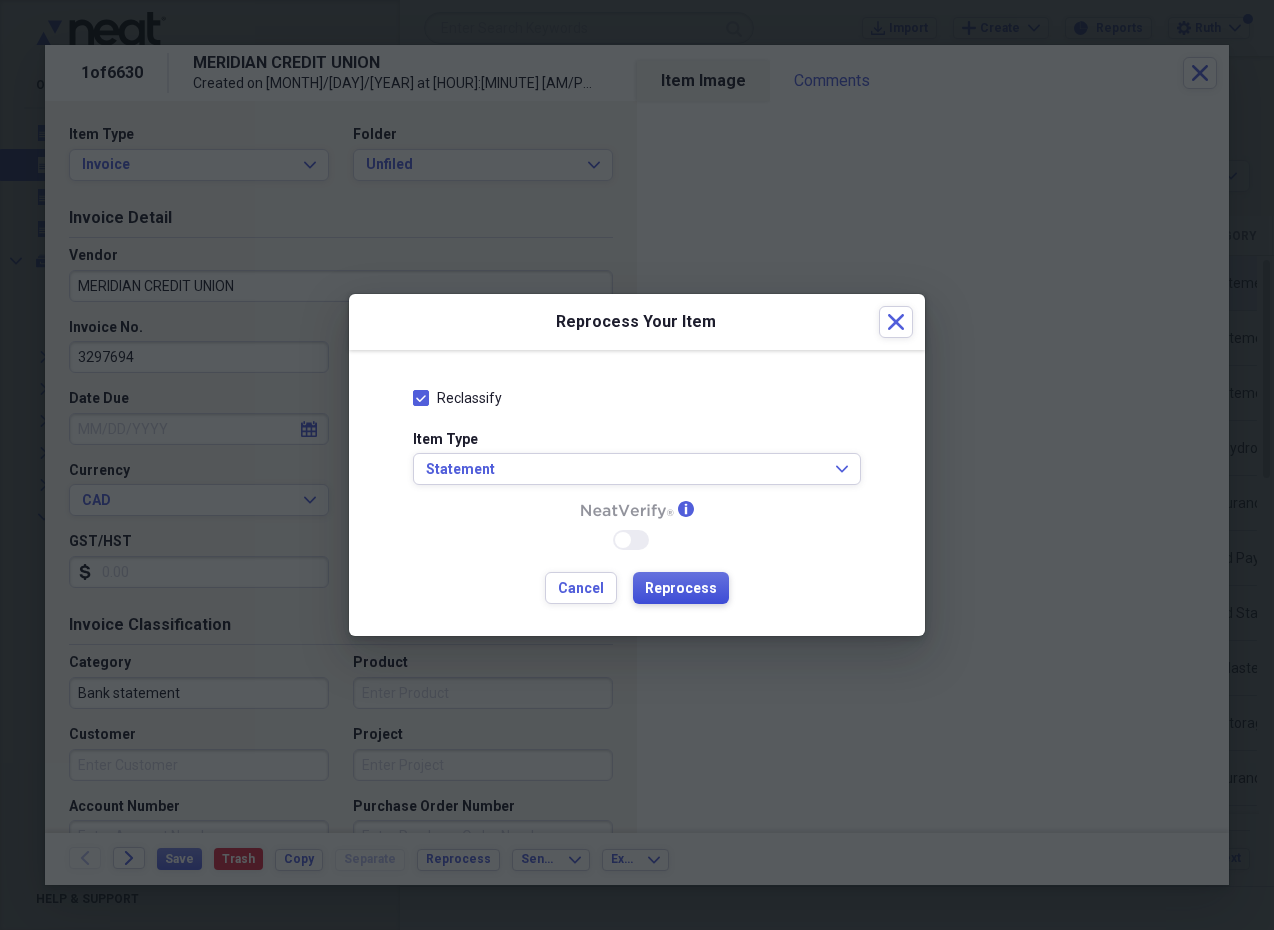 click on "Reprocess" at bounding box center (681, 589) 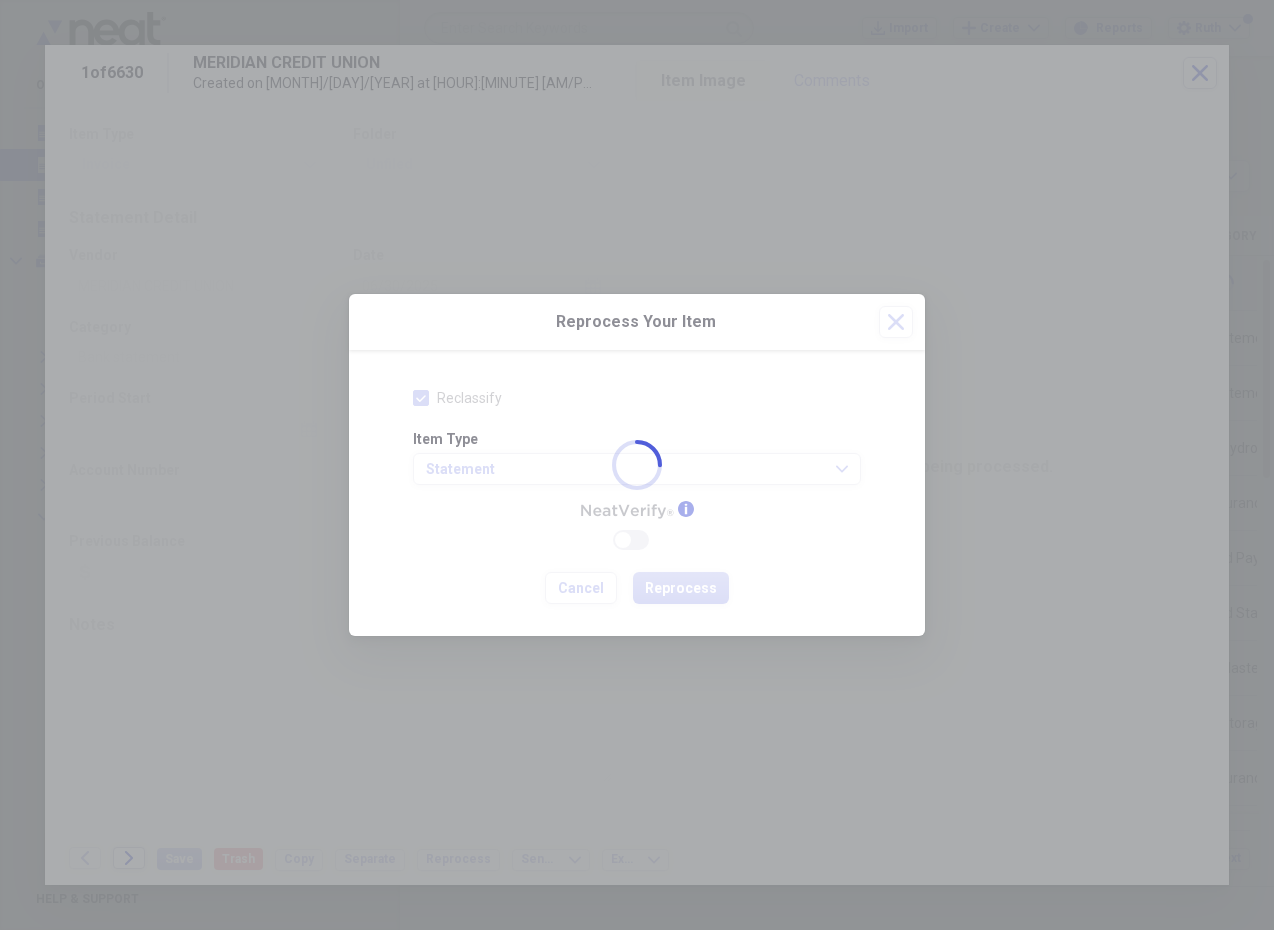 type on "5376.02" 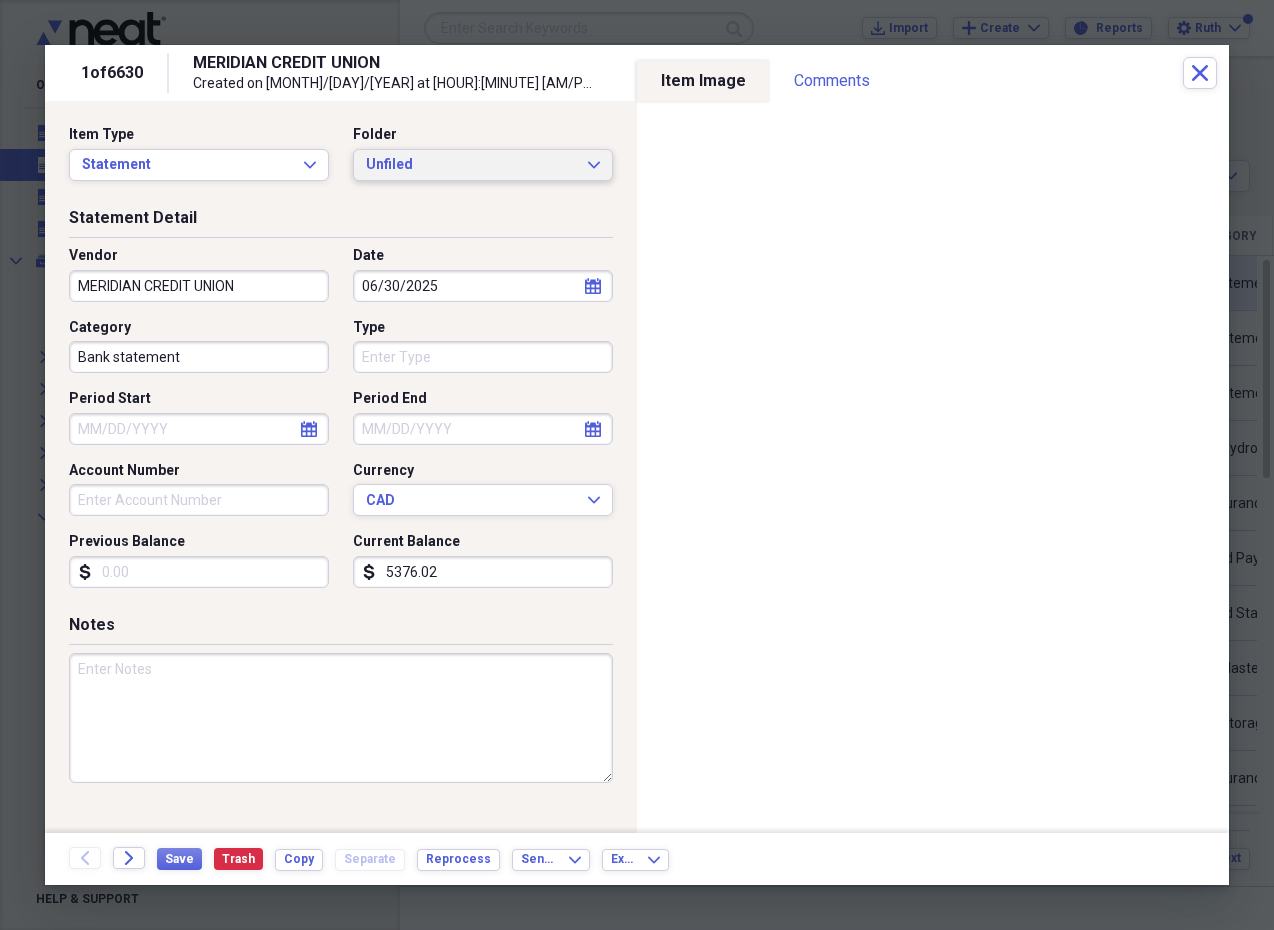 click on "Unfiled Expand" at bounding box center (483, 165) 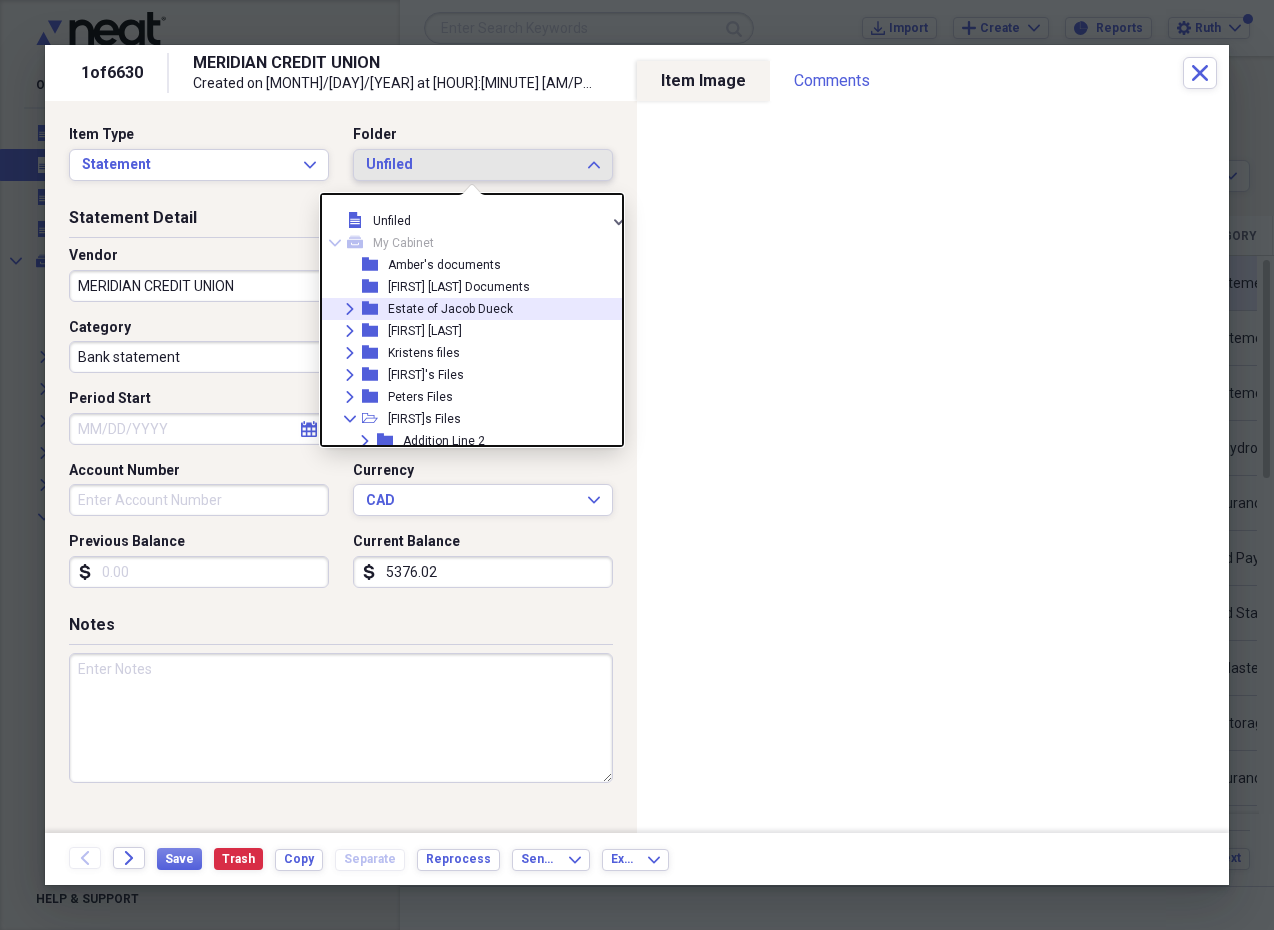 click on "Expand" 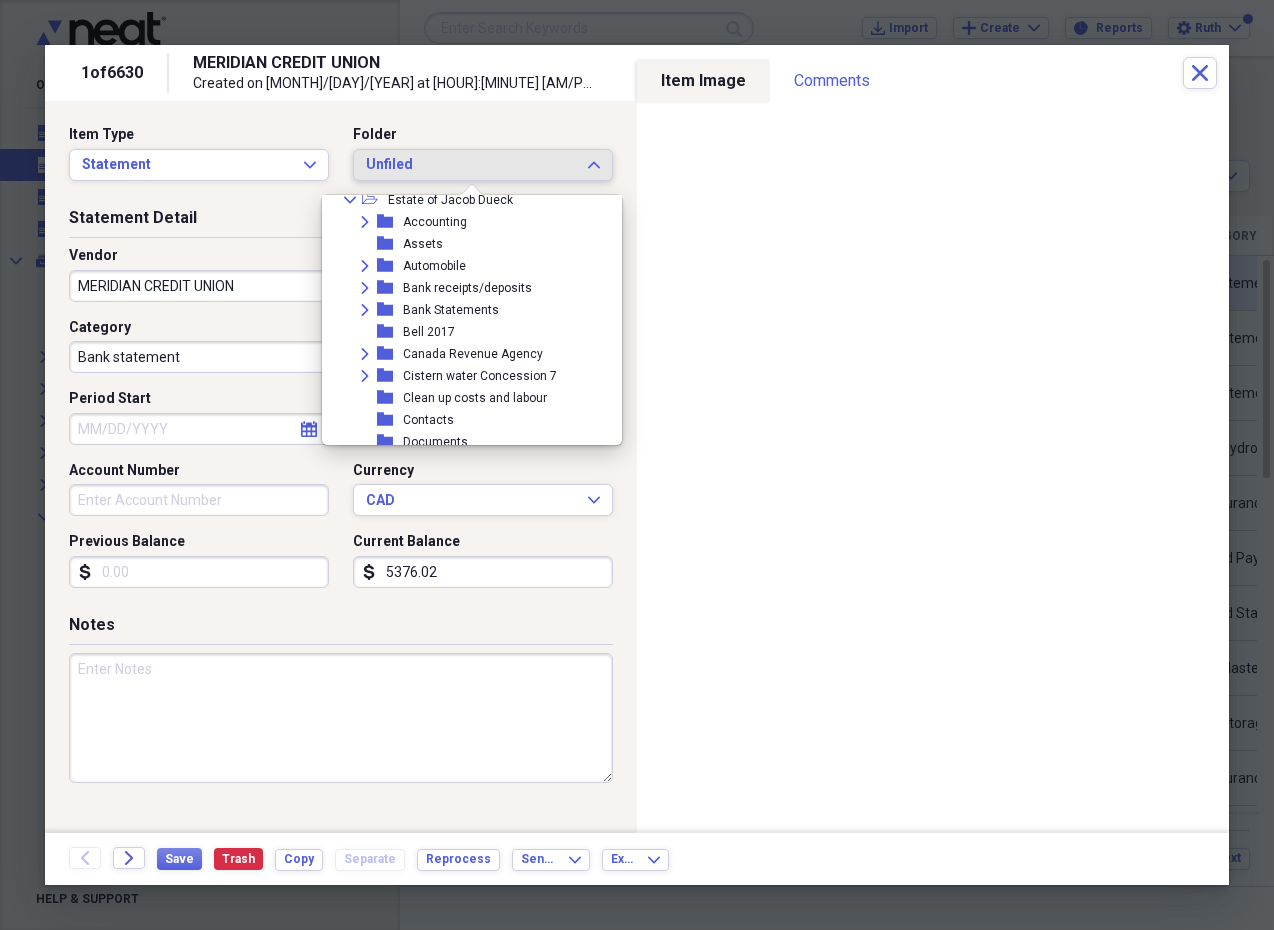 scroll, scrollTop: 131, scrollLeft: 0, axis: vertical 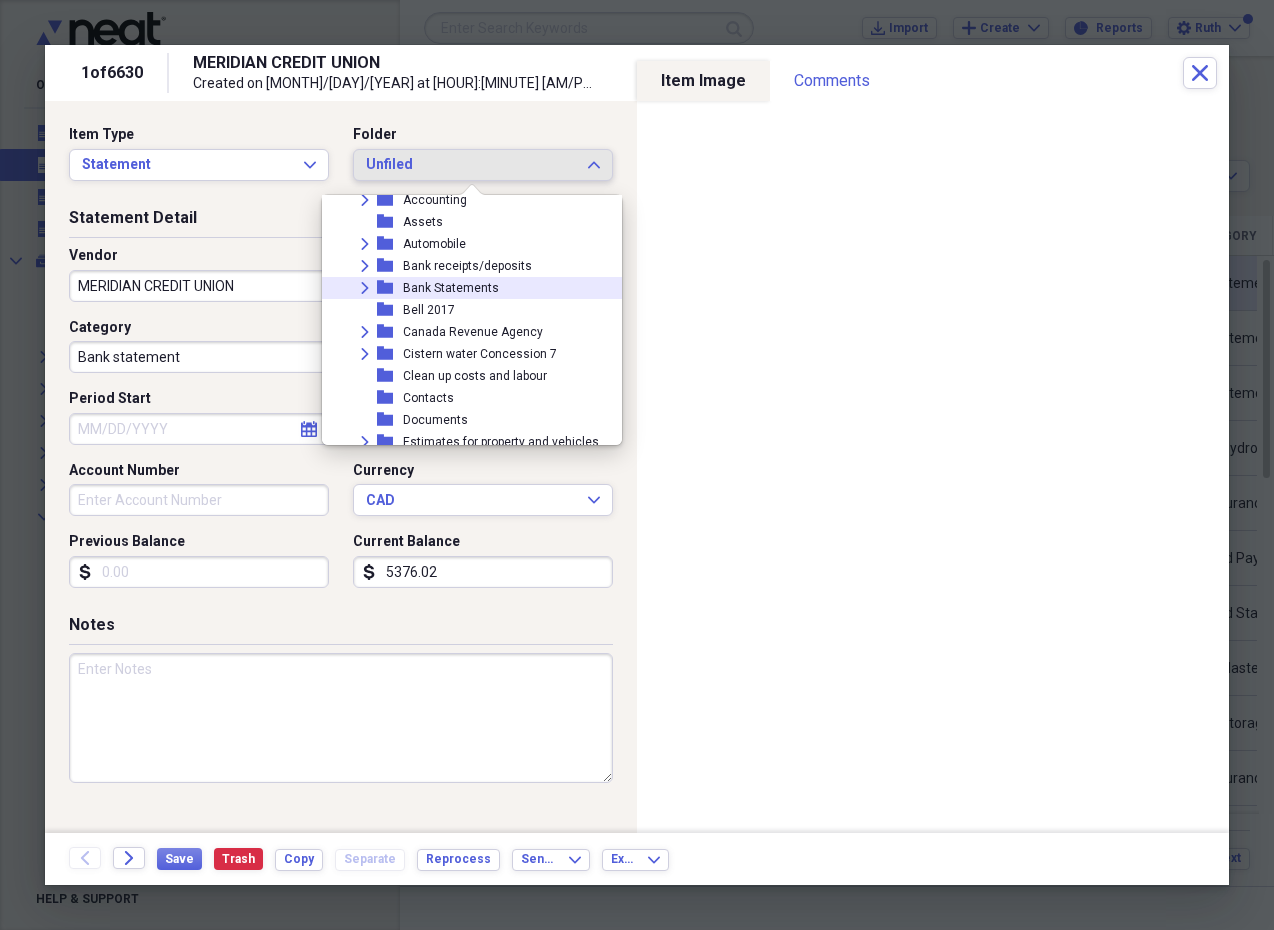 click on "Expand" 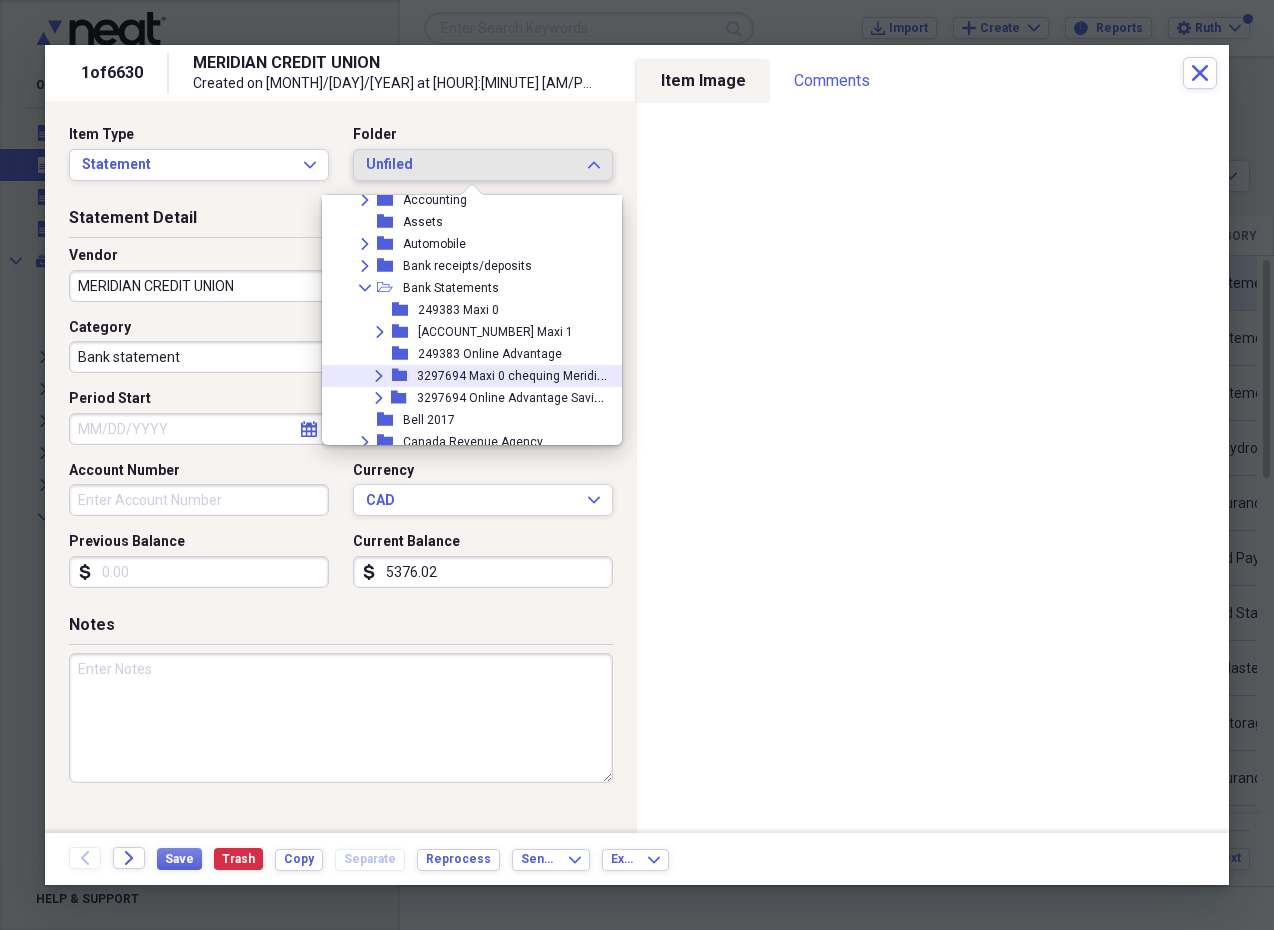 click on "Expand" 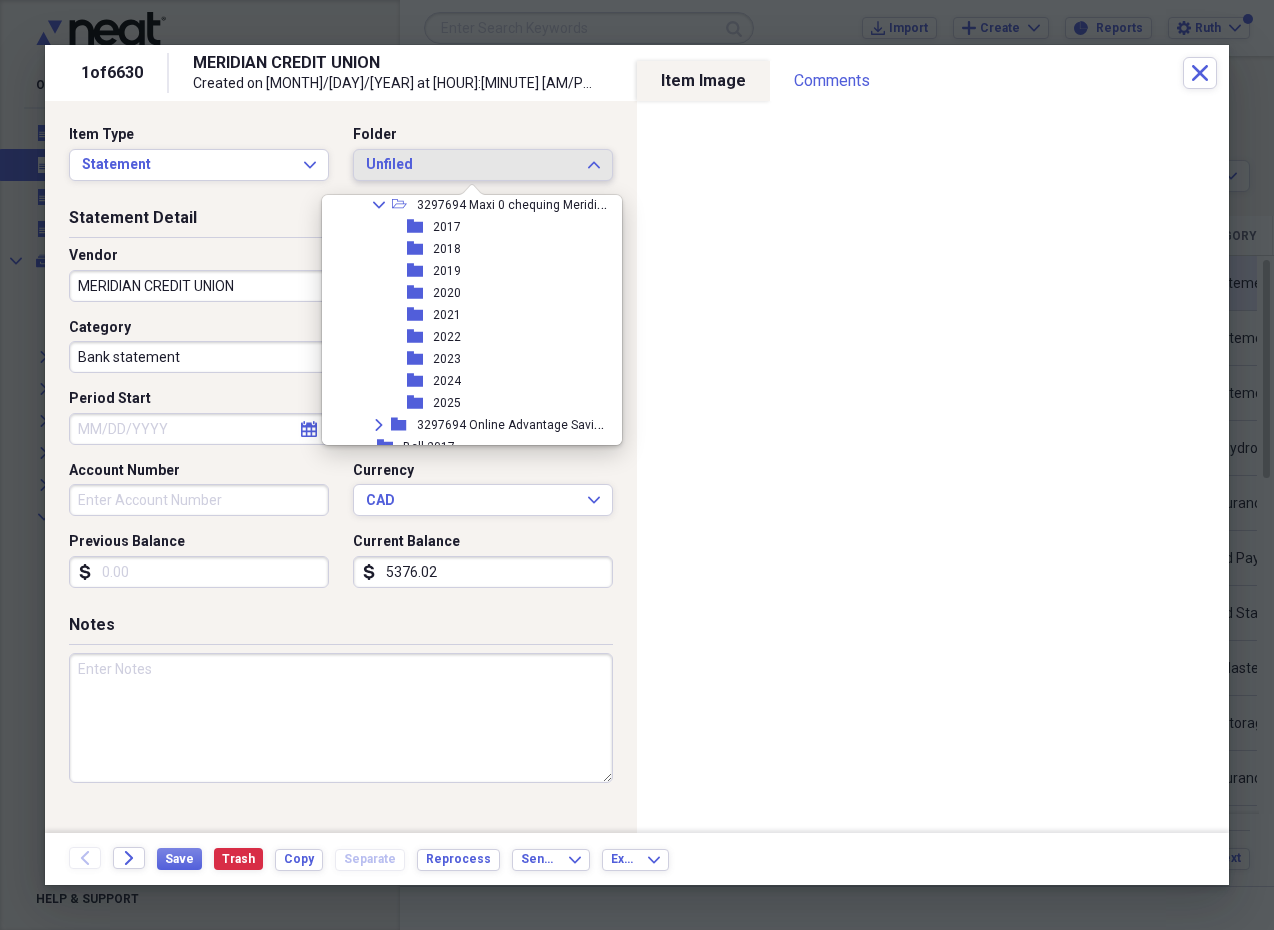 scroll, scrollTop: 348, scrollLeft: 0, axis: vertical 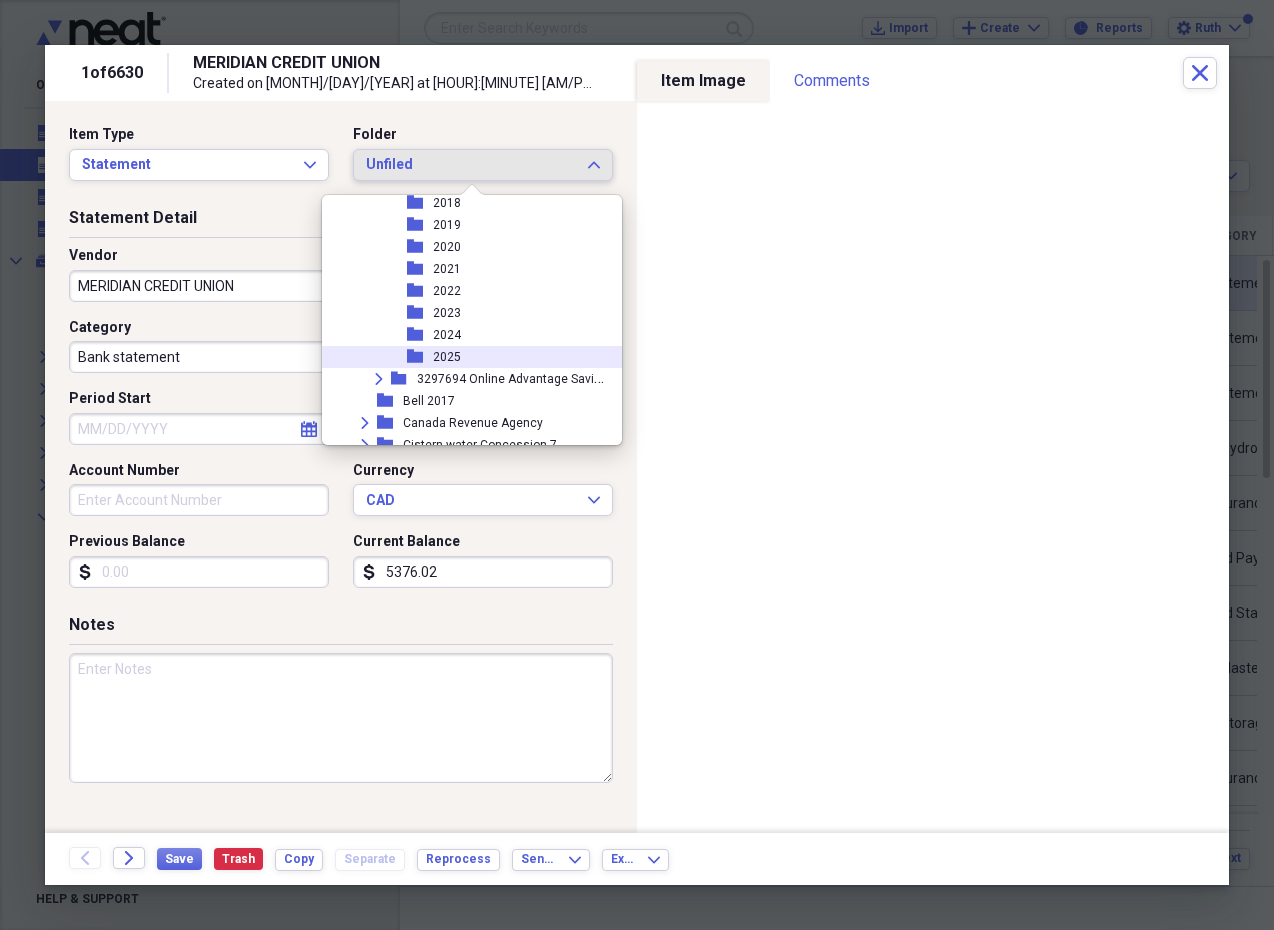 click on "folder 2025" at bounding box center (468, 357) 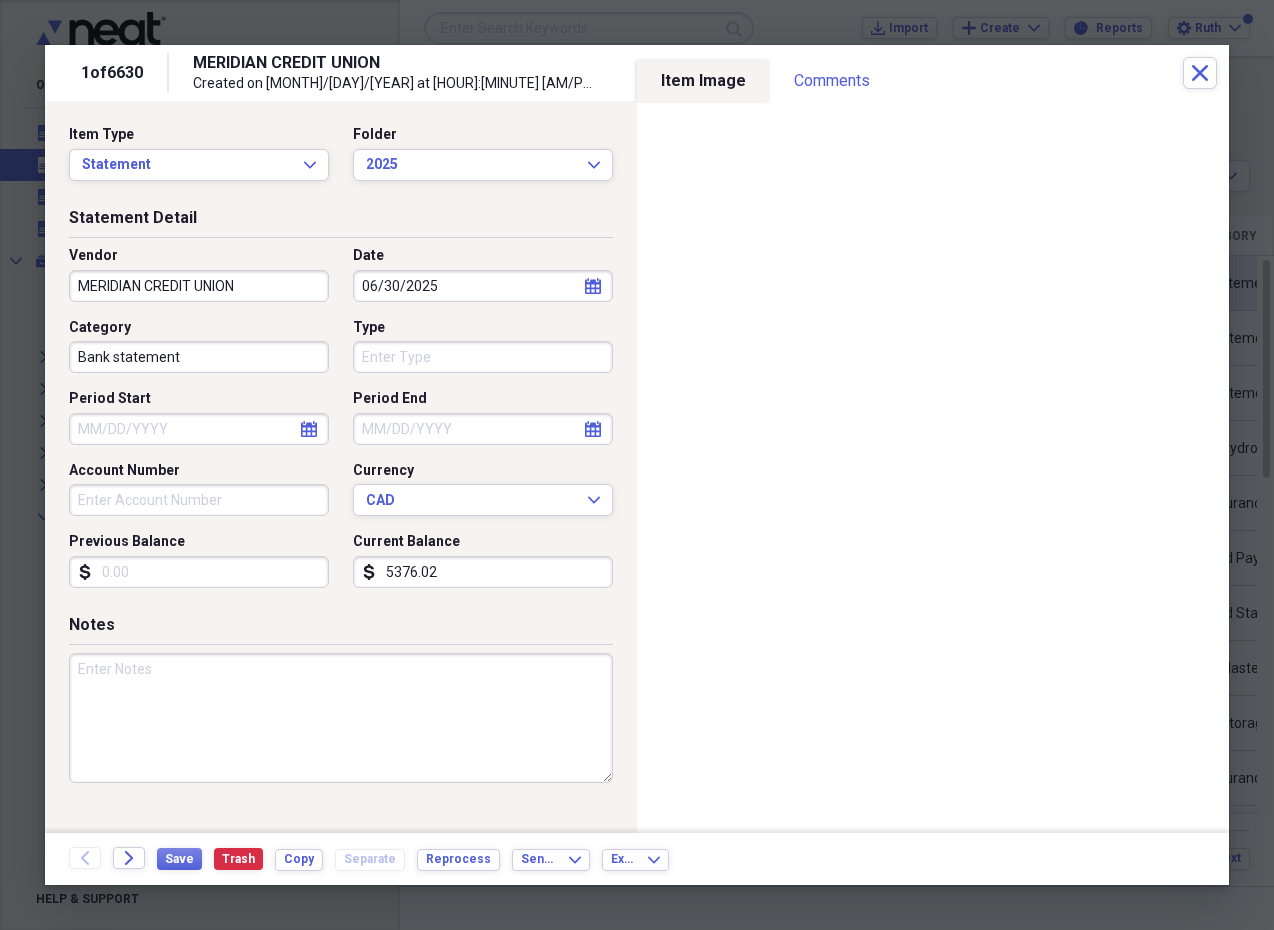 click 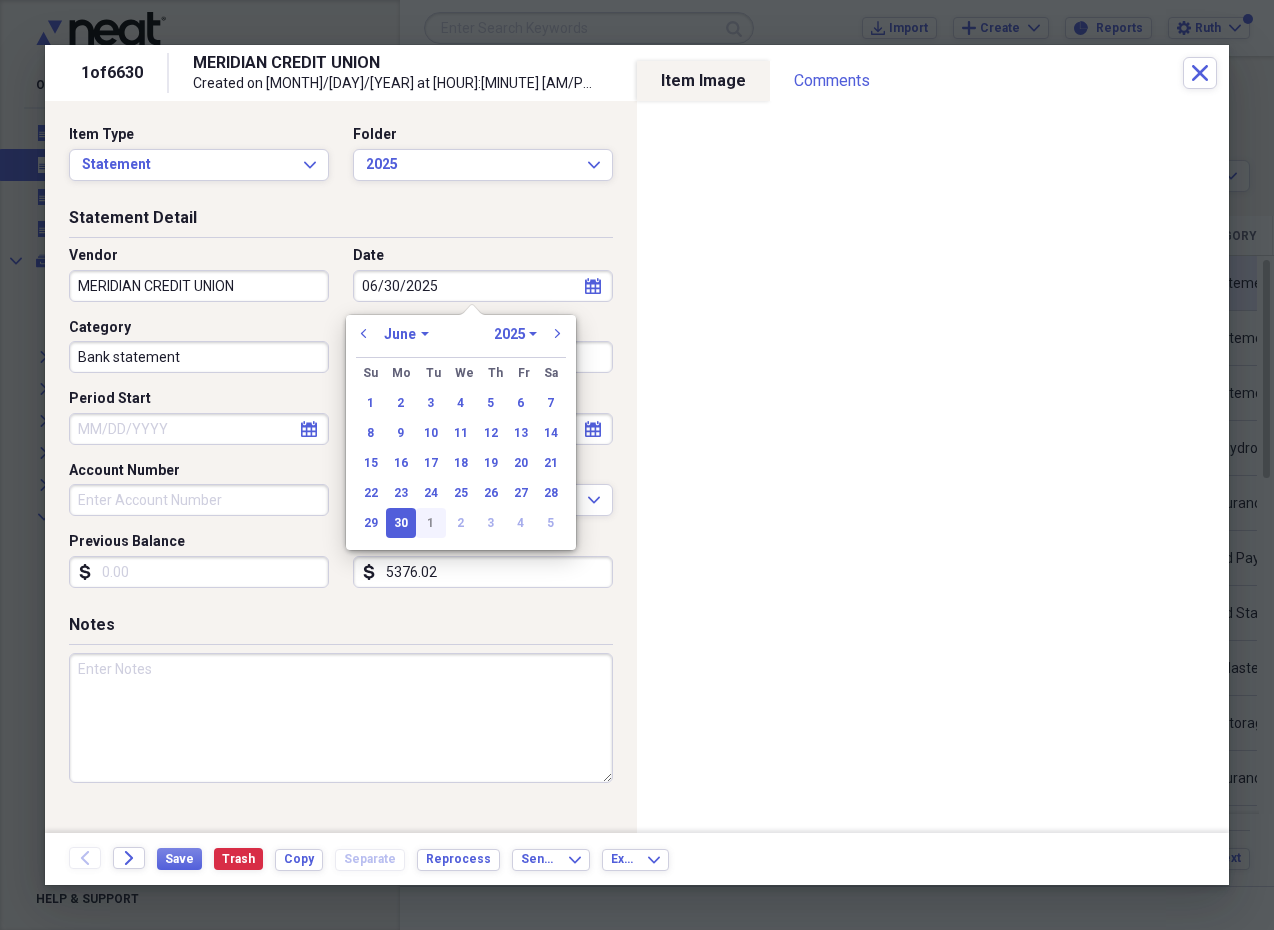 click on "1" at bounding box center [431, 523] 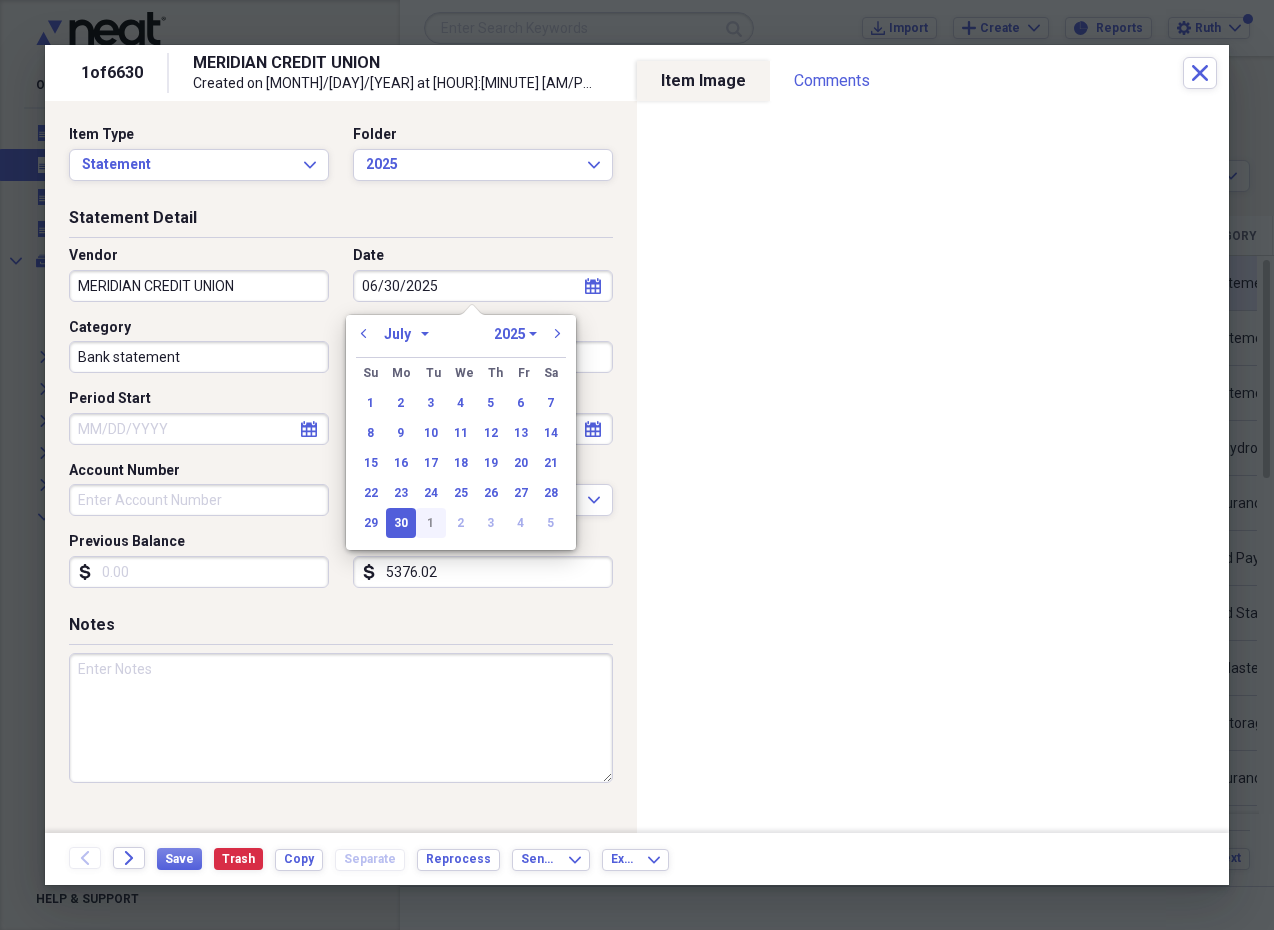 type on "07/01/2025" 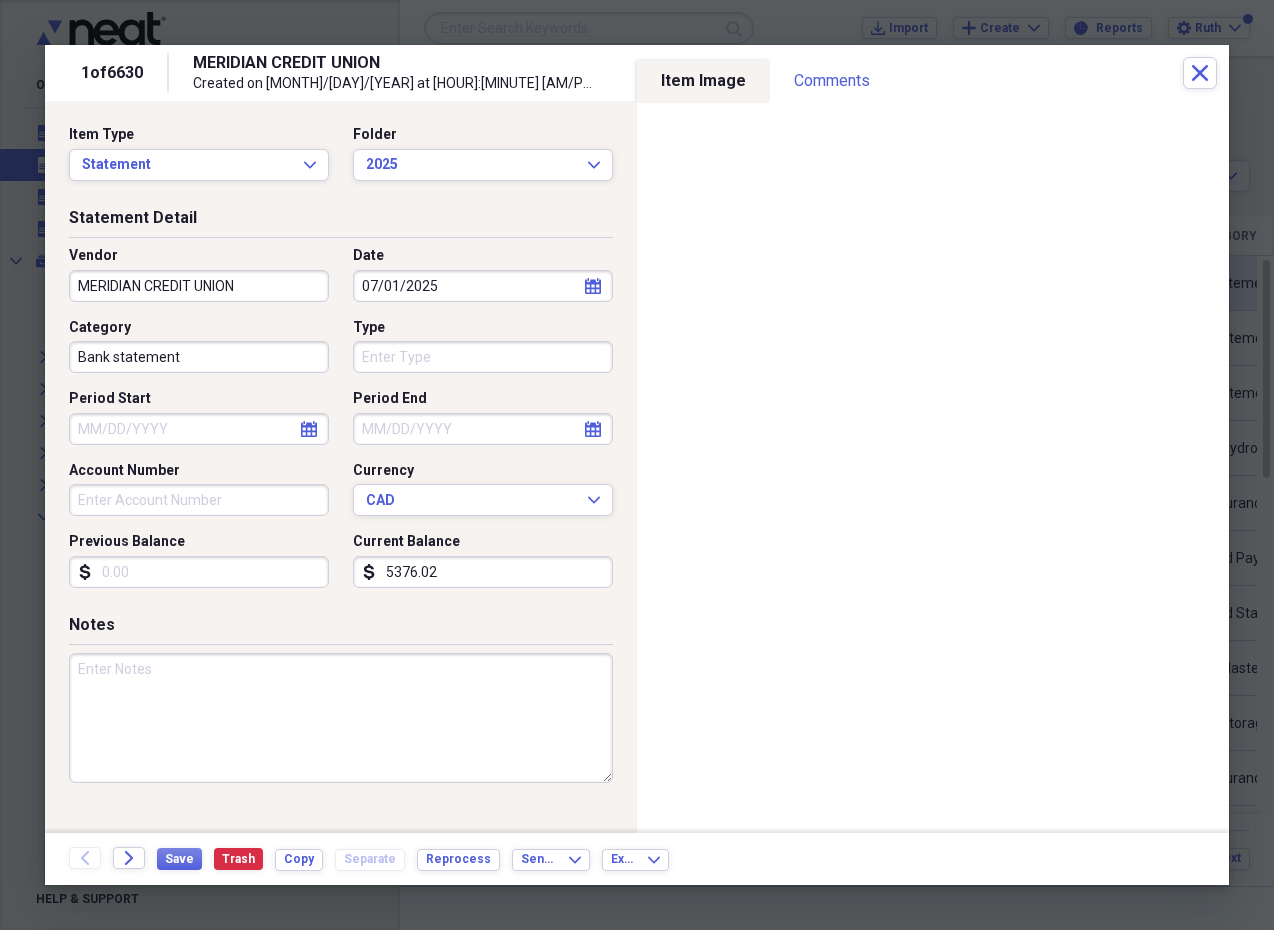 click on "Type" at bounding box center (483, 357) 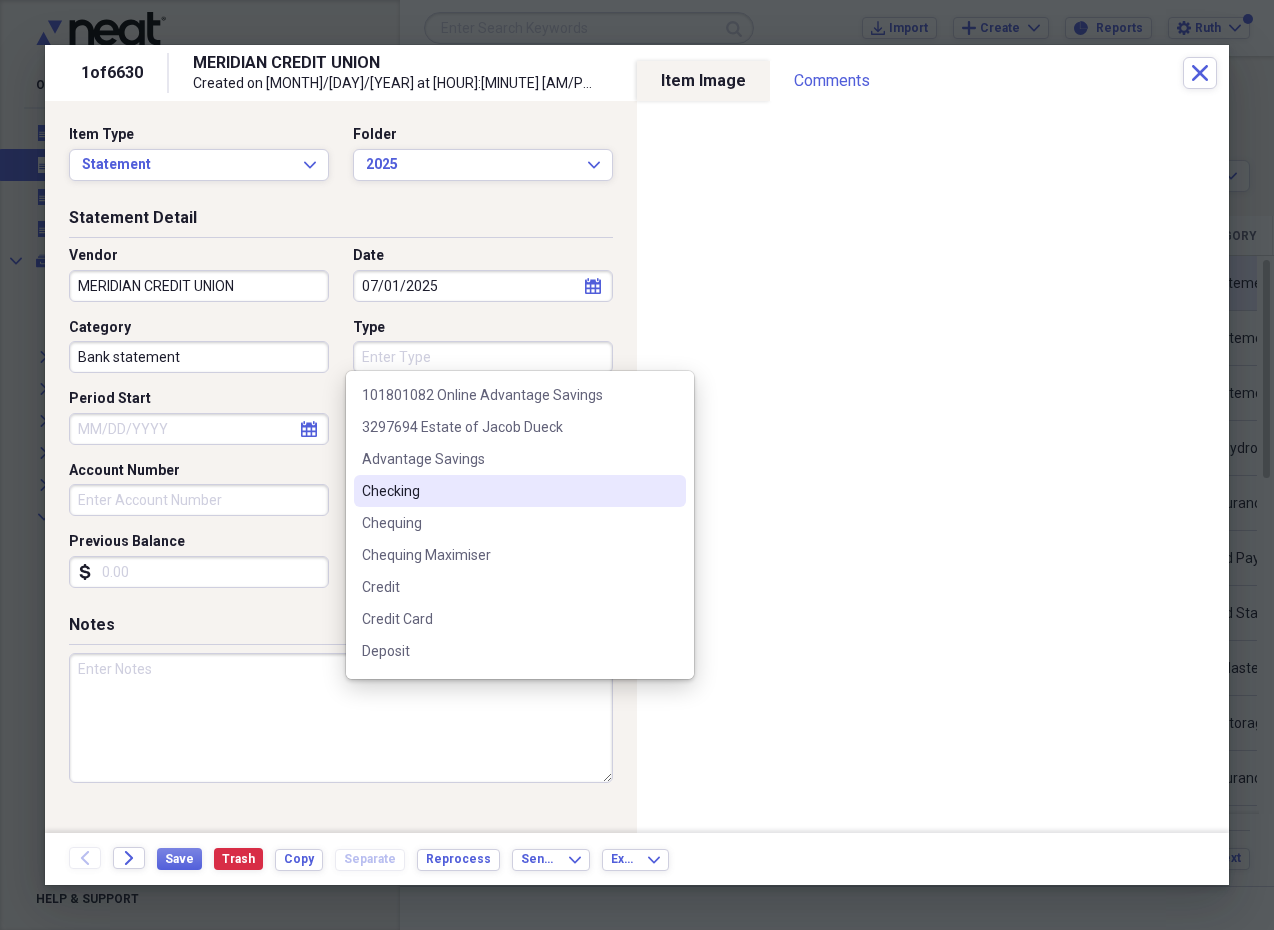 click on "Checking" at bounding box center (520, 491) 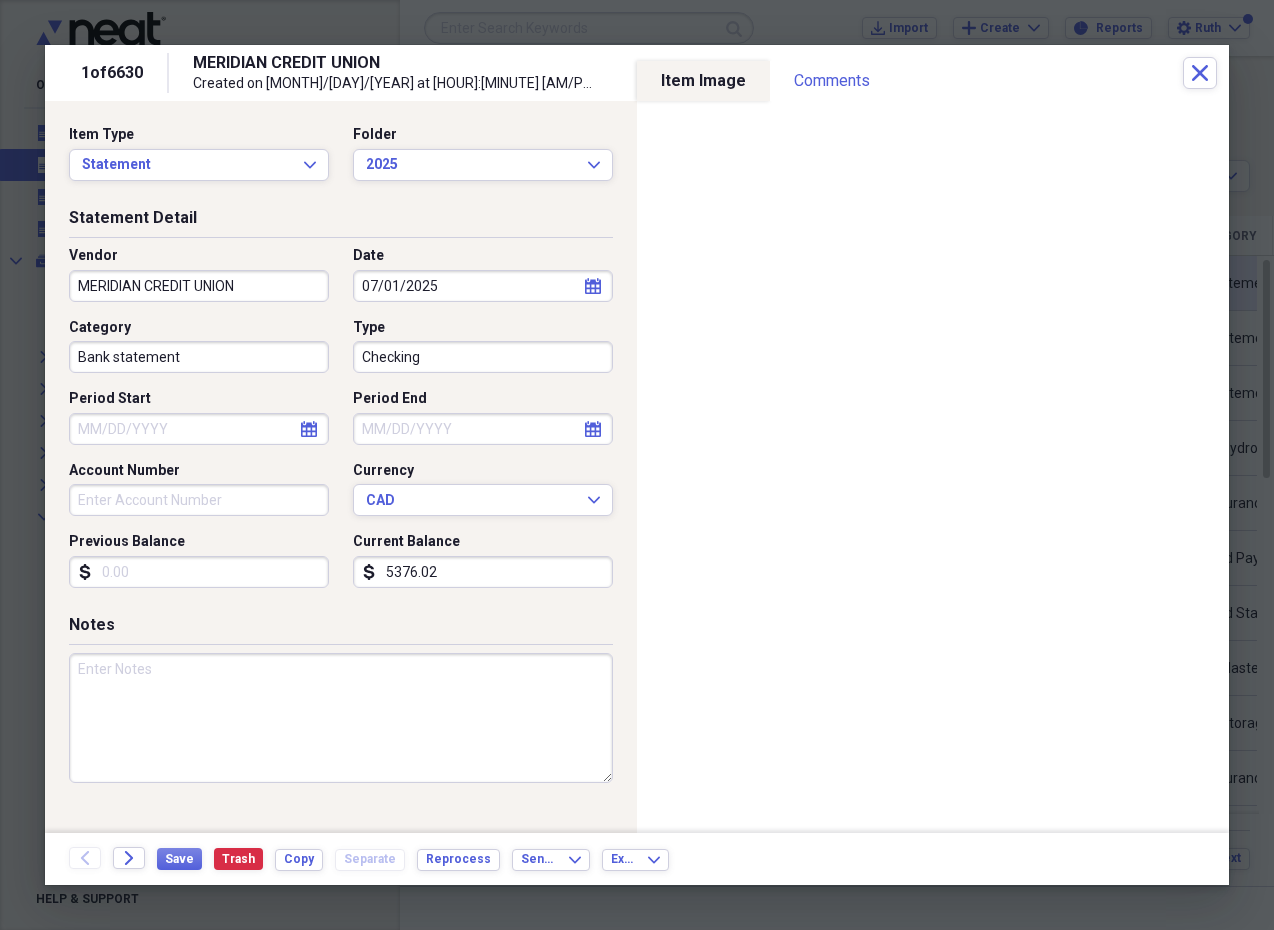 click 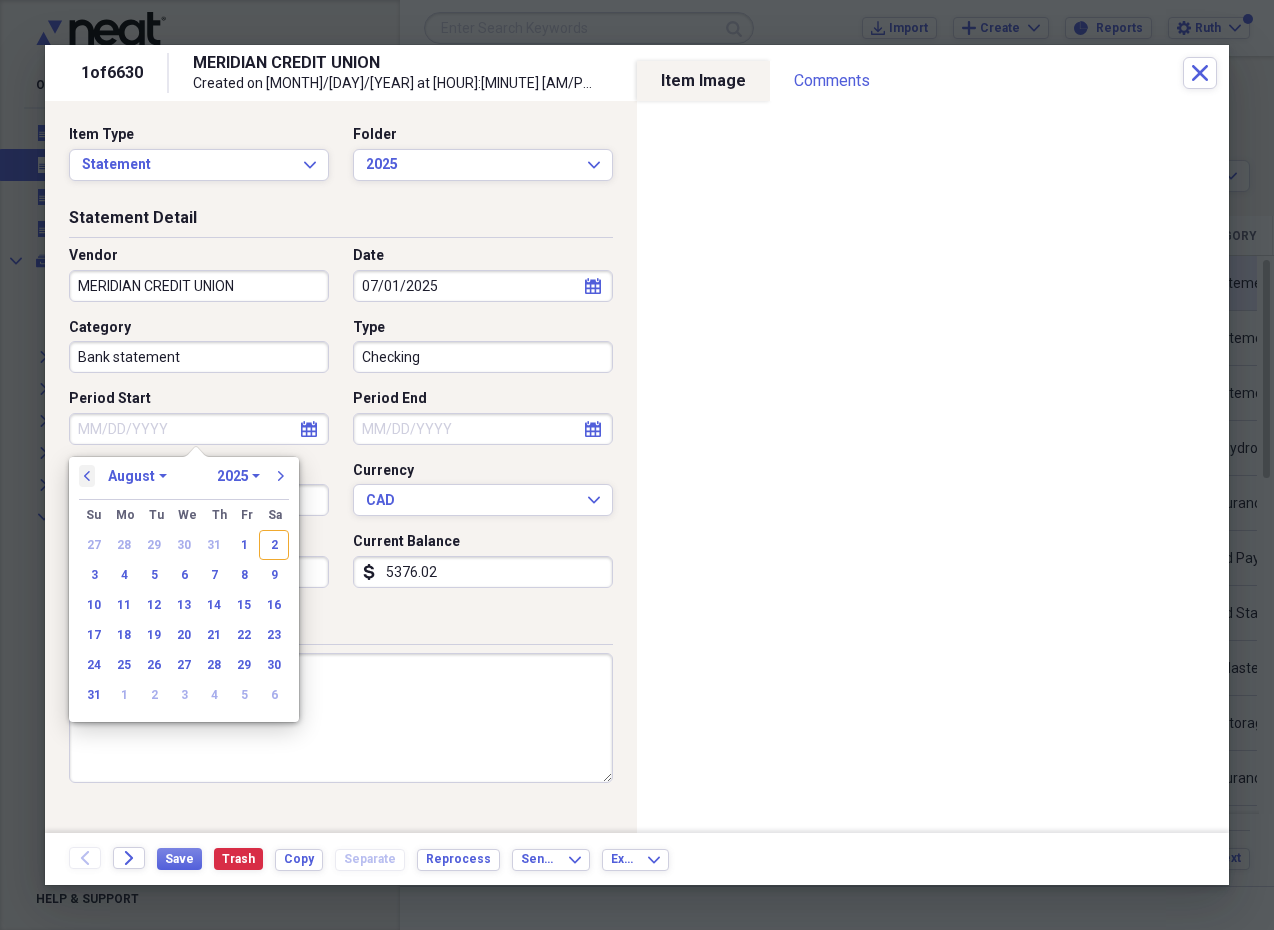 click on "previous" at bounding box center [87, 476] 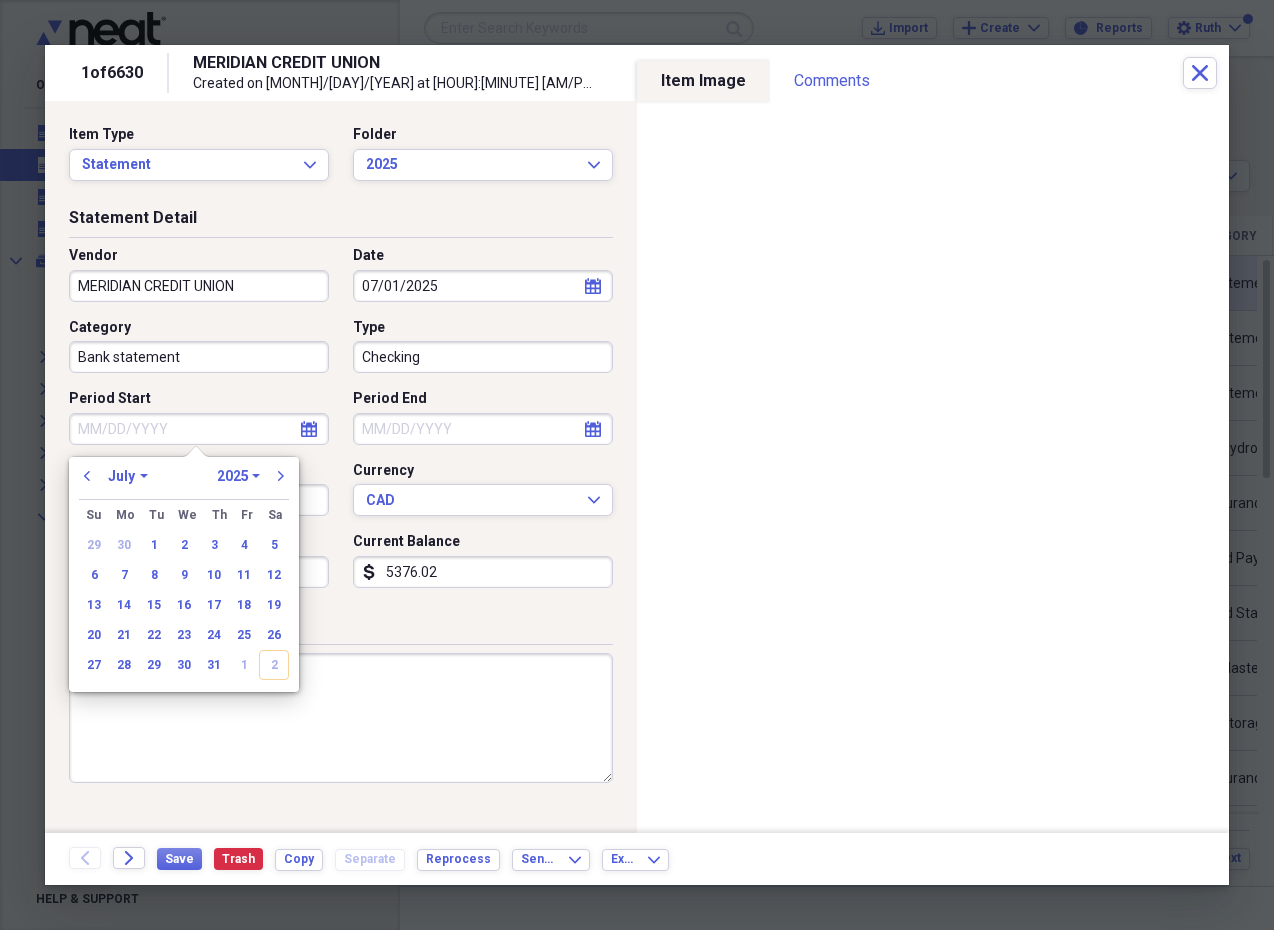 click on "1" at bounding box center (154, 545) 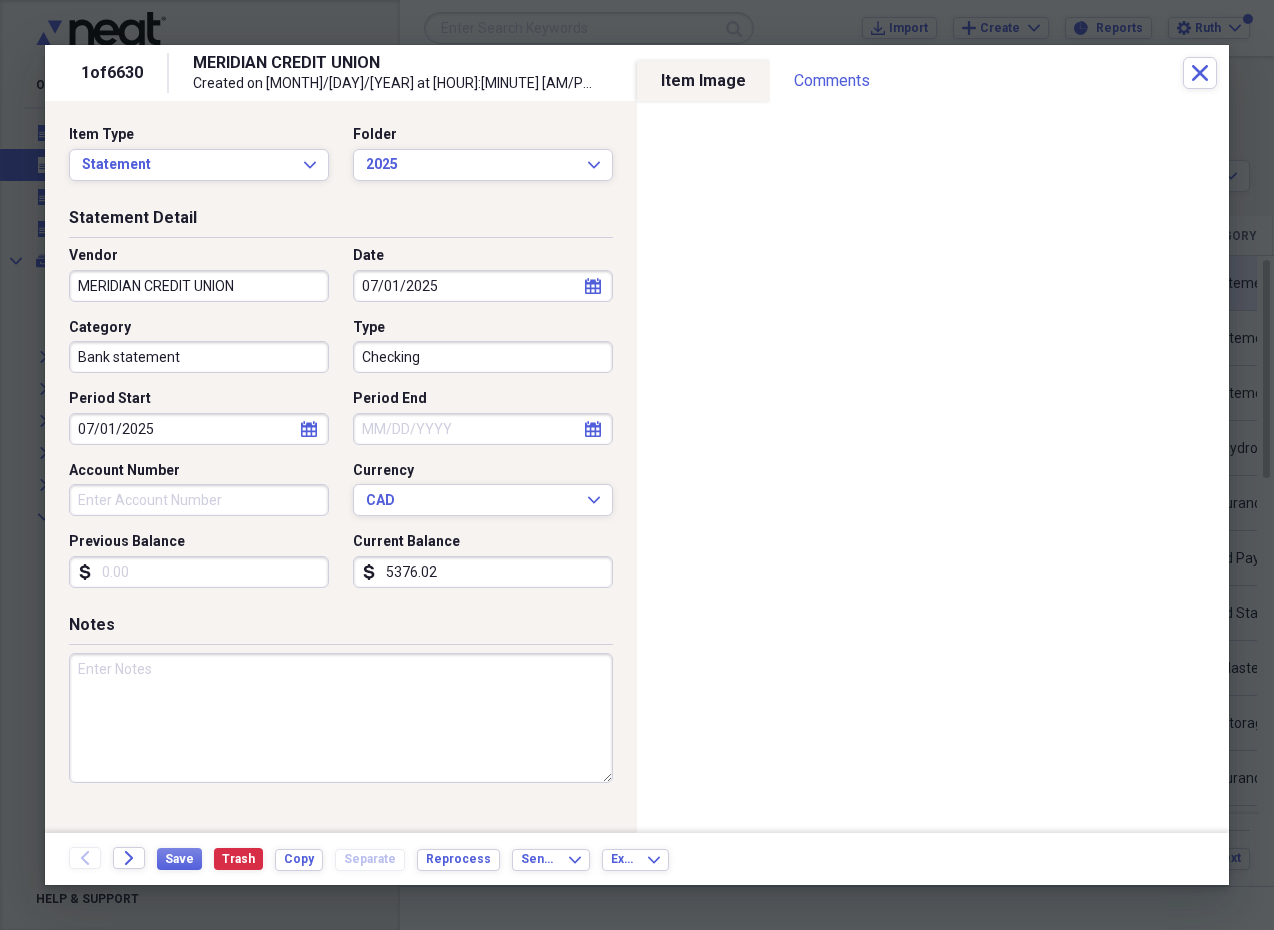 click on "calendar Calendar" at bounding box center (593, 429) 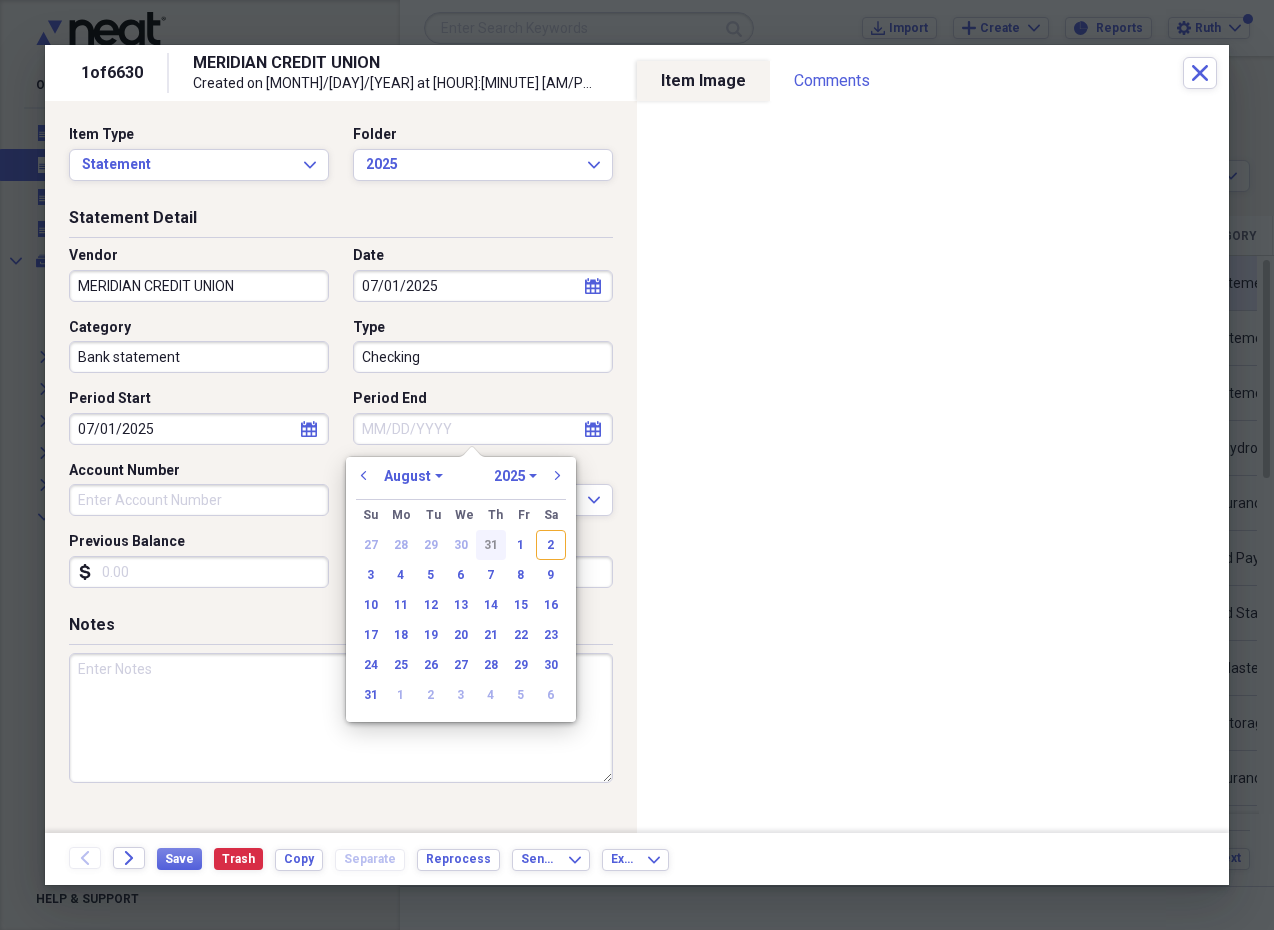 click on "31" at bounding box center [491, 545] 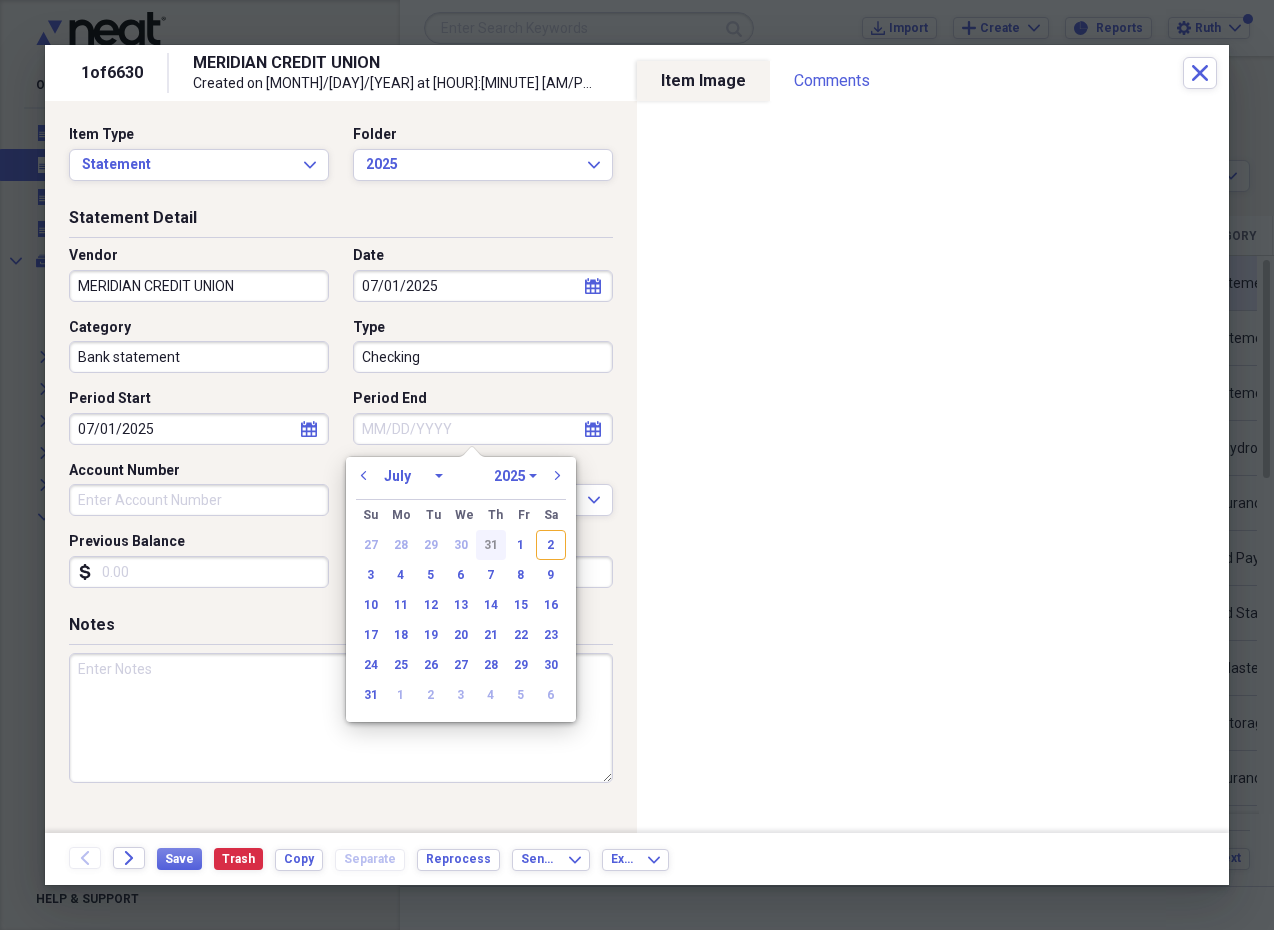 type on "07/31/2025" 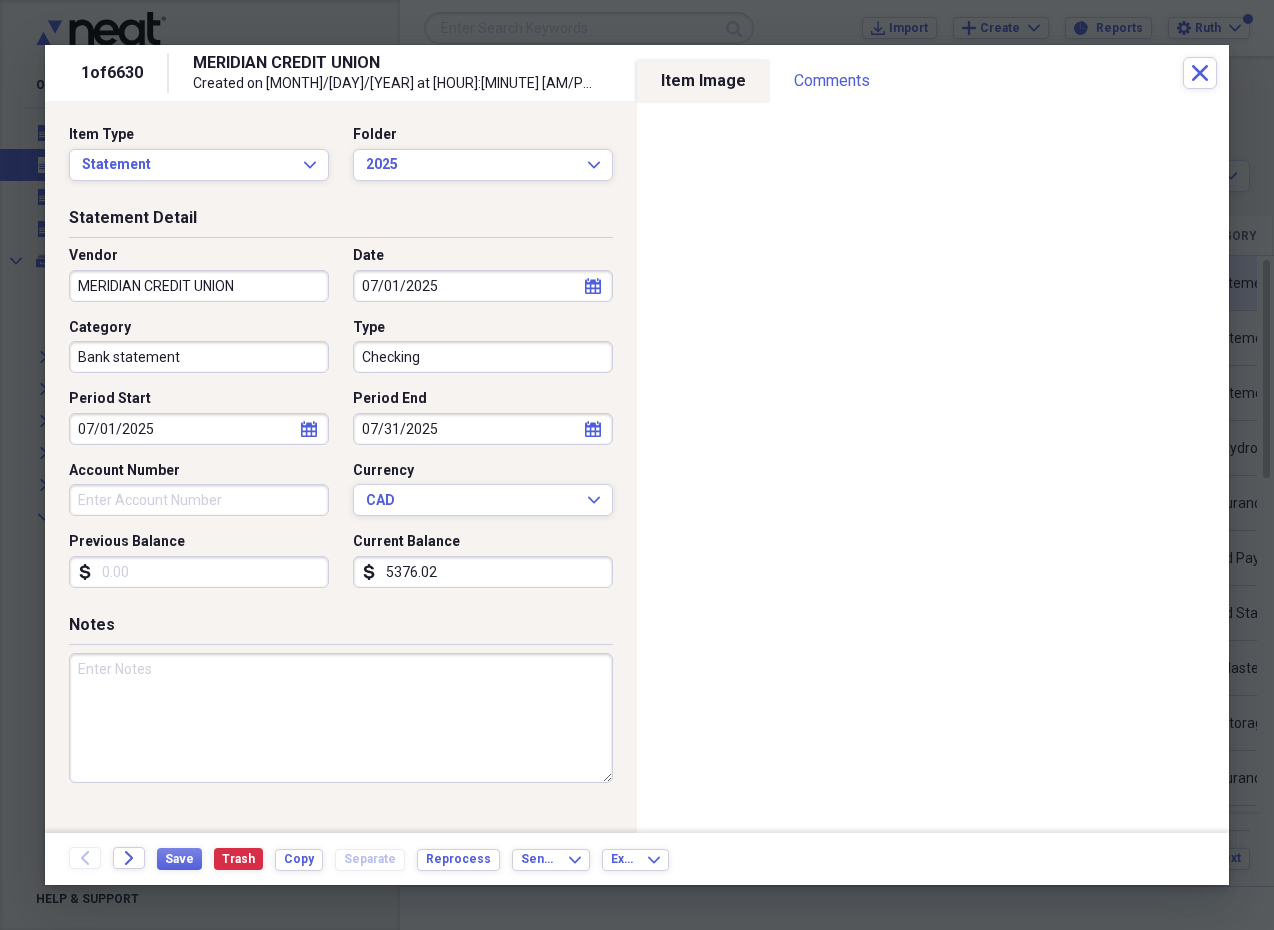 click on "Account Number" at bounding box center [199, 500] 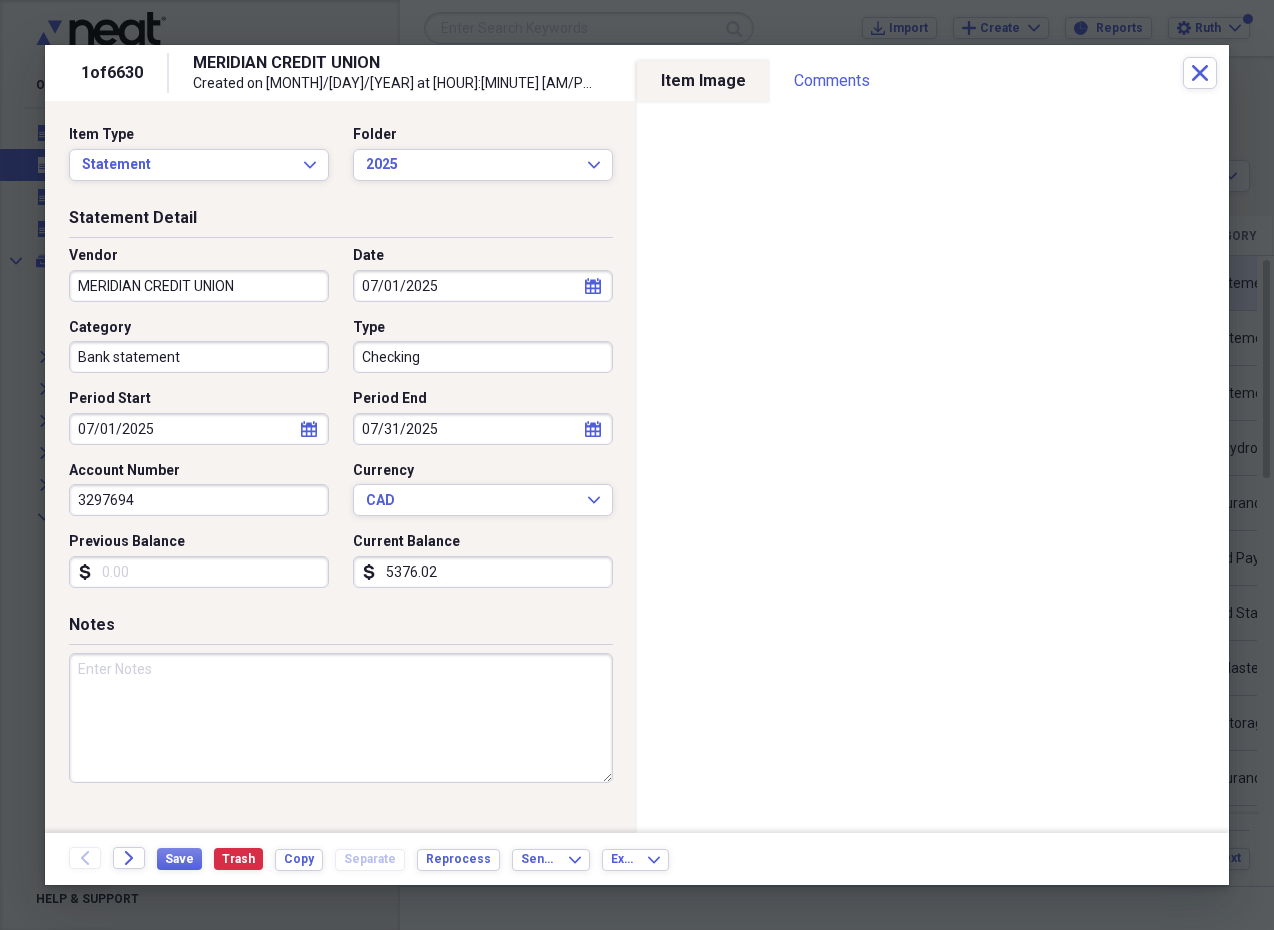 type on "3297694" 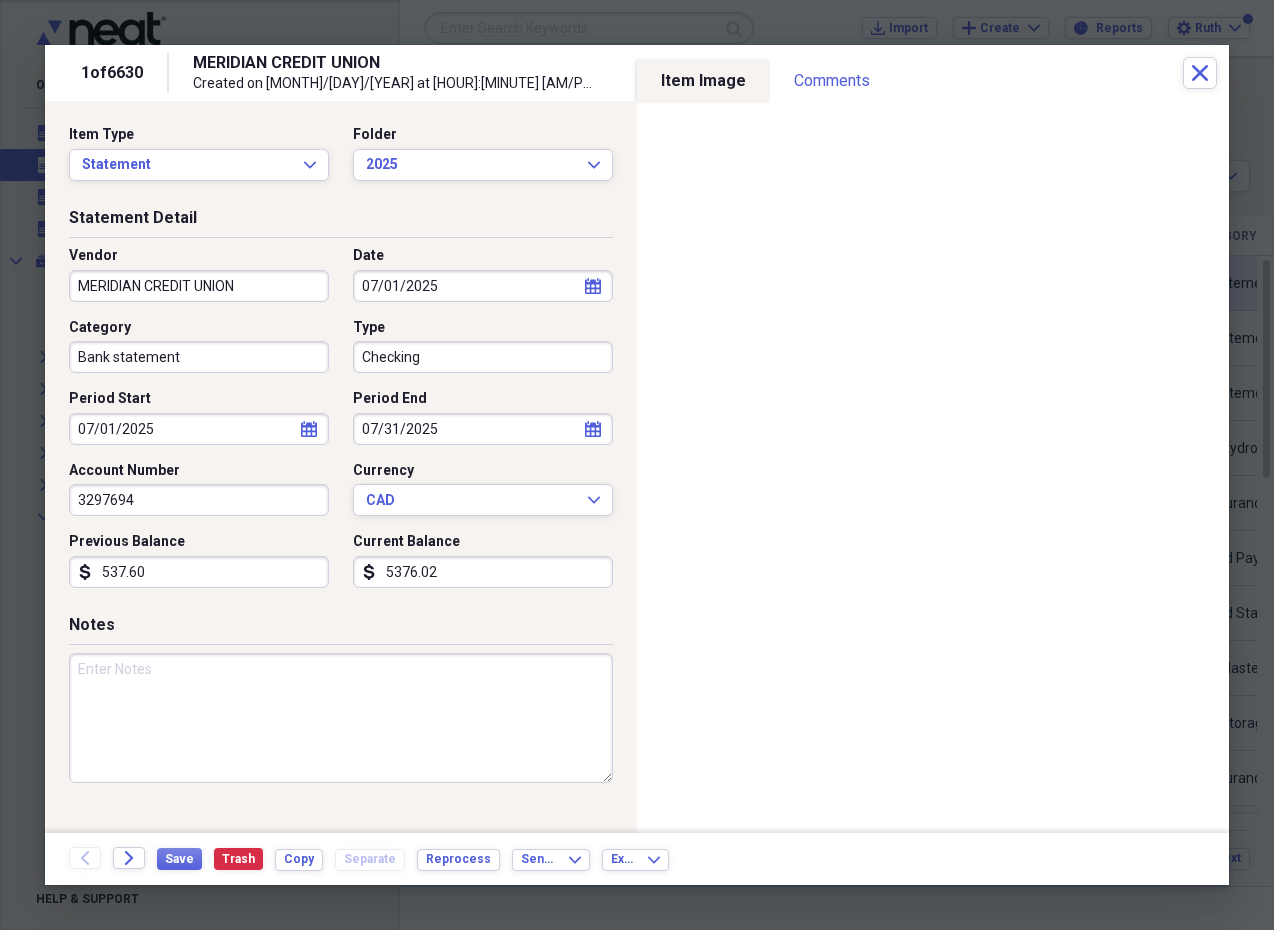 type on "5376.02" 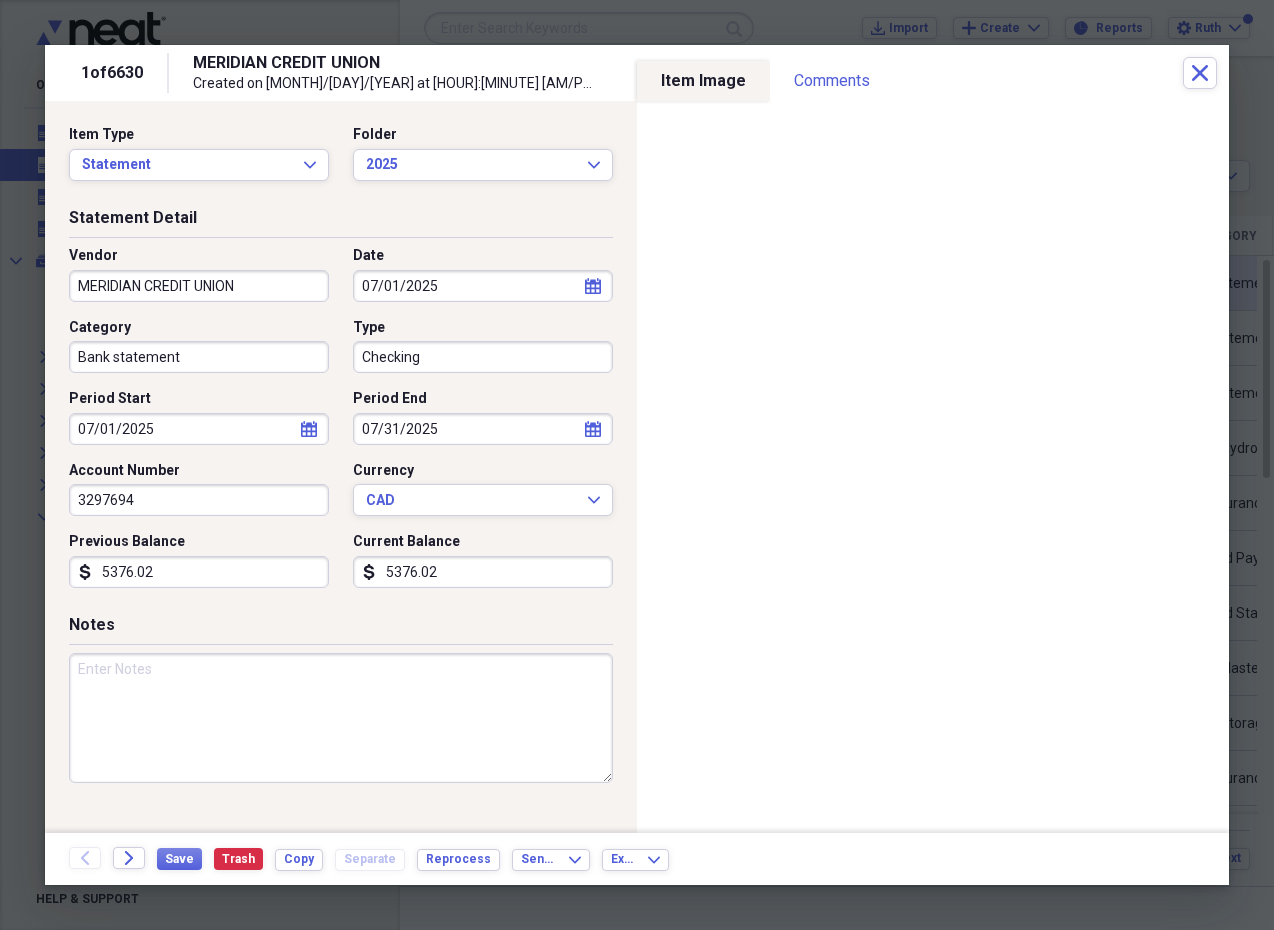 drag, startPoint x: 456, startPoint y: 558, endPoint x: 268, endPoint y: 554, distance: 188.04254 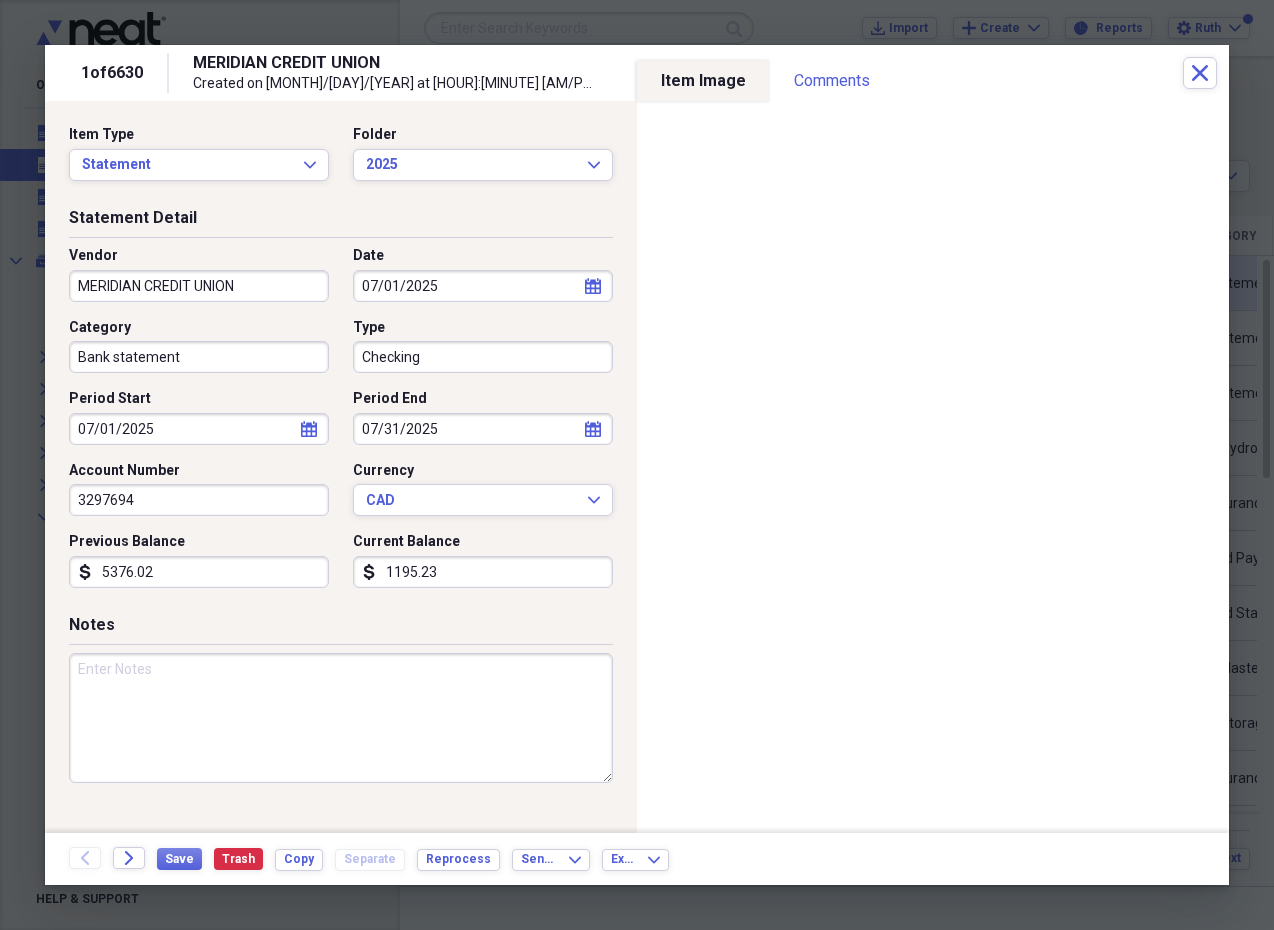 type on "11952.32" 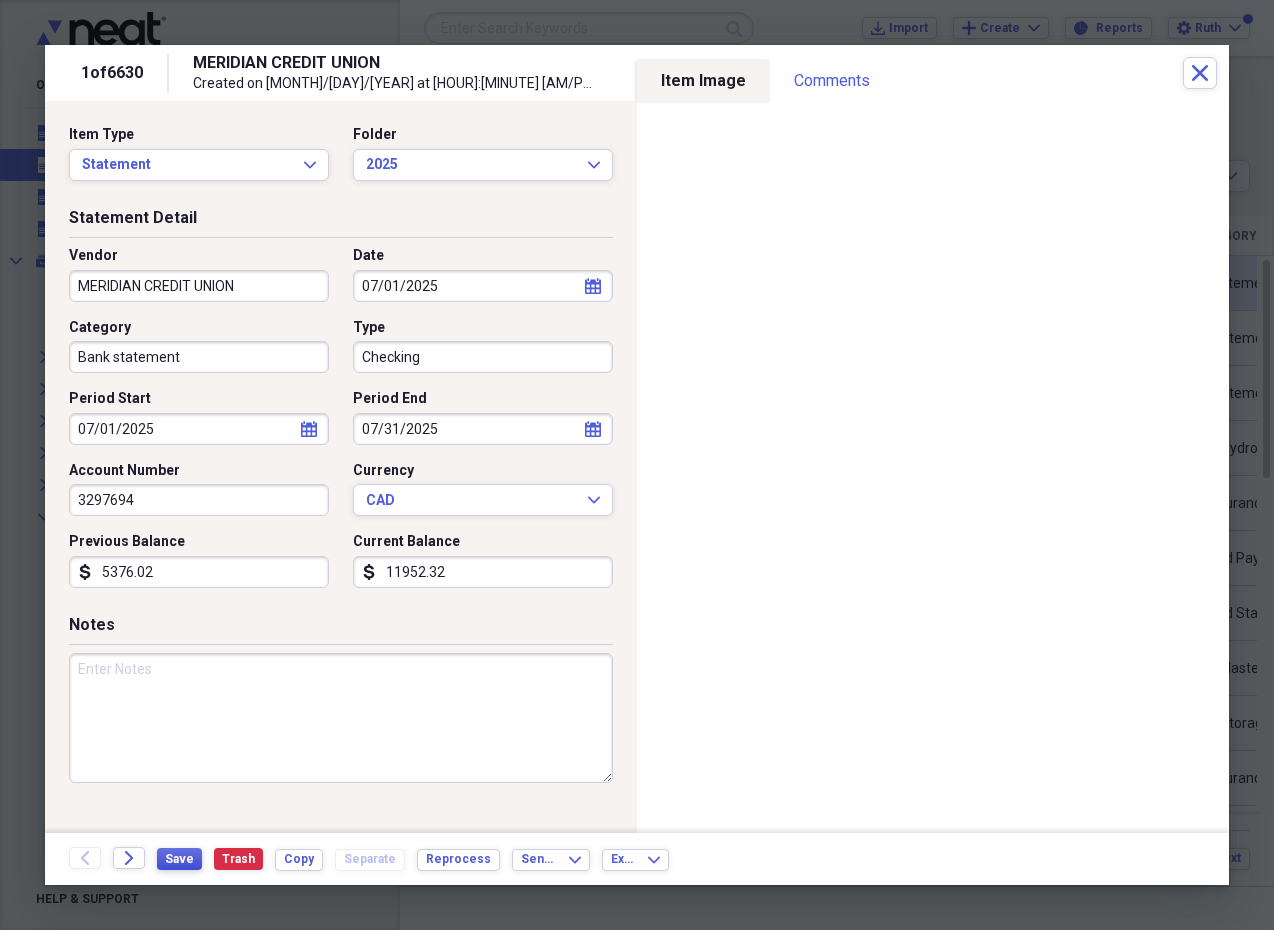 click on "Save" at bounding box center [179, 859] 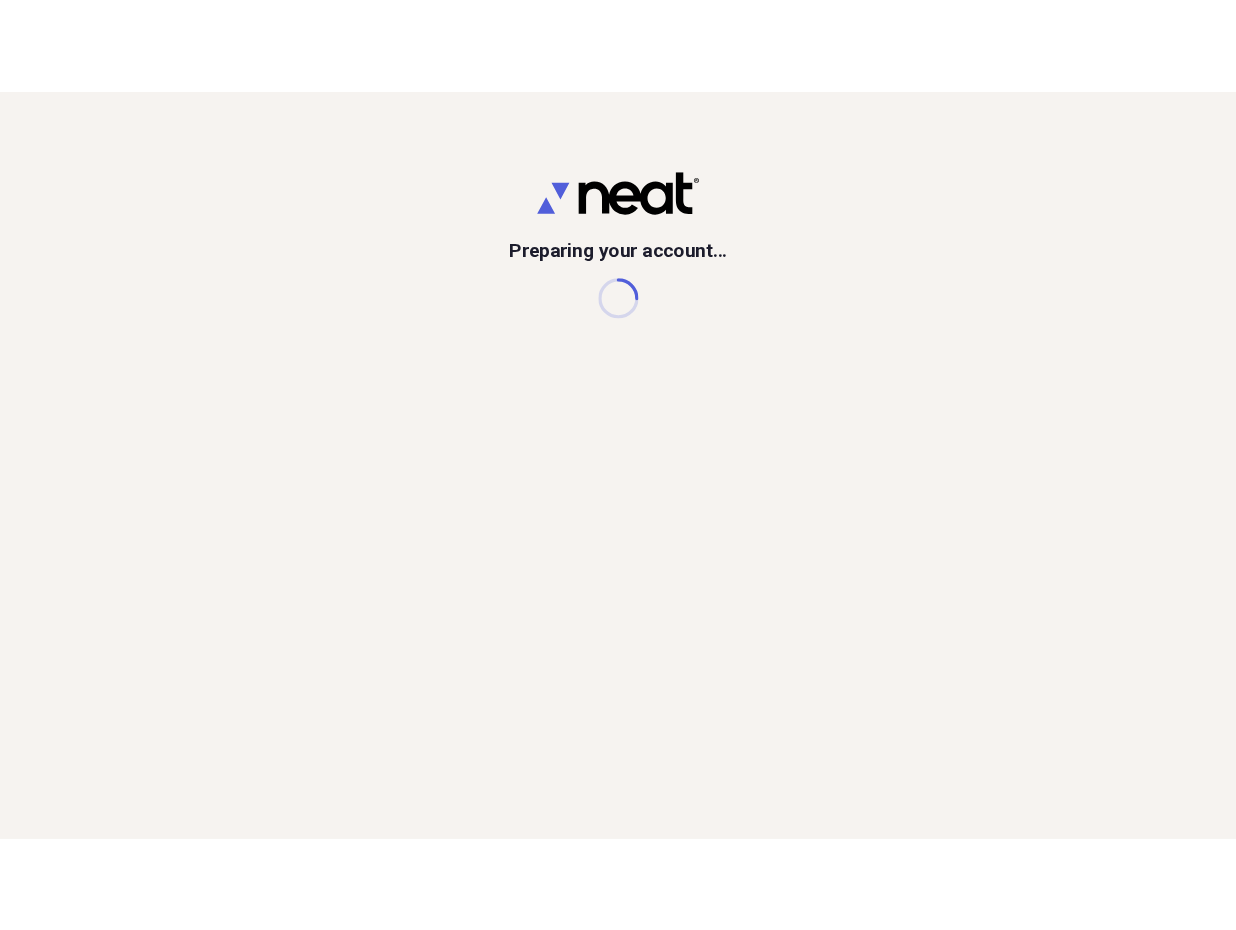 scroll, scrollTop: 0, scrollLeft: 0, axis: both 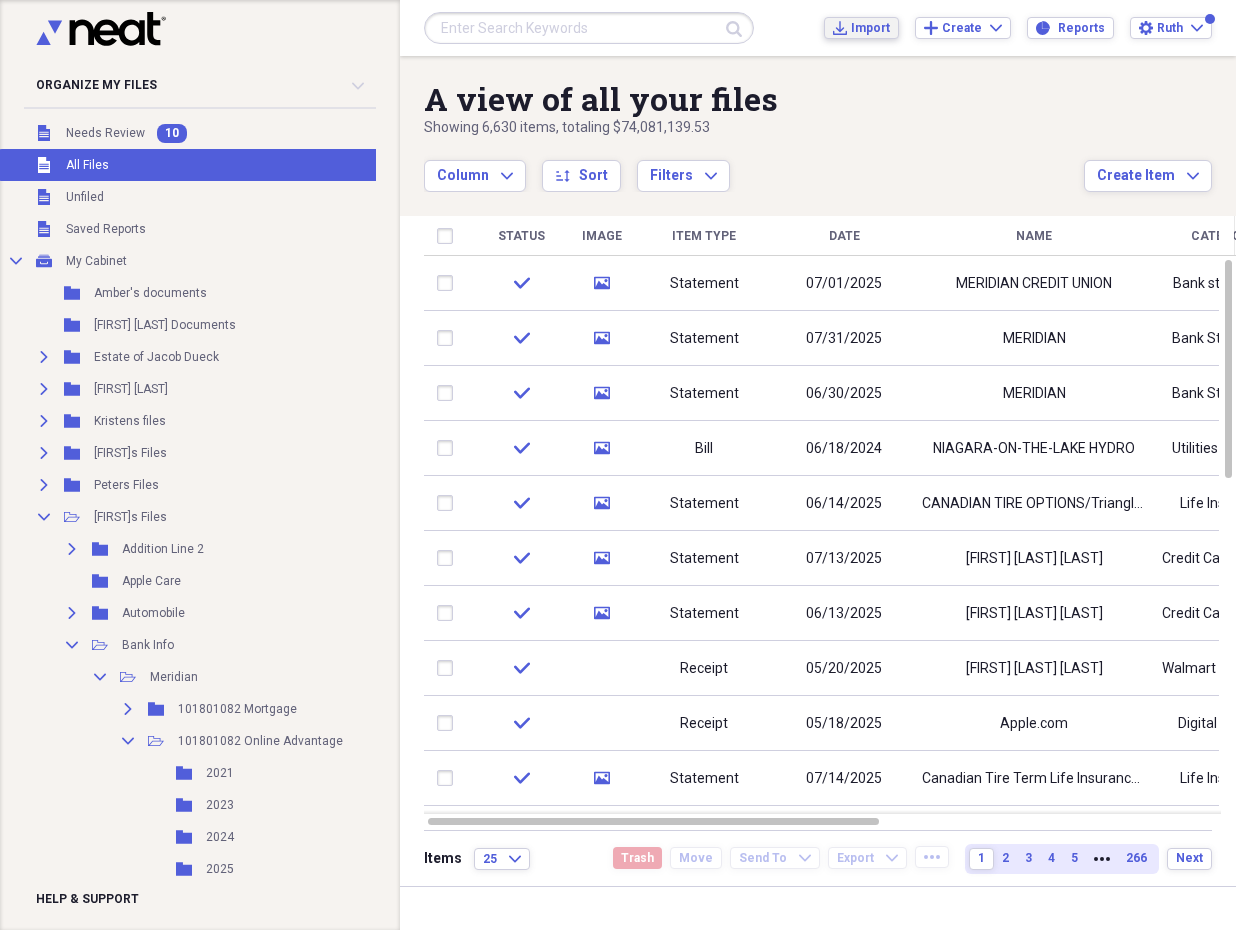 click on "Import" at bounding box center (870, 28) 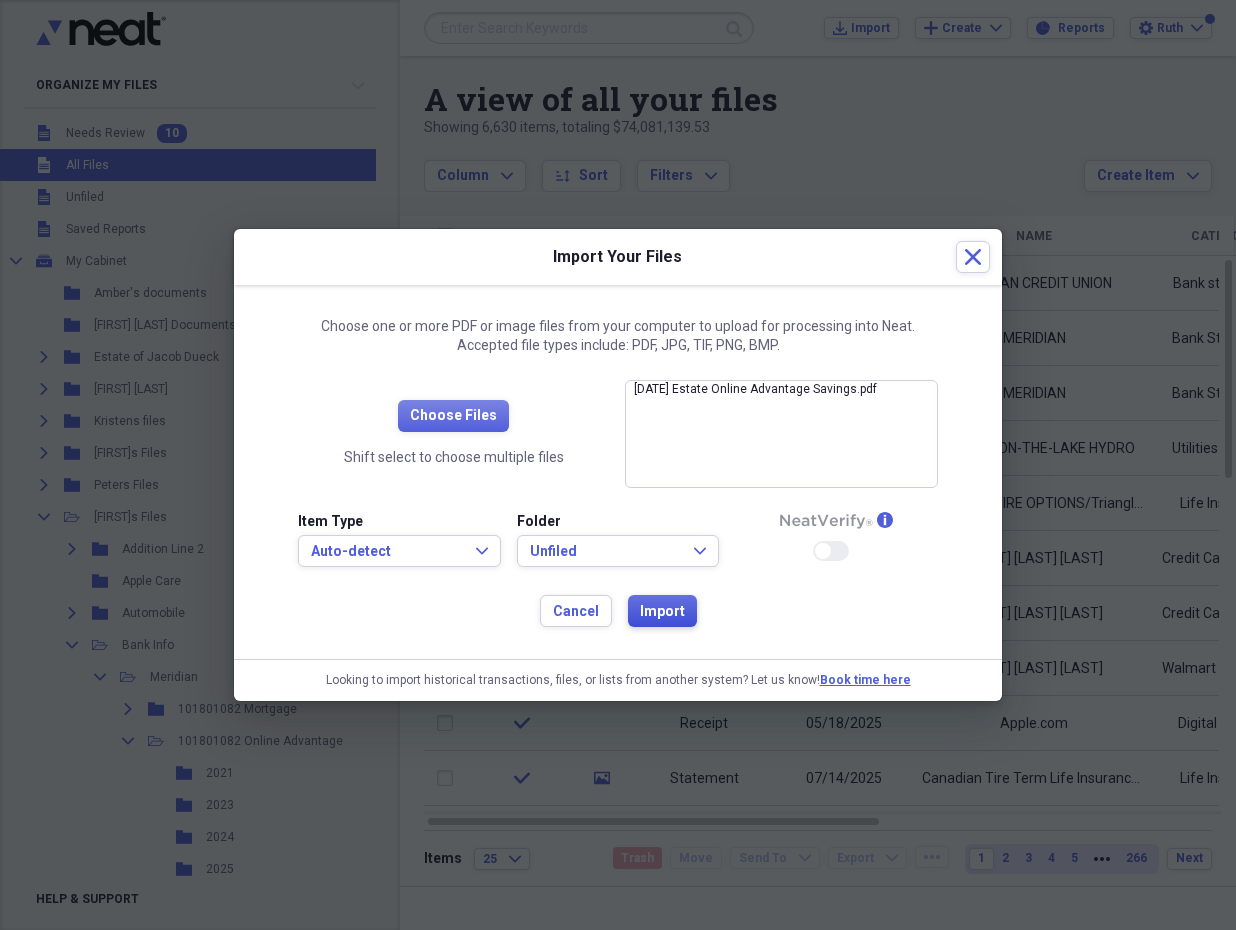 click on "Import" at bounding box center [662, 611] 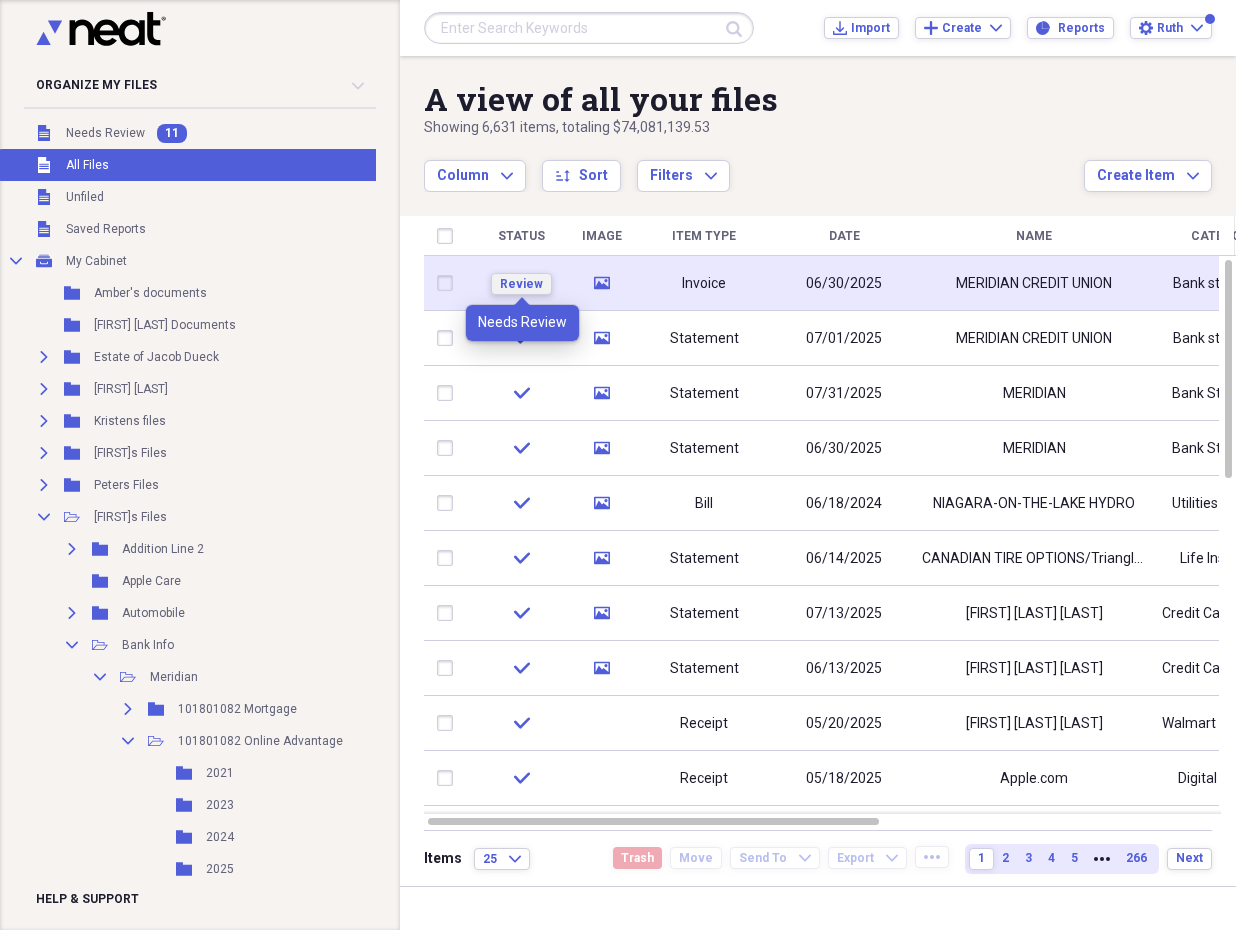 click on "Review" at bounding box center (521, 284) 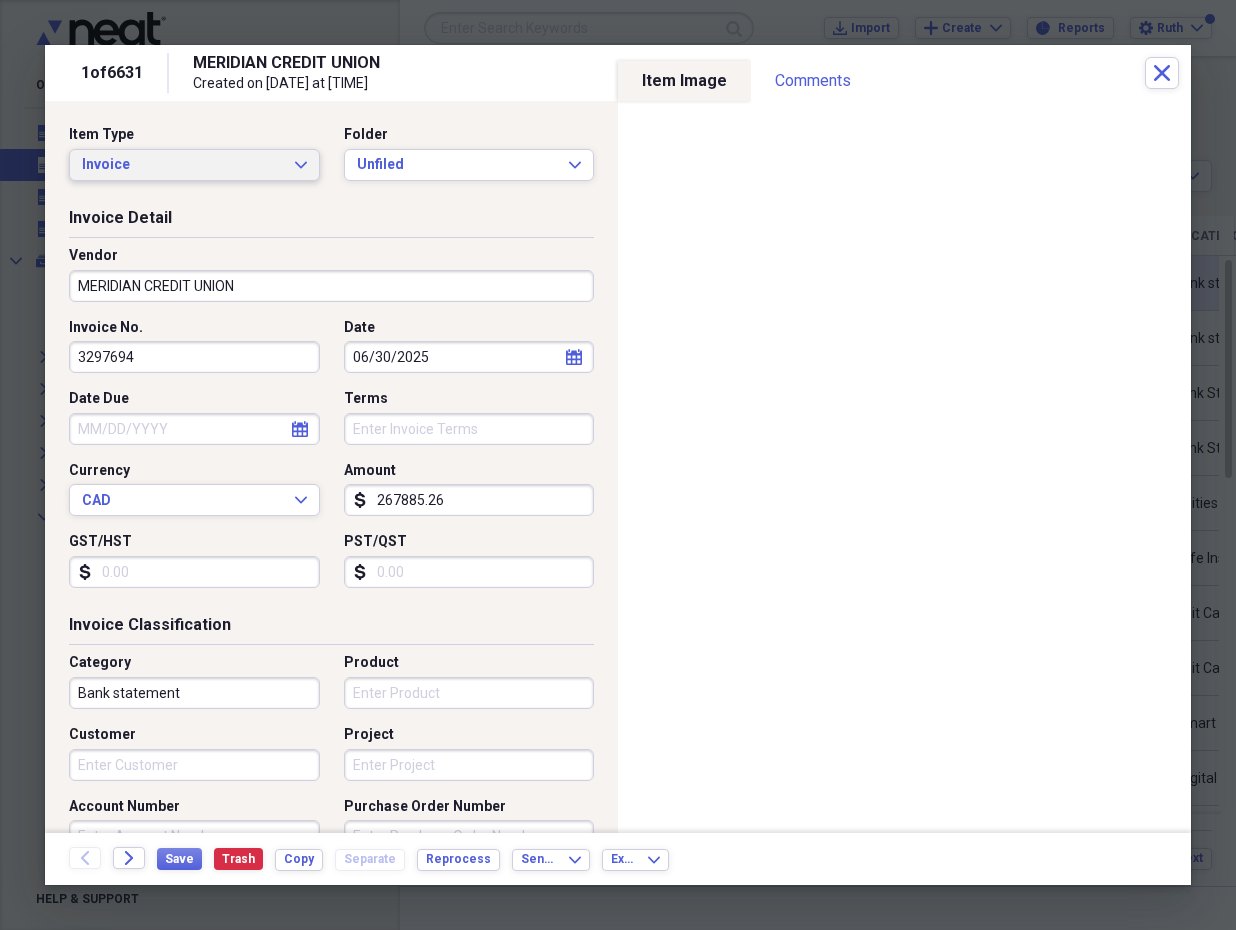 click on "Expand" 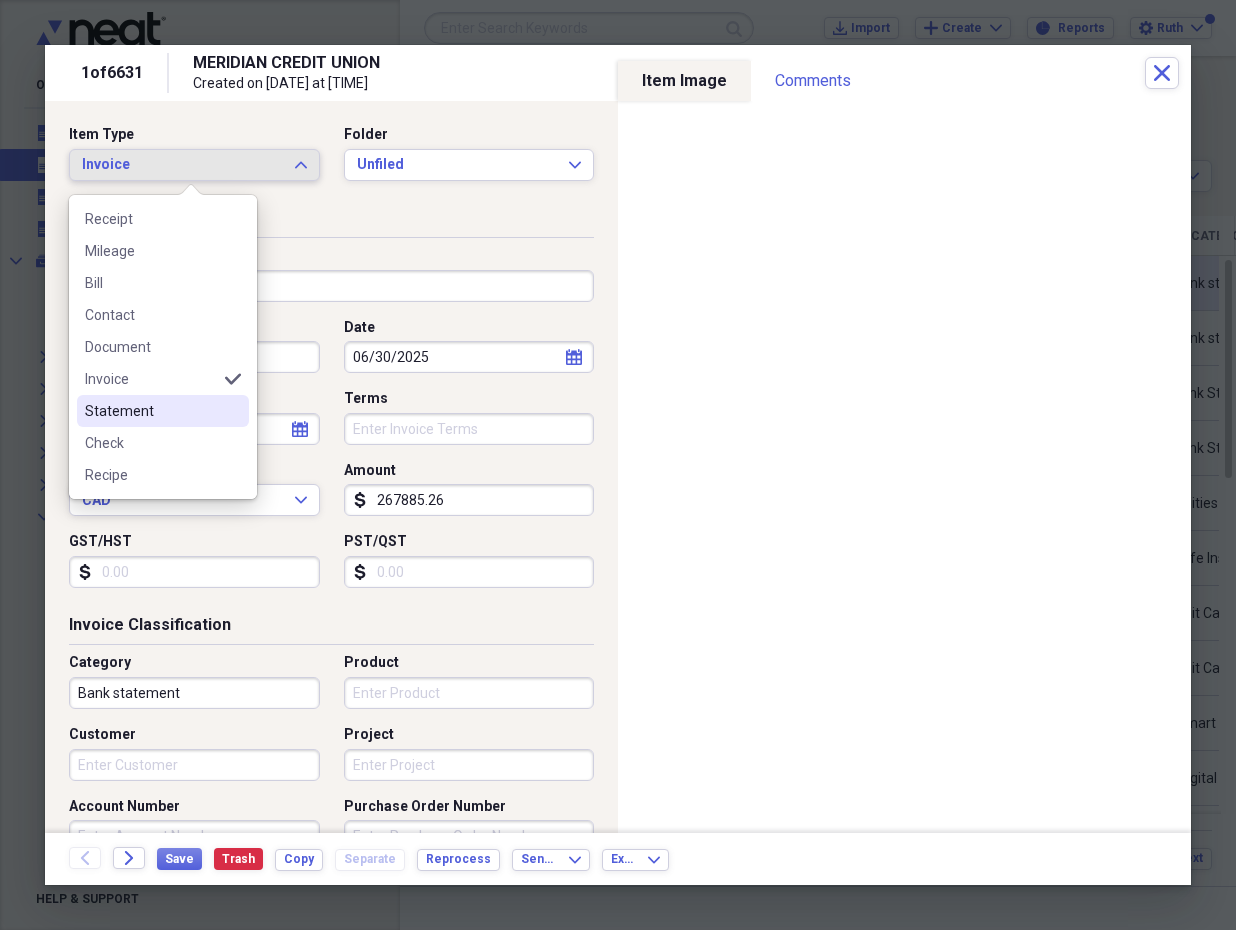 click on "Statement" at bounding box center [151, 411] 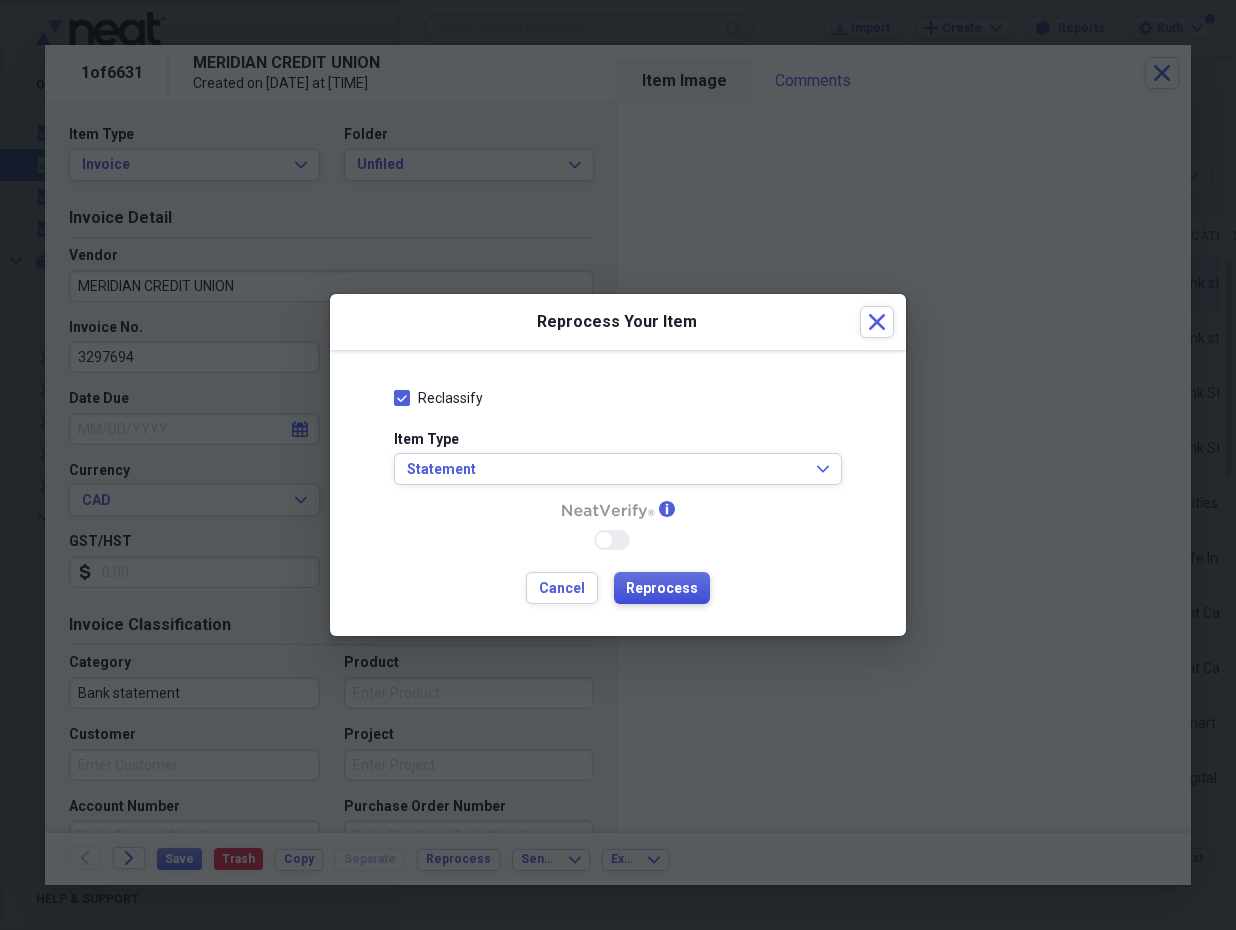 click on "Reprocess" at bounding box center (662, 589) 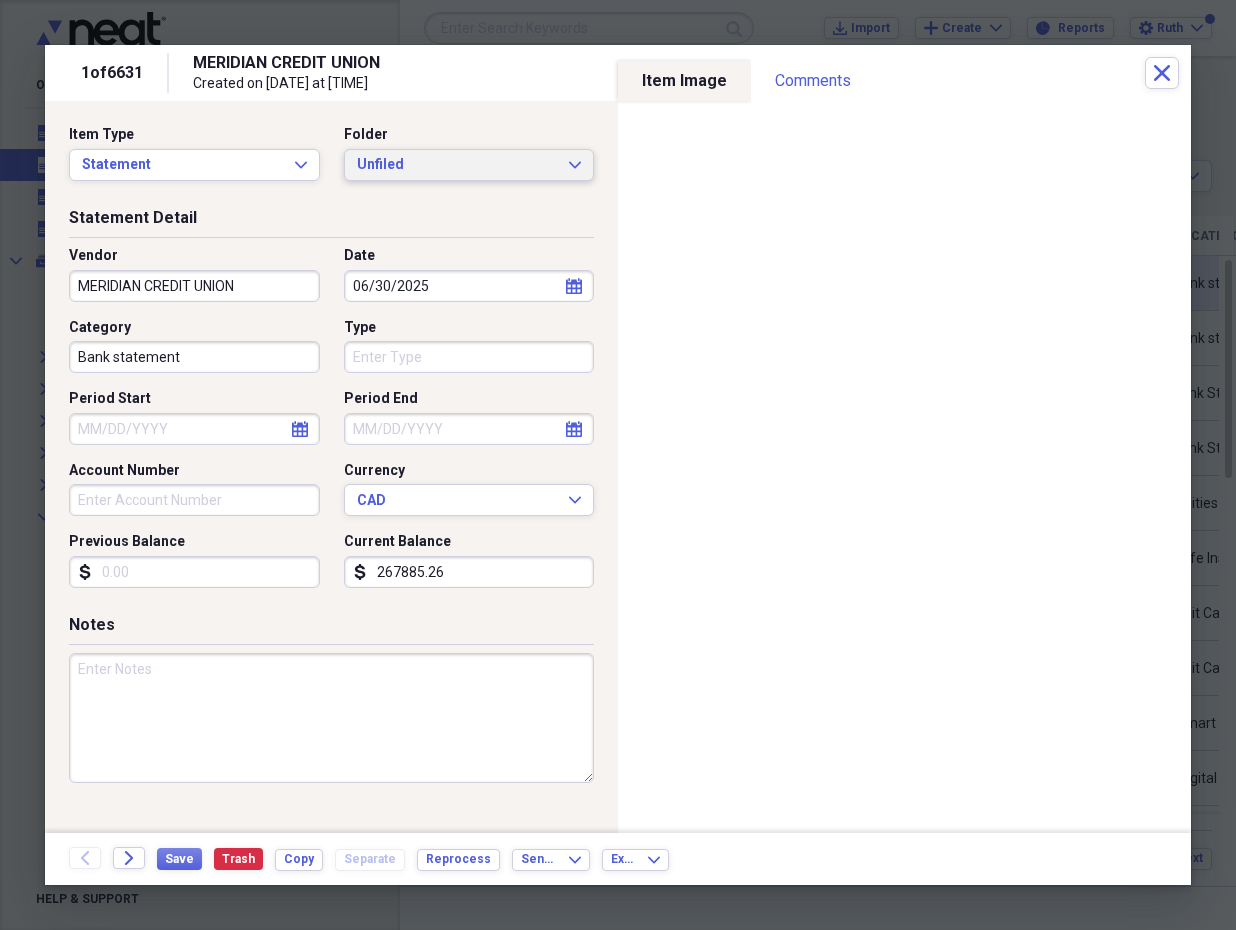 click on "Unfiled Expand" at bounding box center [469, 165] 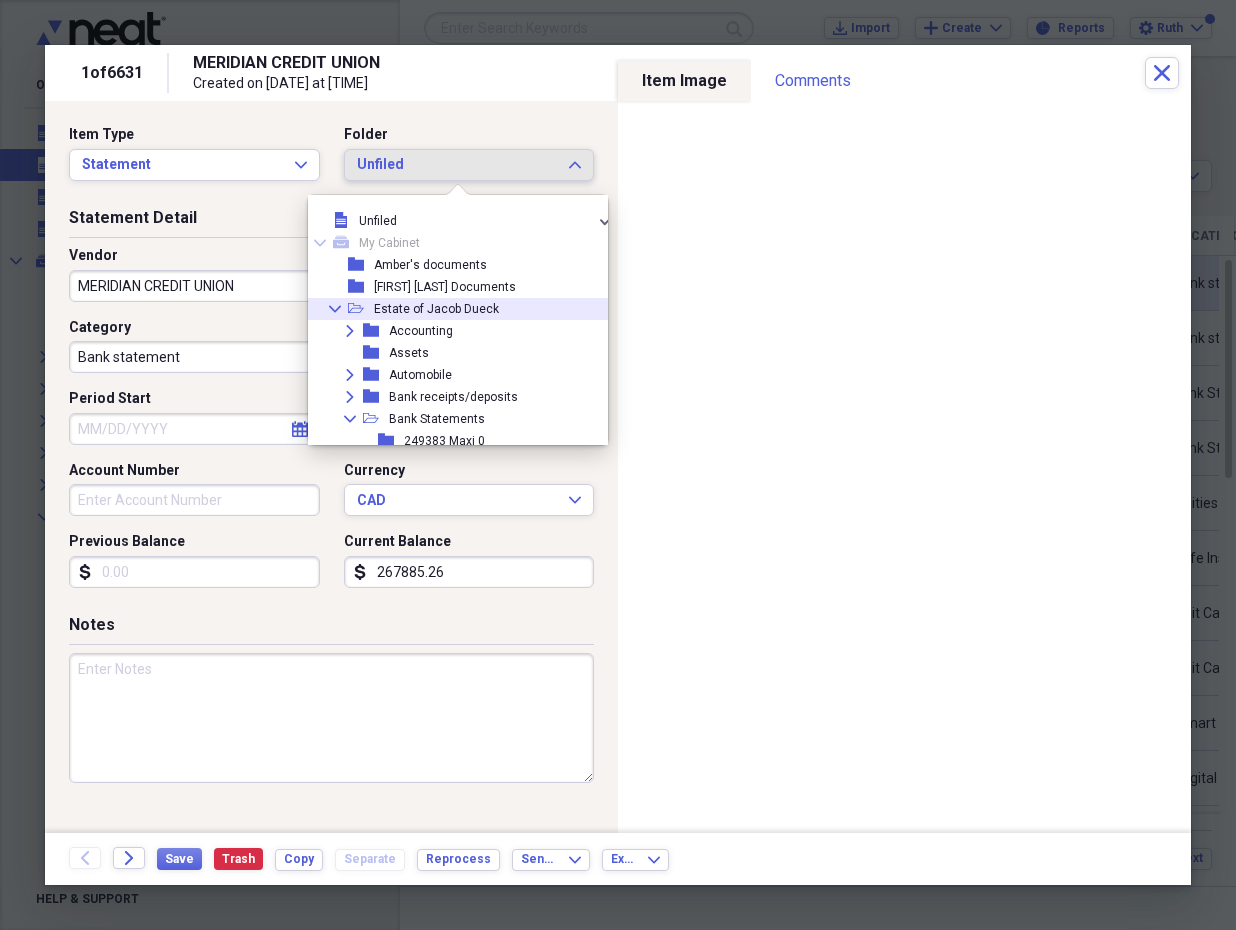 click 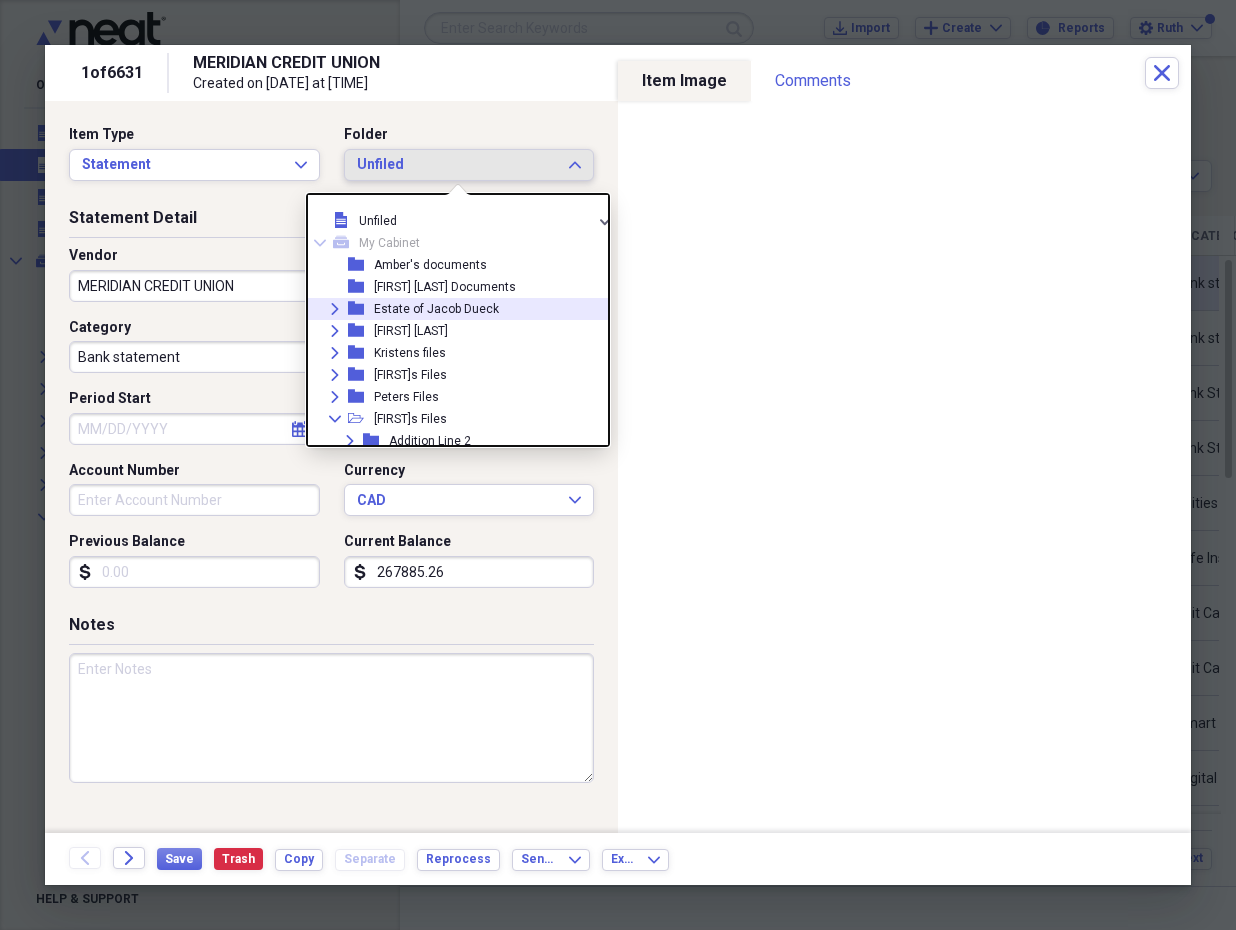 click on "Expand" 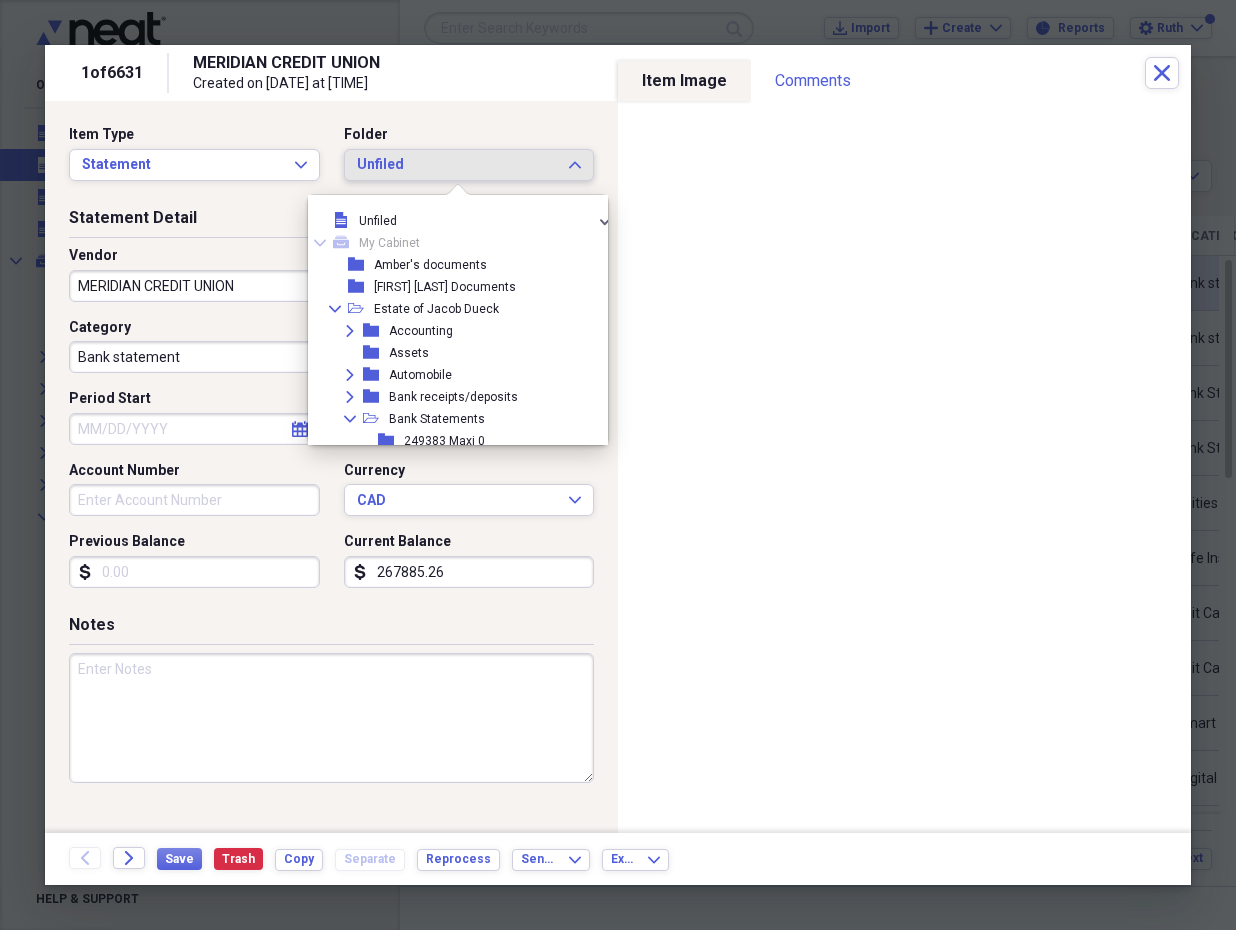 scroll, scrollTop: 85, scrollLeft: 0, axis: vertical 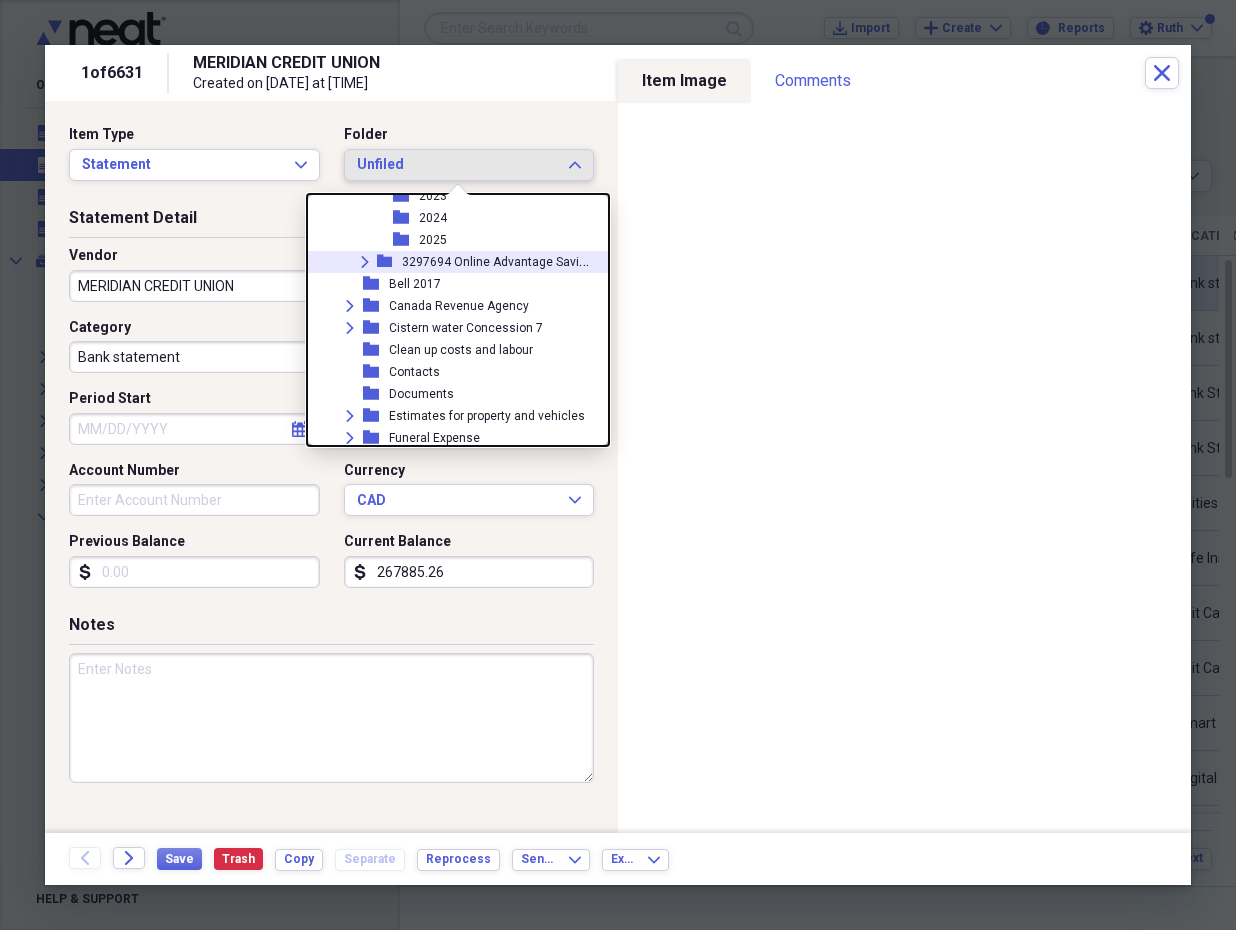 click on "Expand" 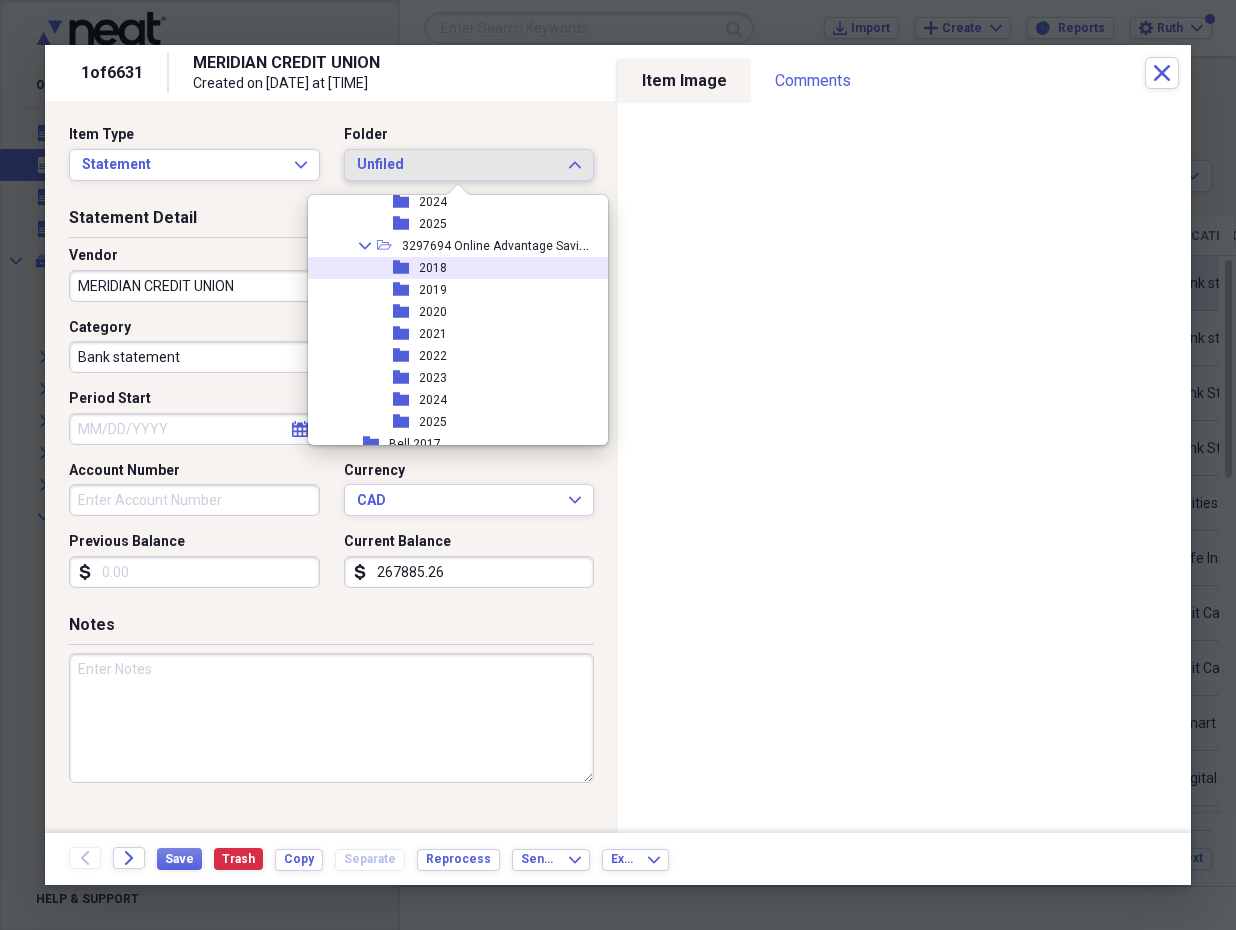 scroll, scrollTop: 529, scrollLeft: 0, axis: vertical 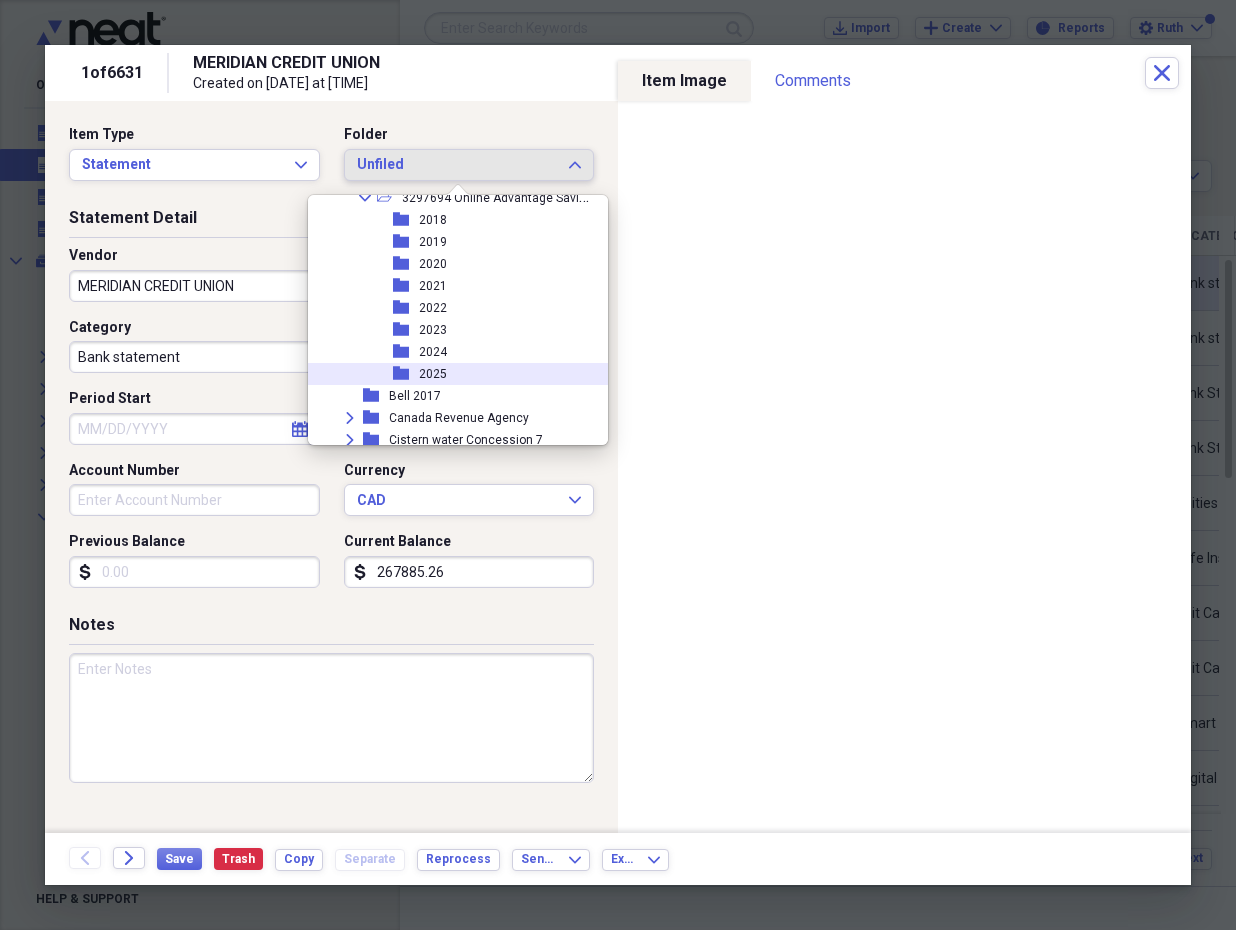 click on "folder 2025" at bounding box center (454, 374) 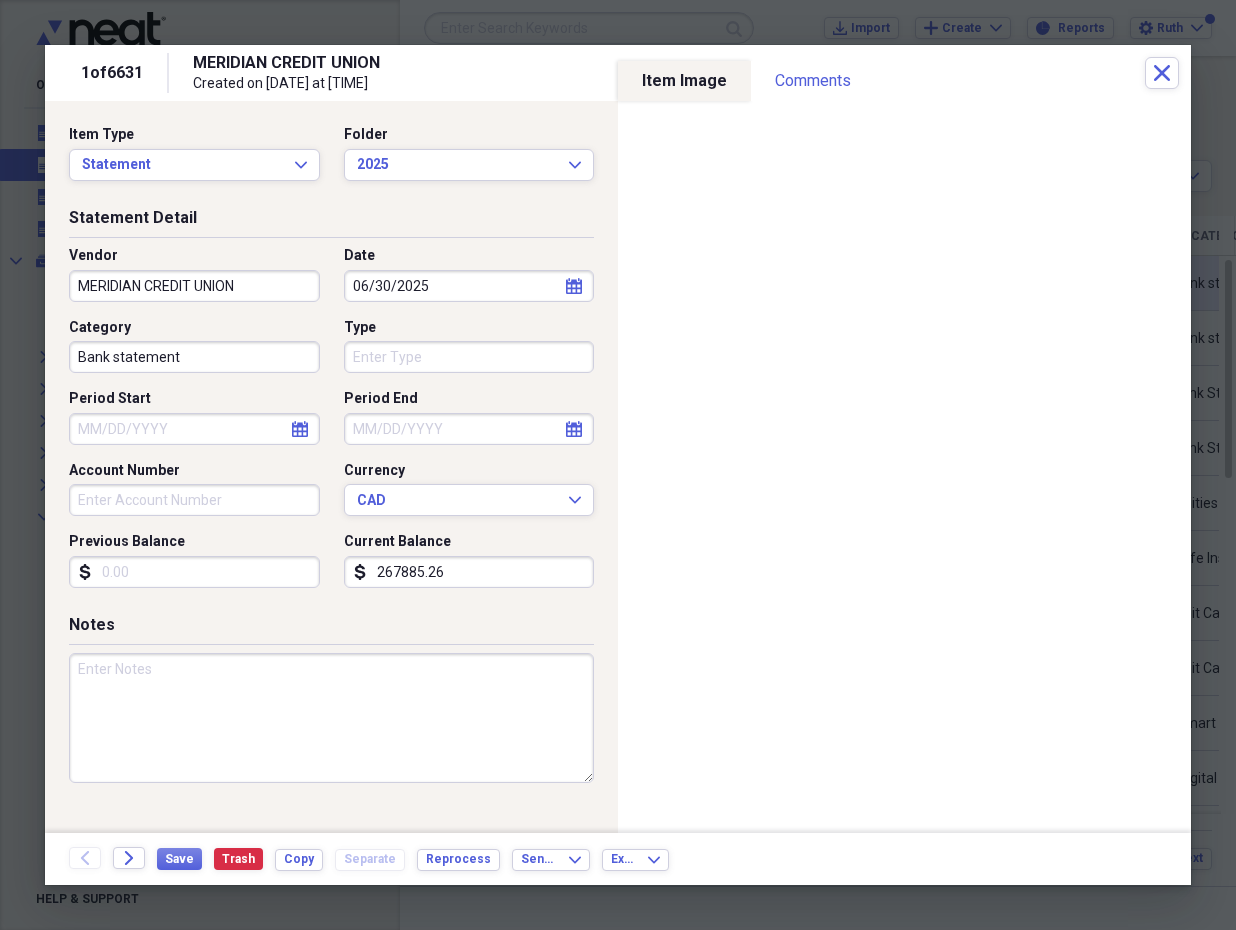 click 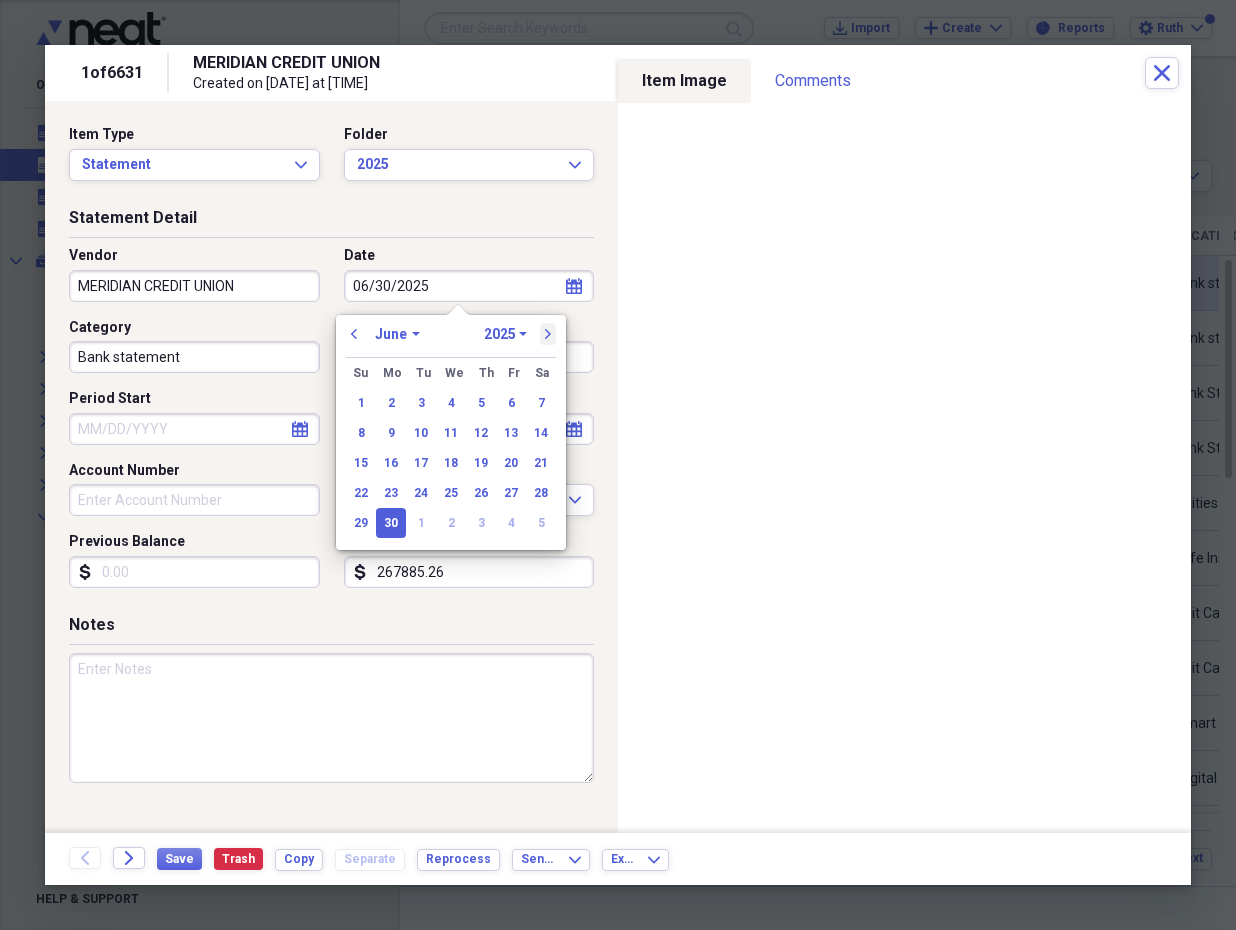 click on "next" at bounding box center [548, 334] 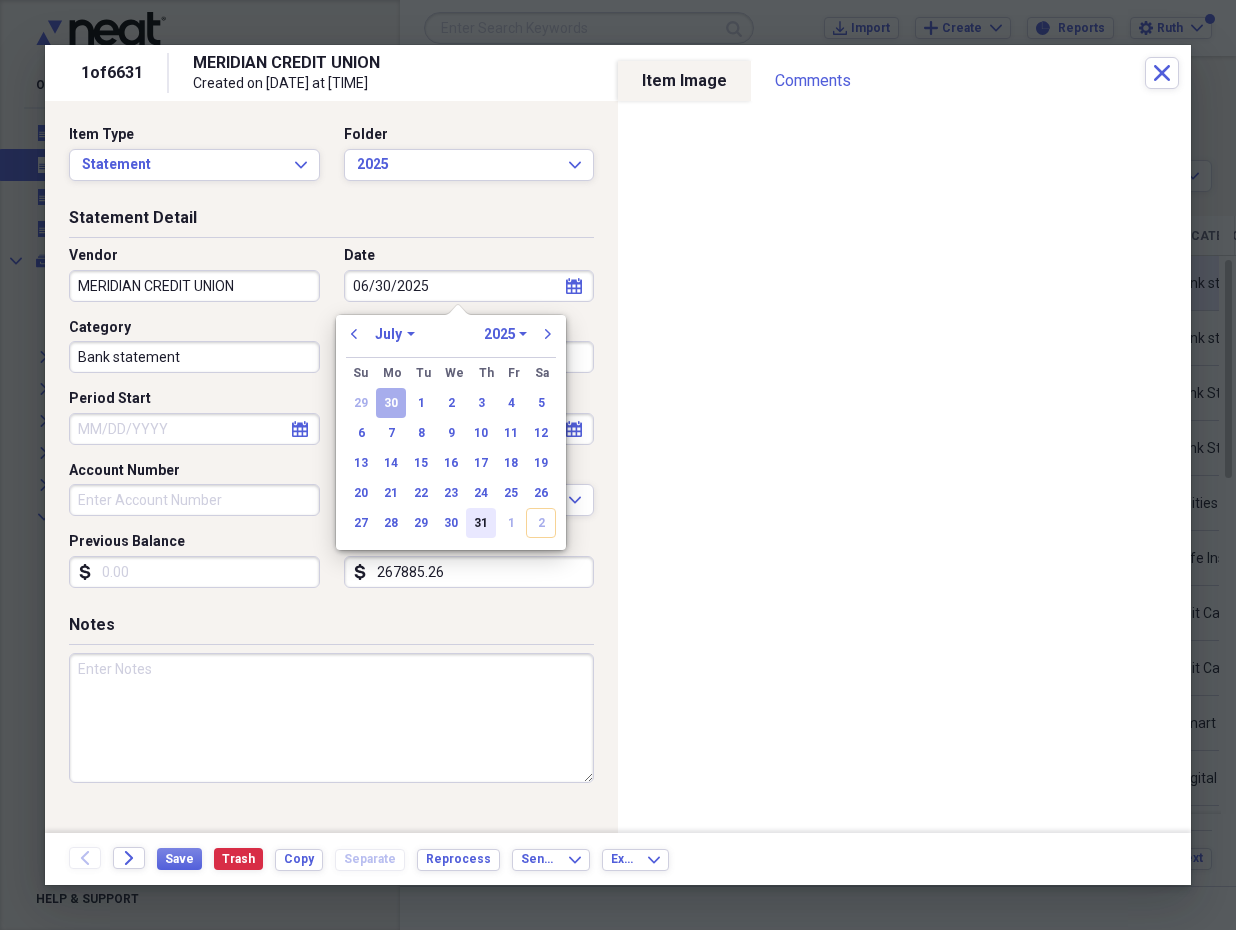 click on "31" at bounding box center (481, 523) 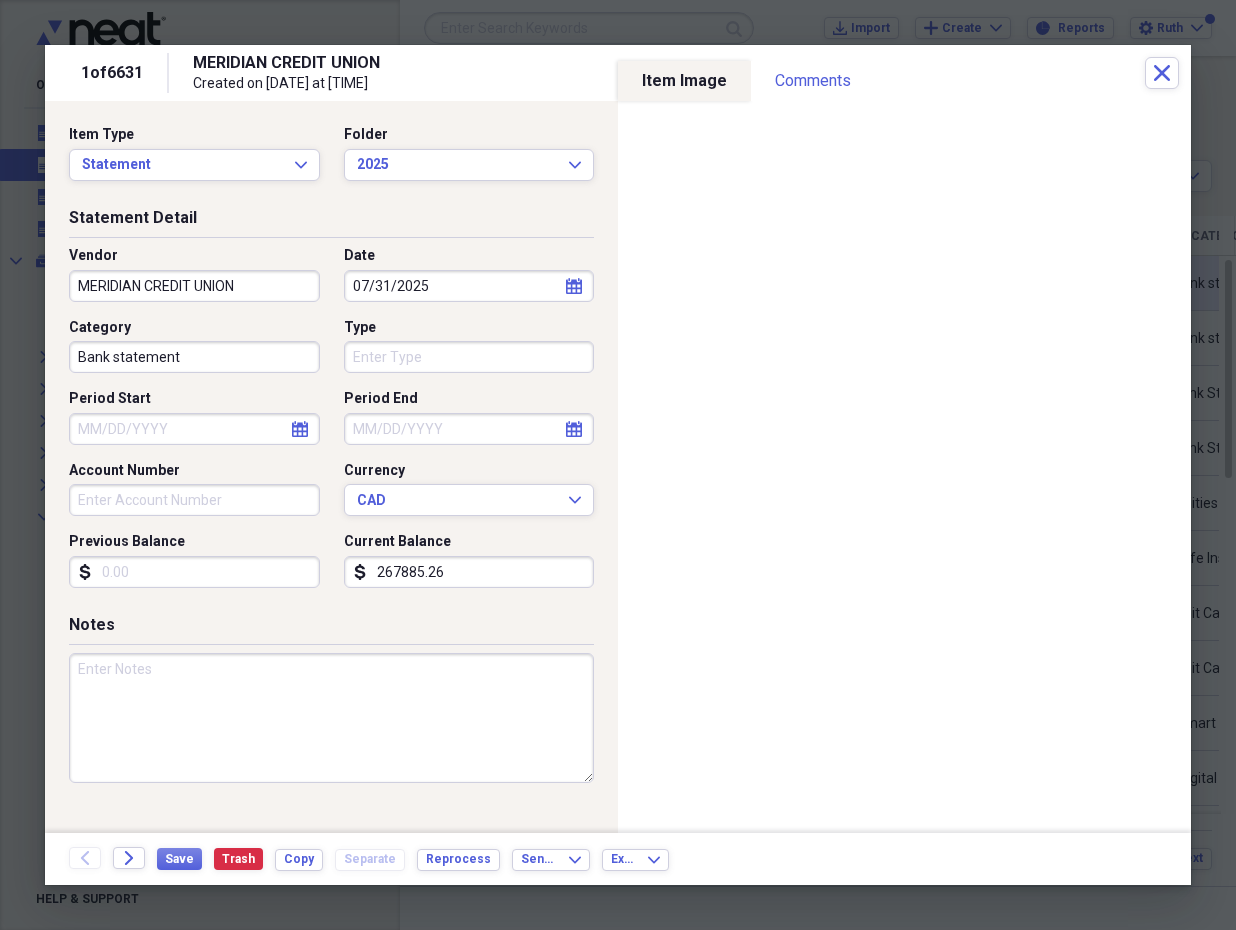 click on "Type" at bounding box center [469, 357] 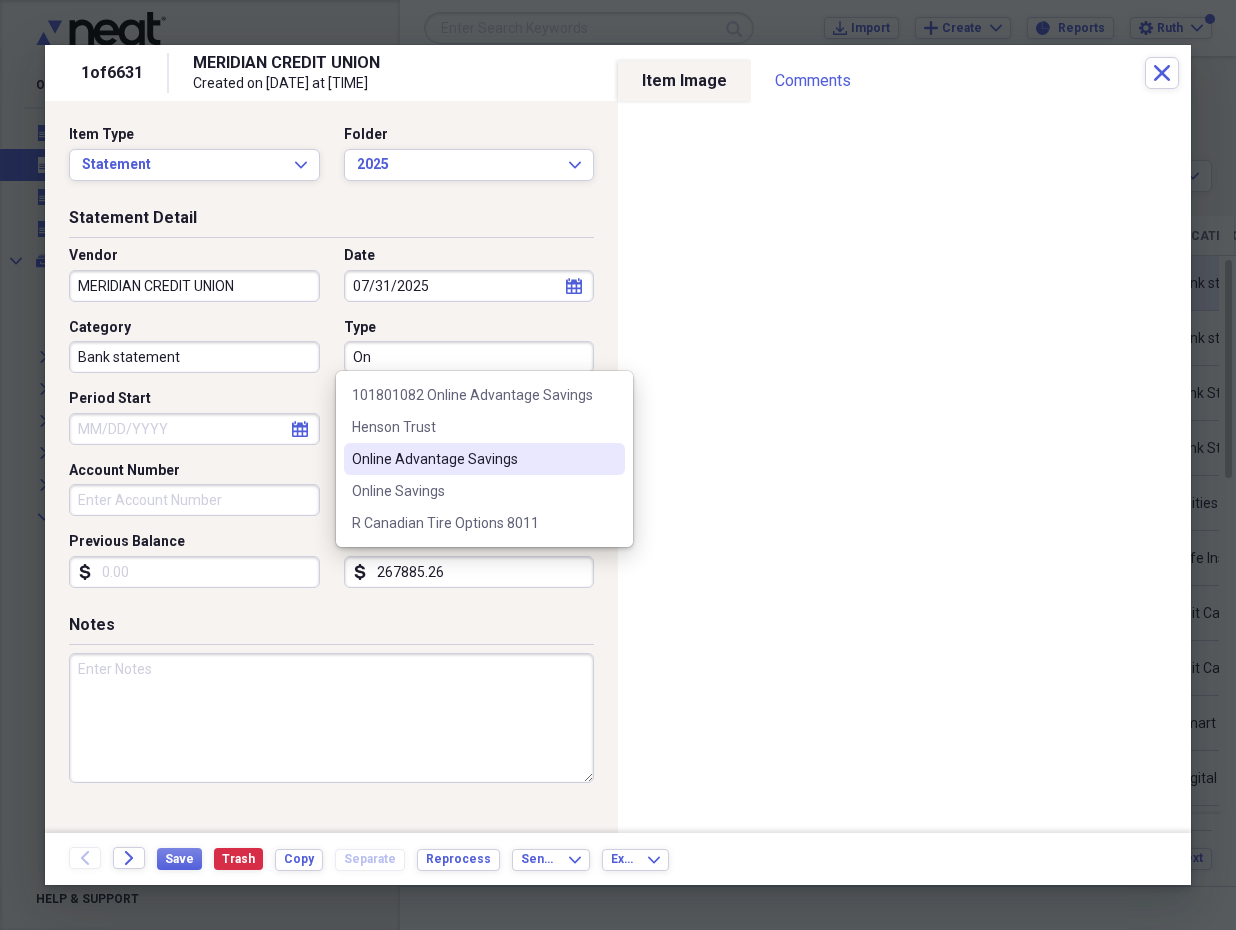 click on "Online Advantage Savings" at bounding box center (472, 459) 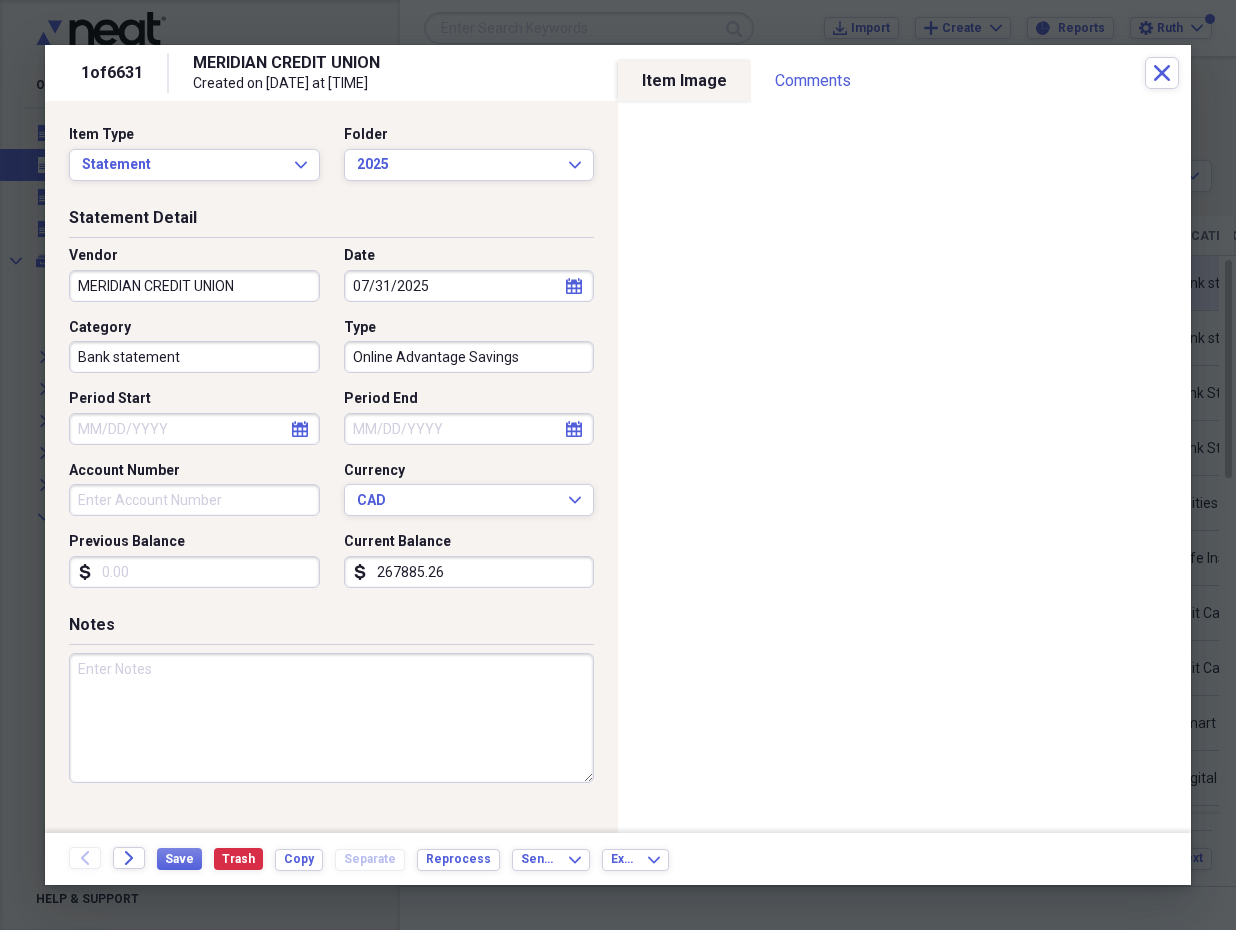 click on "calendar" 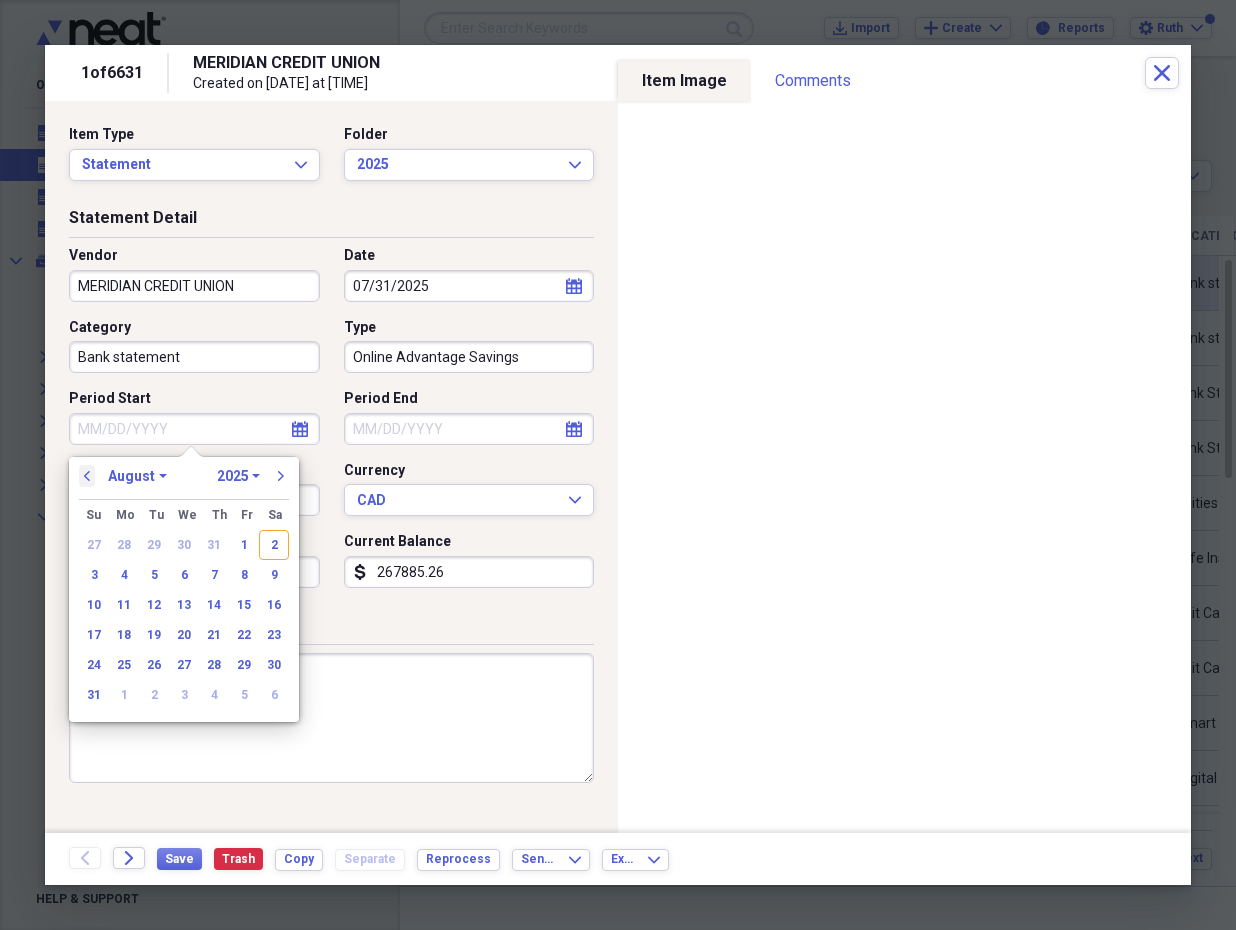 click on "previous" at bounding box center (87, 476) 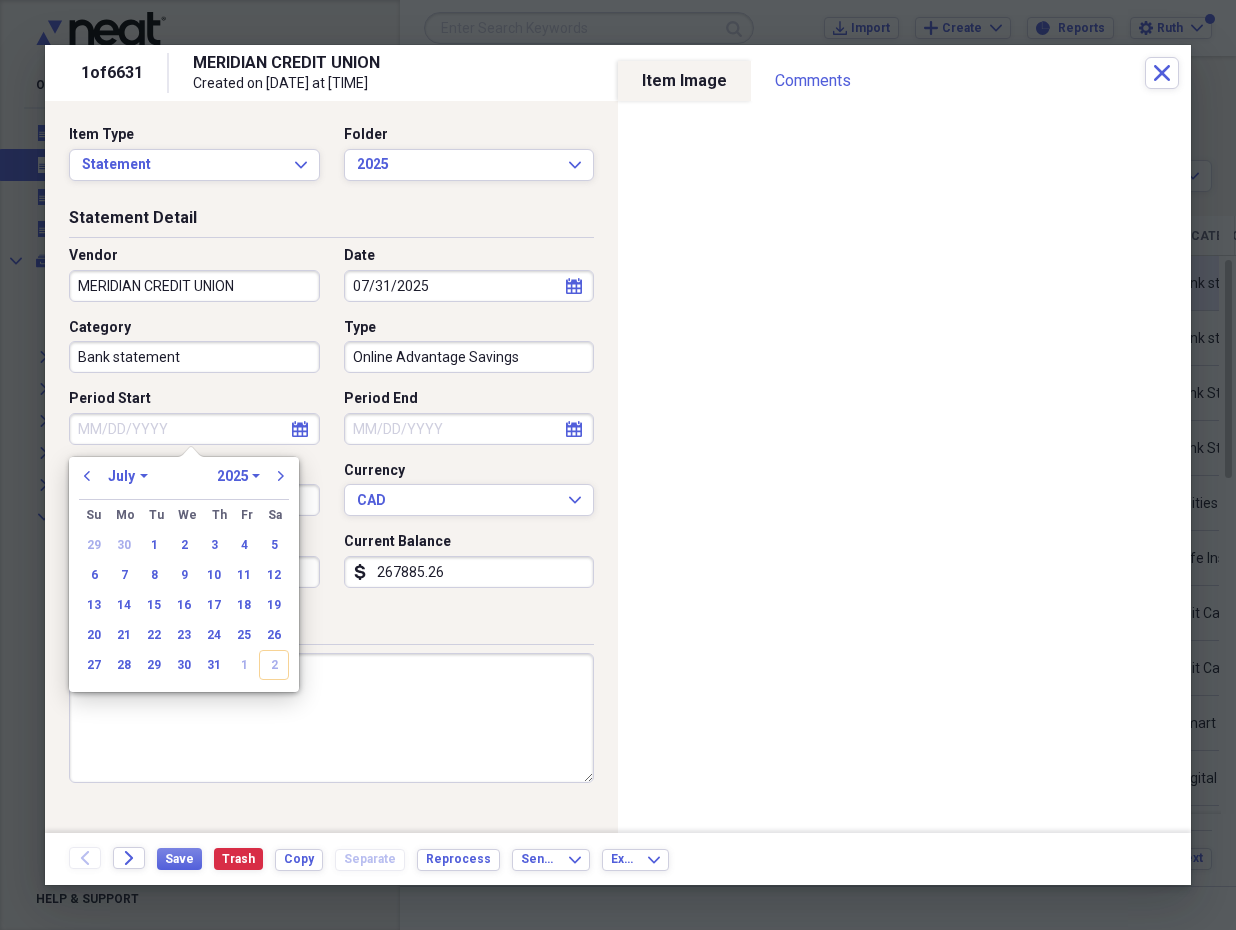 click on "1" at bounding box center [154, 545] 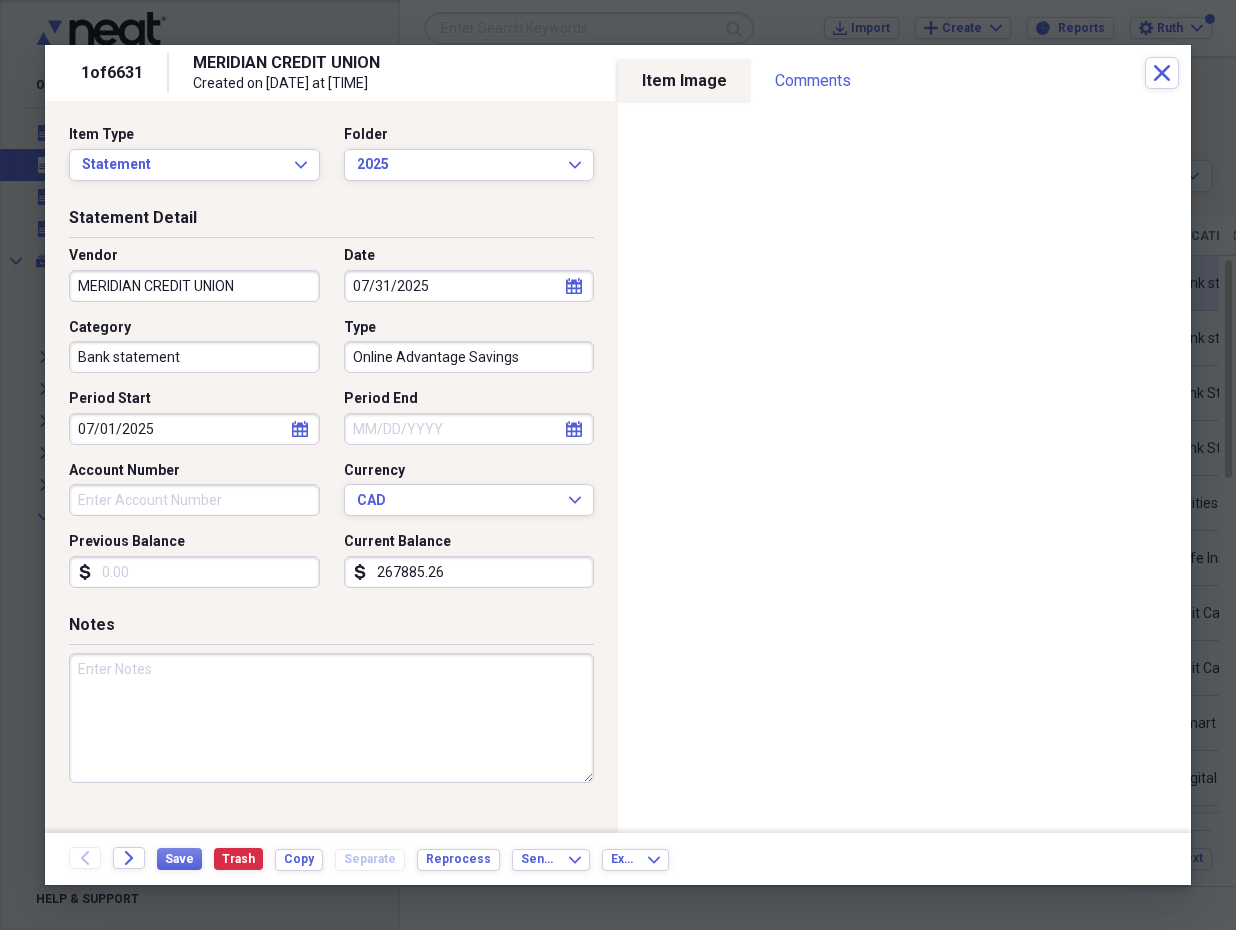 click 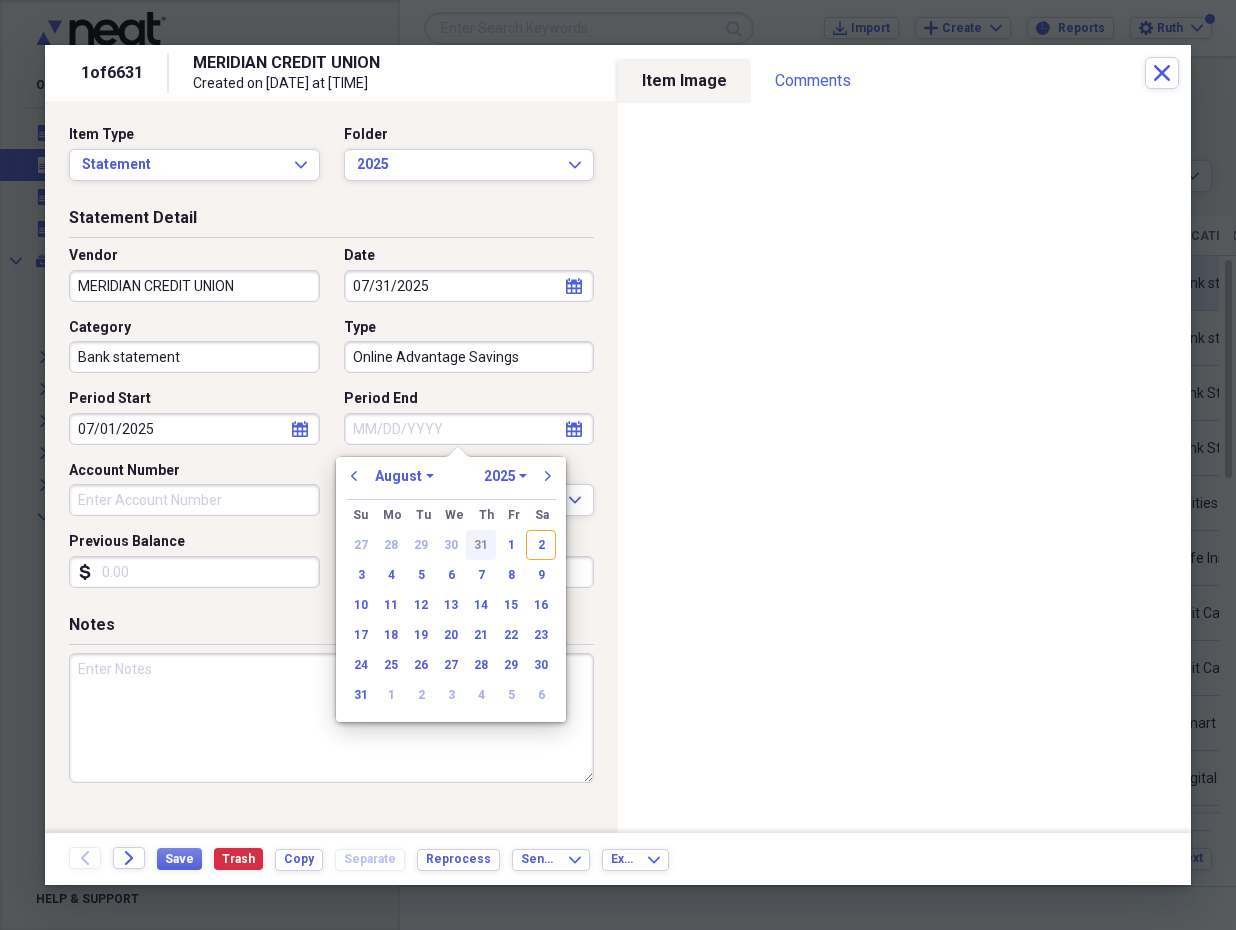 click on "31" at bounding box center (481, 545) 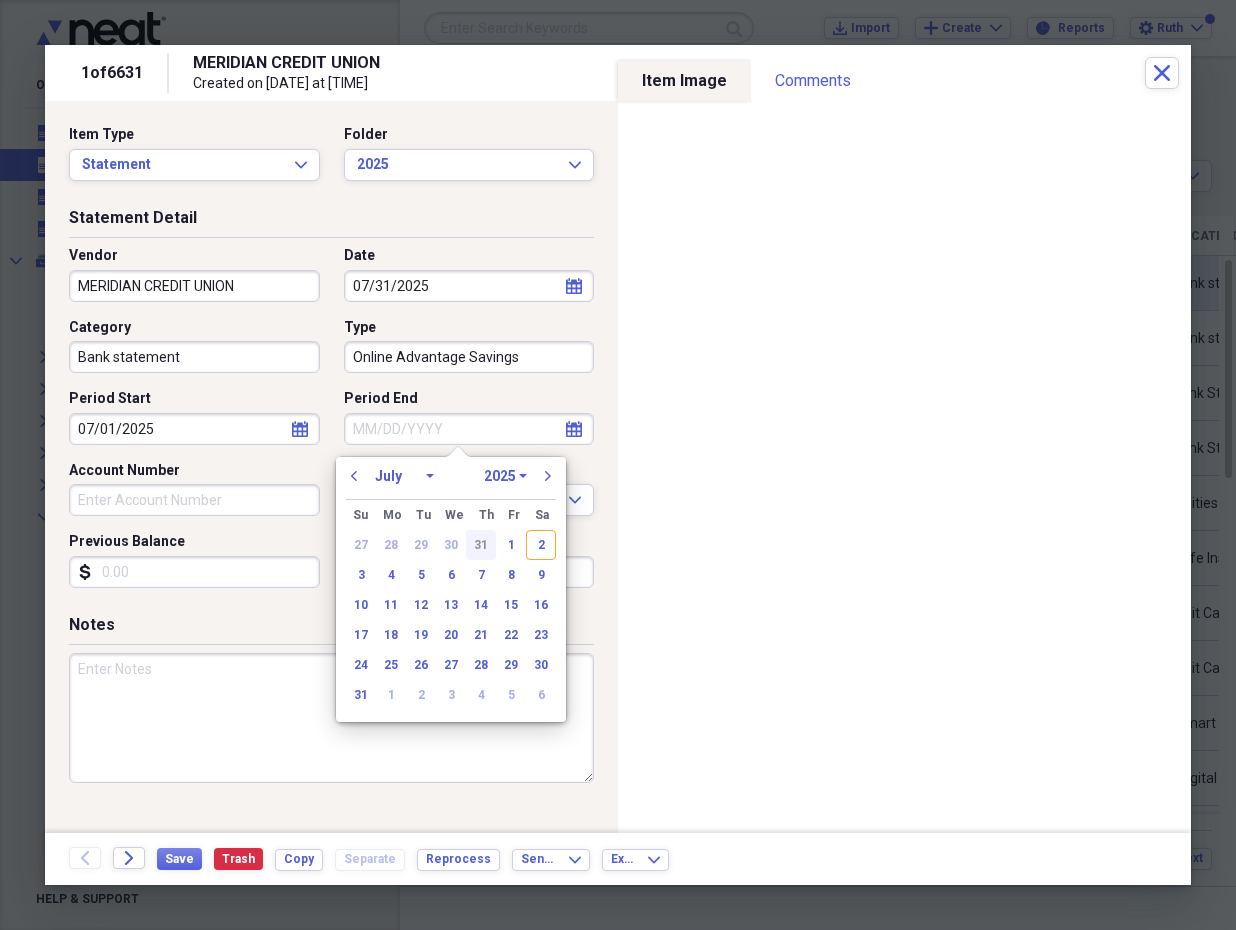 type on "07/31/2025" 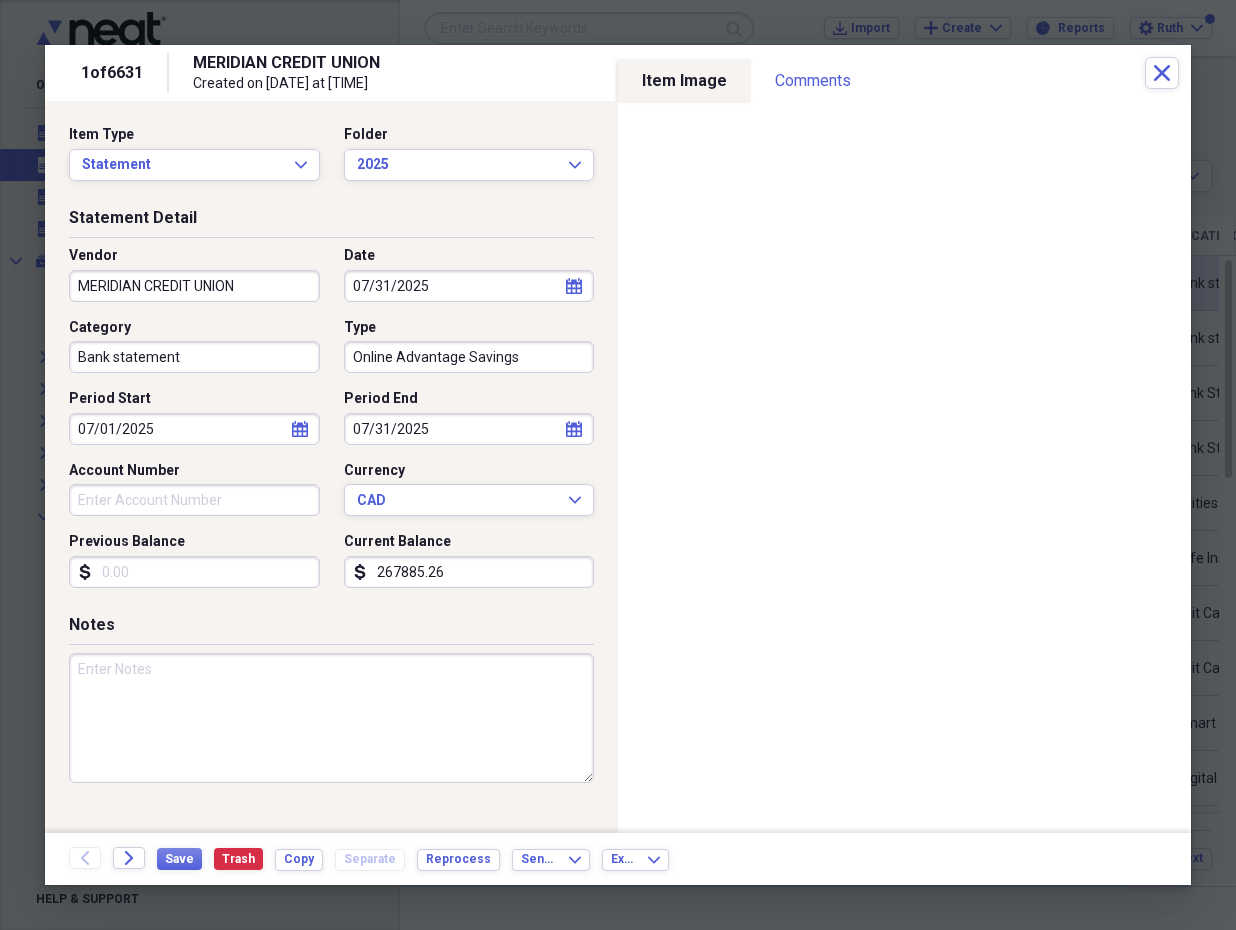 click on "Account Number" at bounding box center [194, 500] 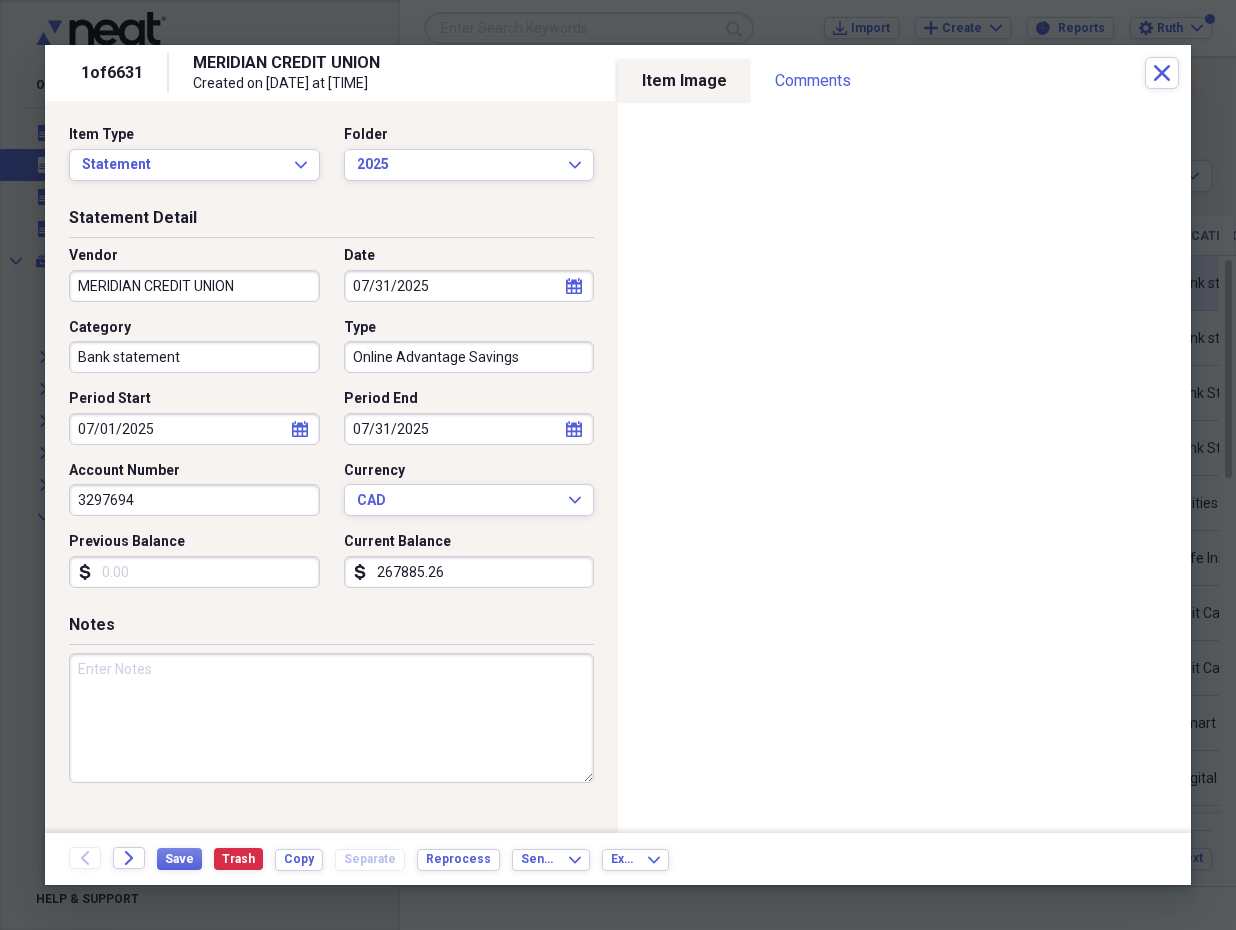 type on "3297694" 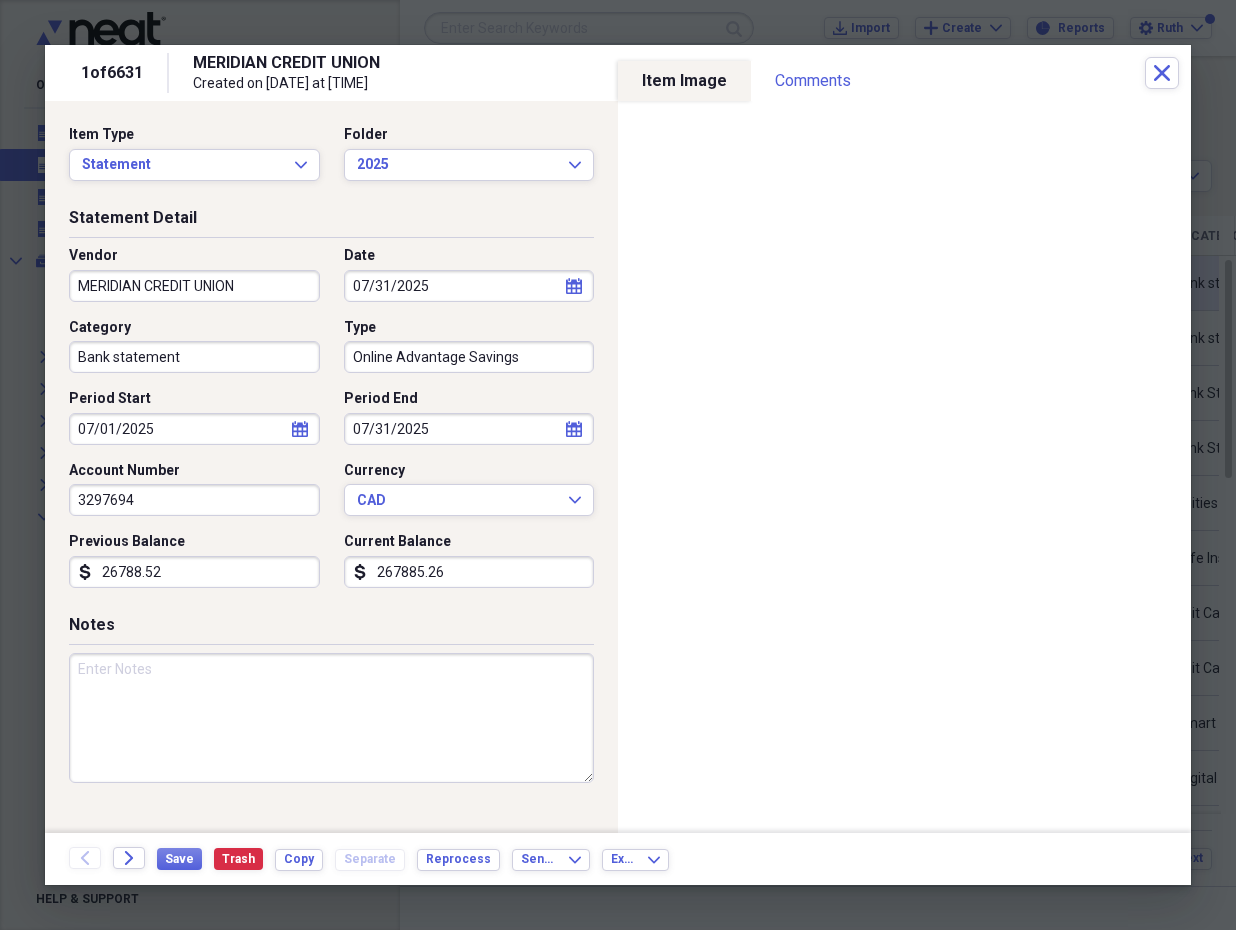 type on "267885.26" 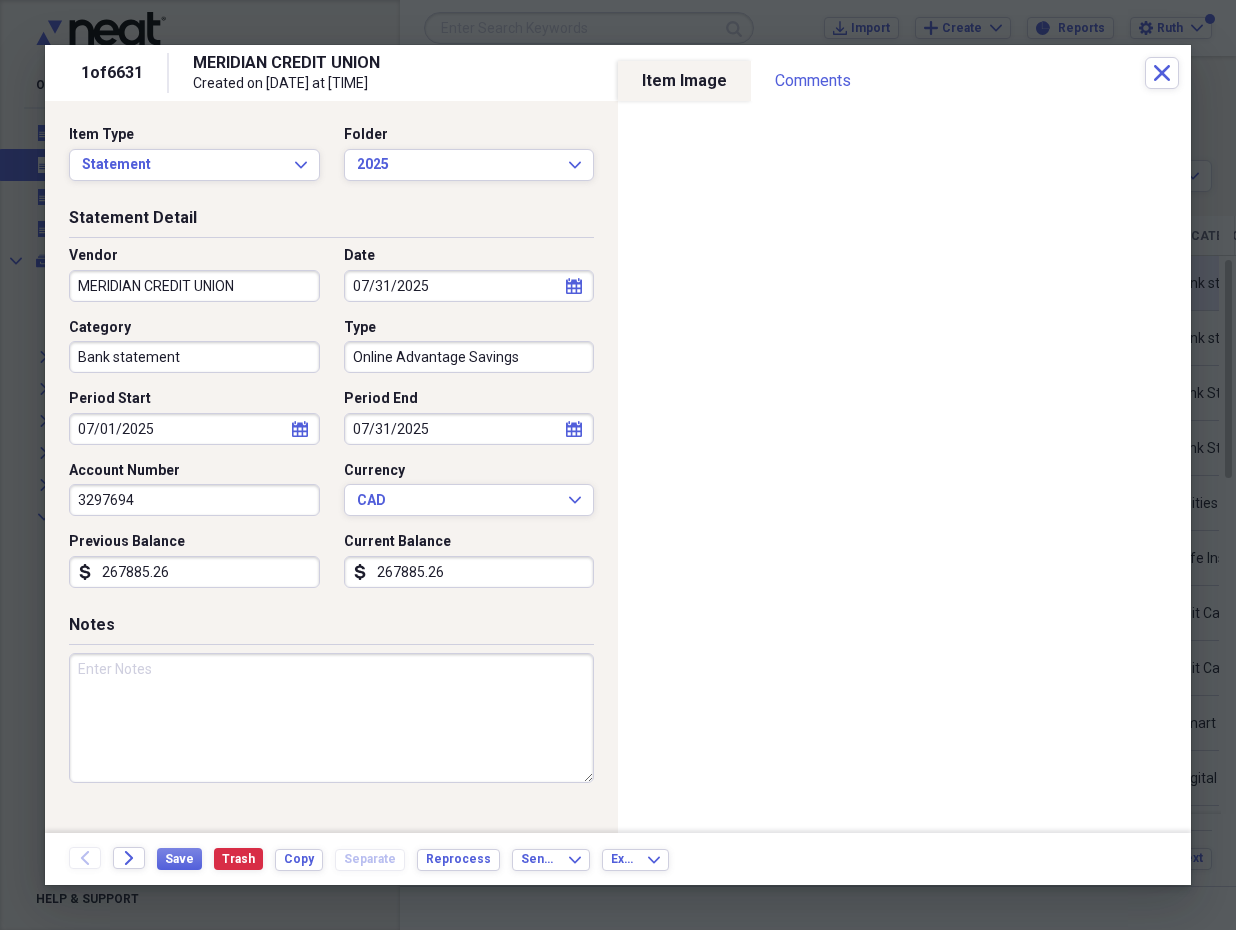 drag, startPoint x: 442, startPoint y: 566, endPoint x: 323, endPoint y: 563, distance: 119.03781 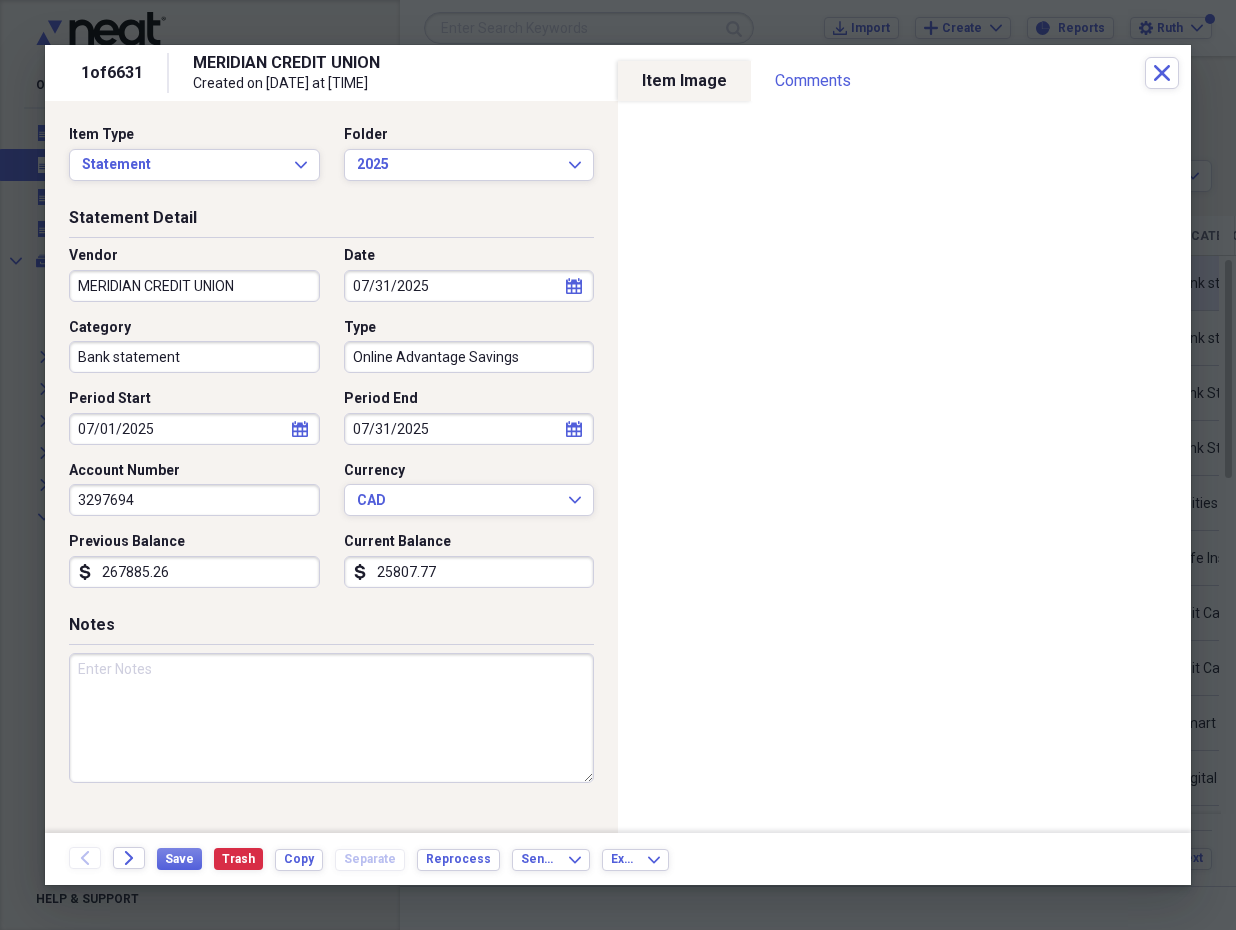 type on "258077.72" 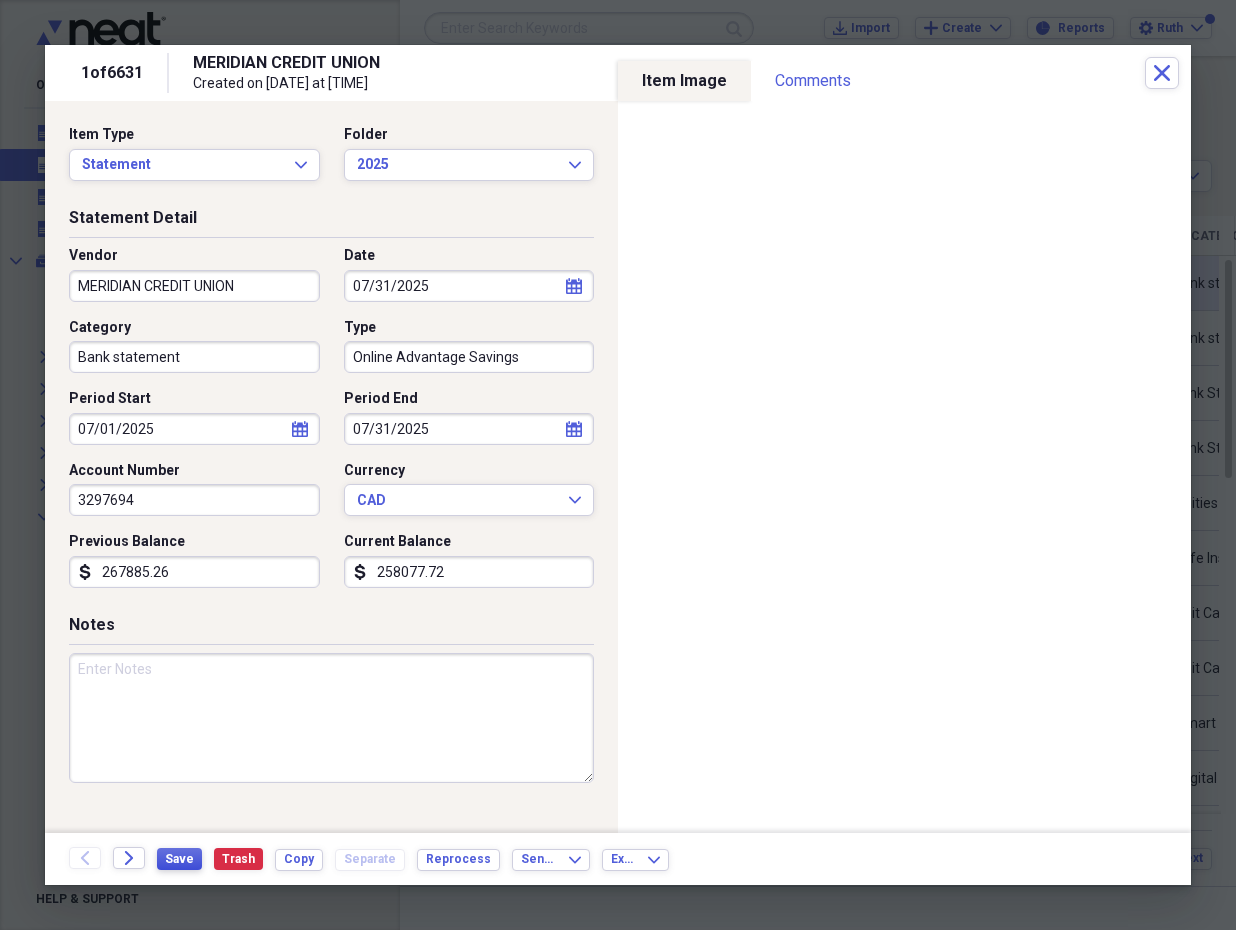 click on "Save" at bounding box center [179, 859] 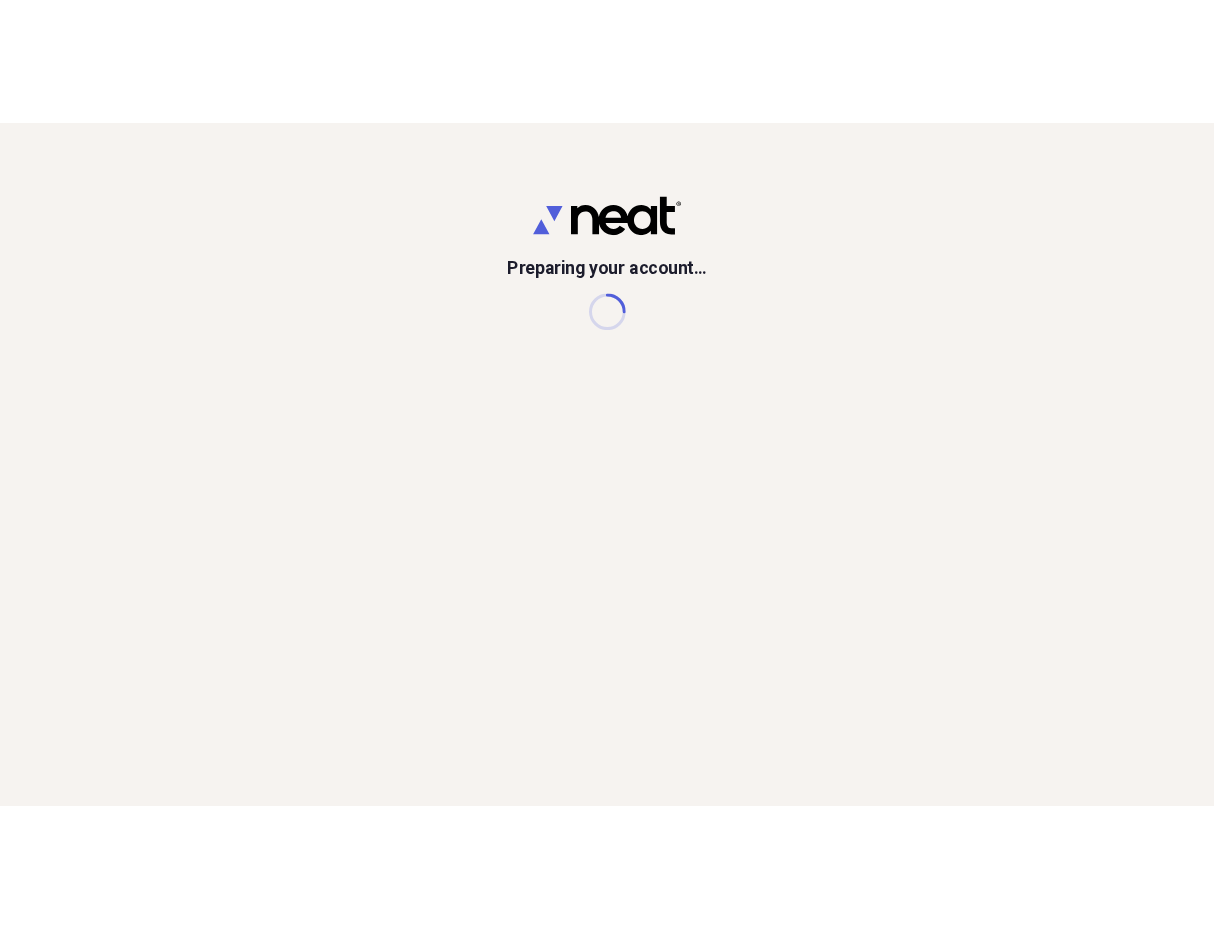 scroll, scrollTop: 0, scrollLeft: 0, axis: both 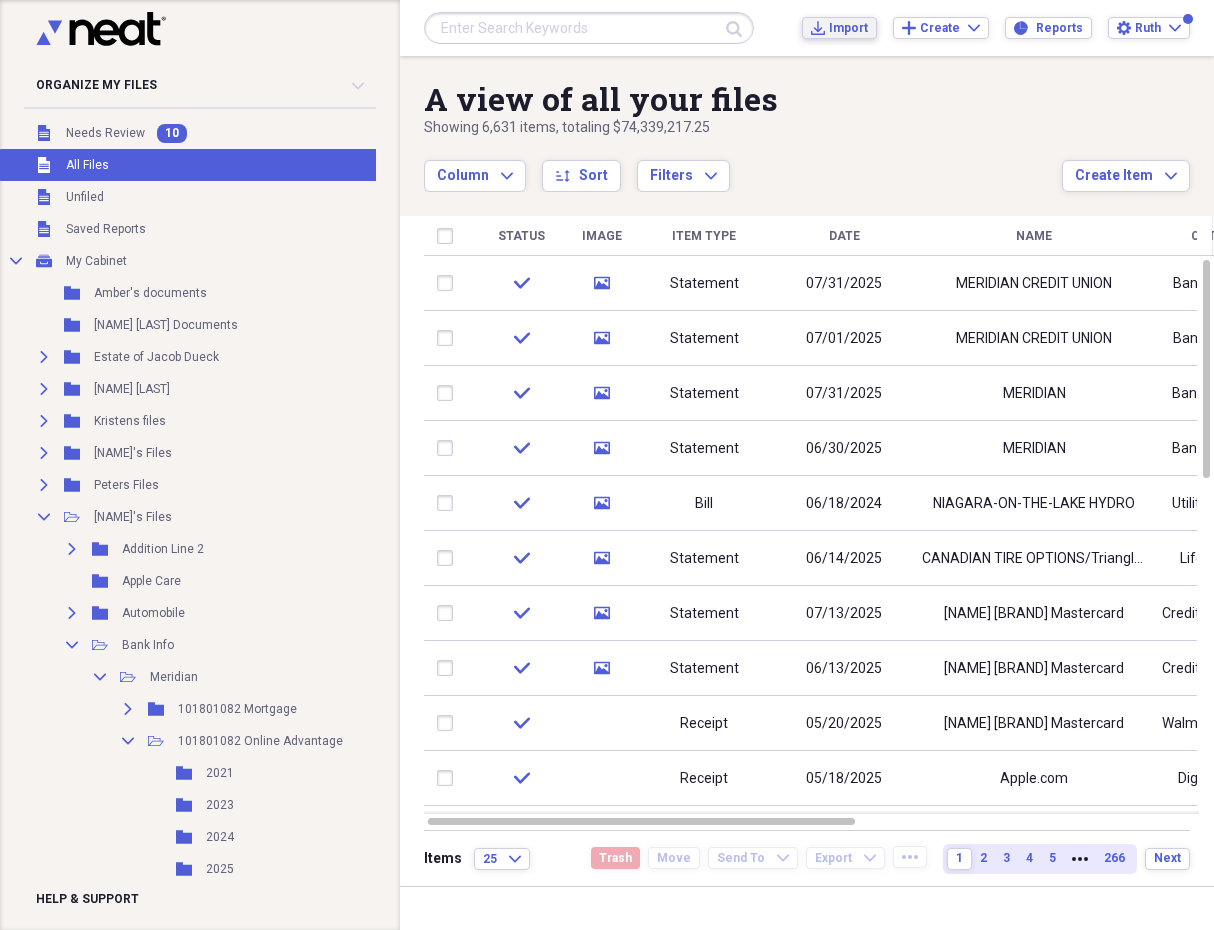 click on "Import" at bounding box center [848, 28] 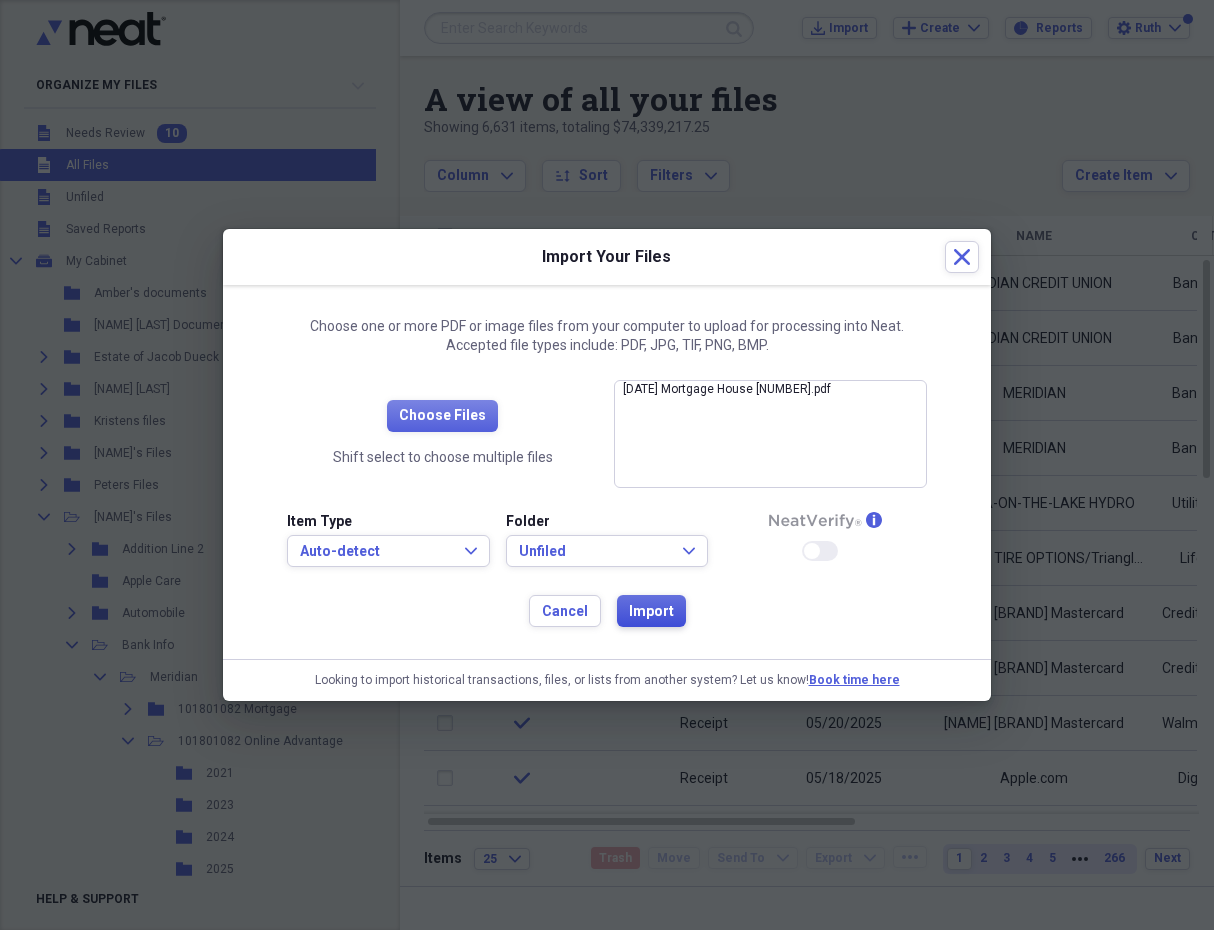 click on "Import" at bounding box center (651, 612) 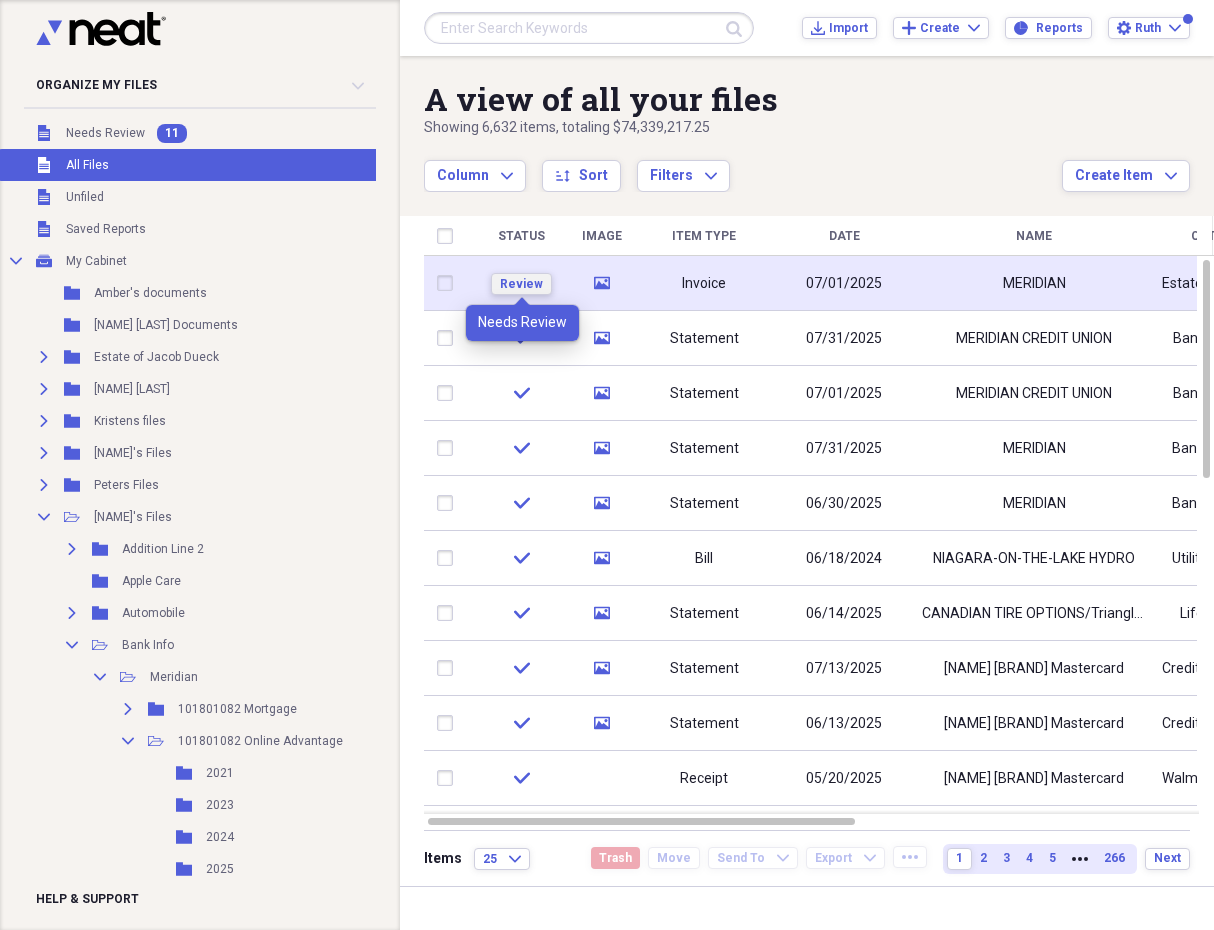 click on "Review" at bounding box center (521, 284) 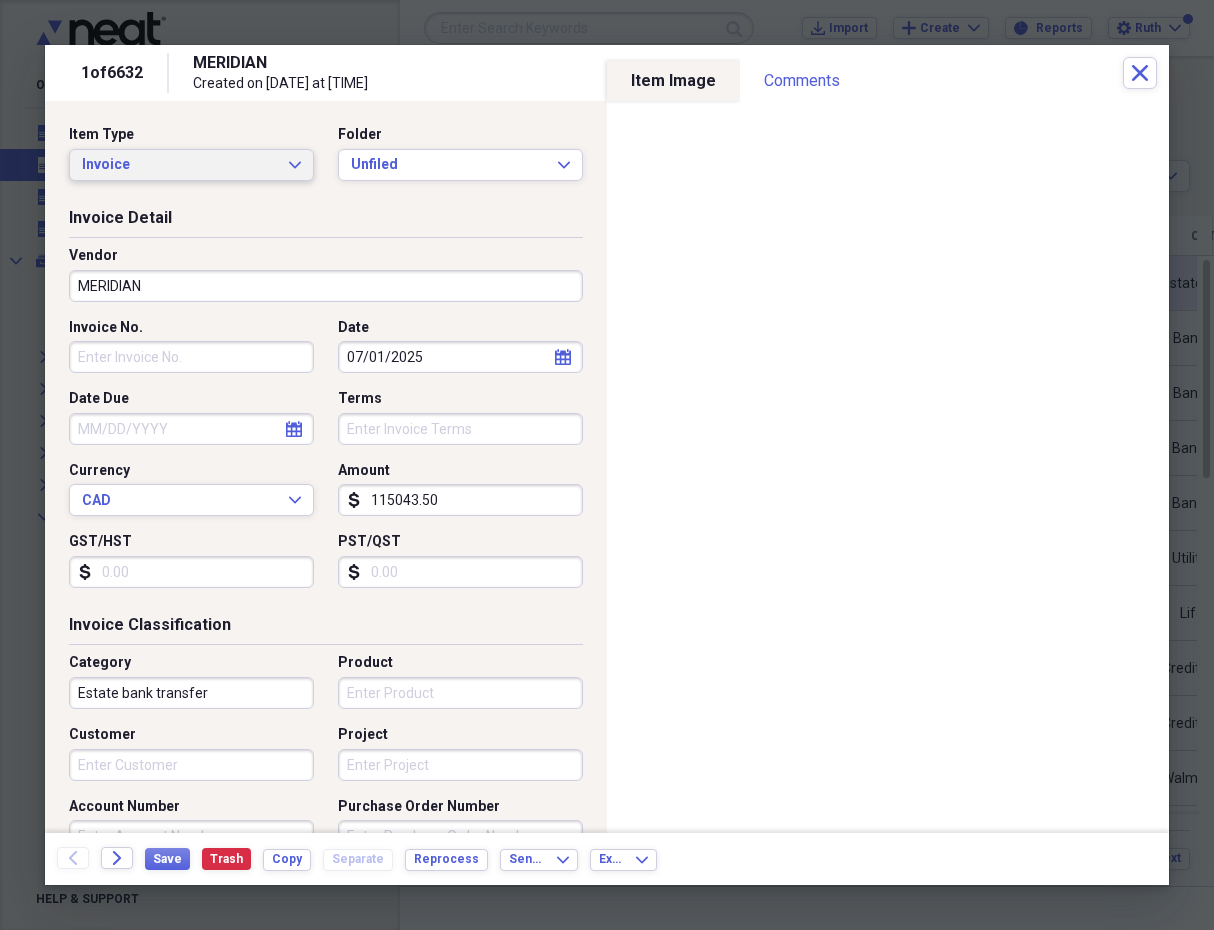 click on "Invoice Expand" at bounding box center (191, 165) 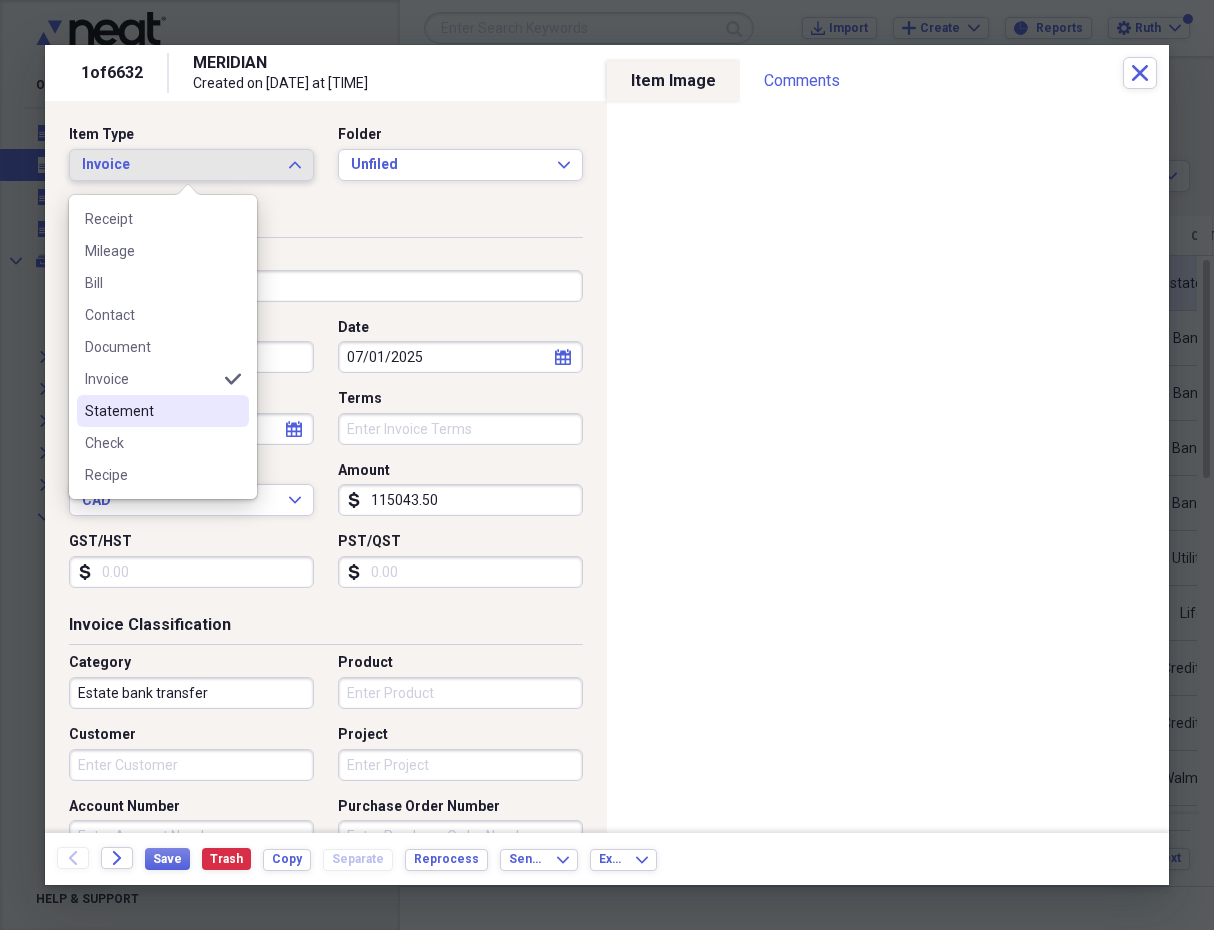 click on "Statement" at bounding box center (151, 411) 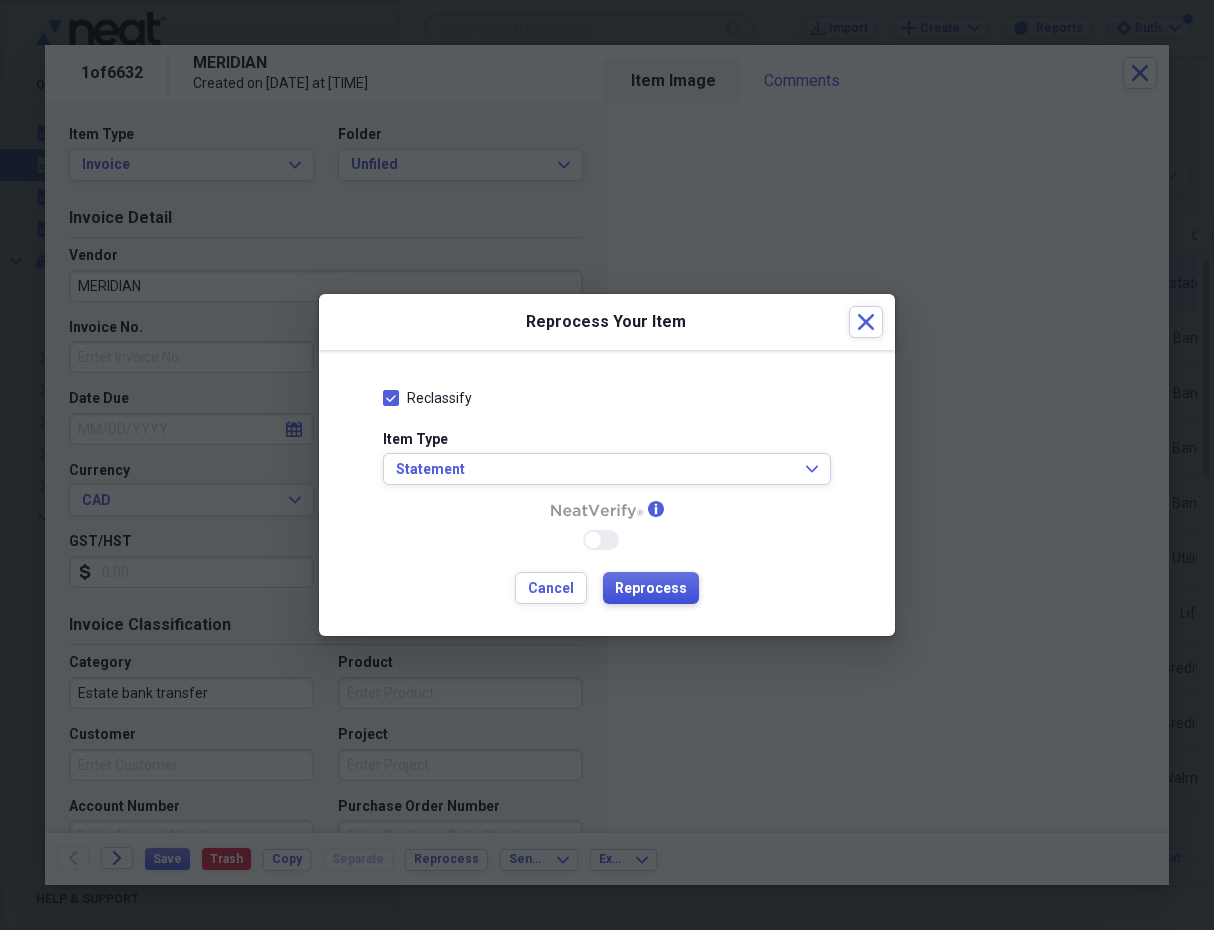 click on "Reprocess" at bounding box center (651, 589) 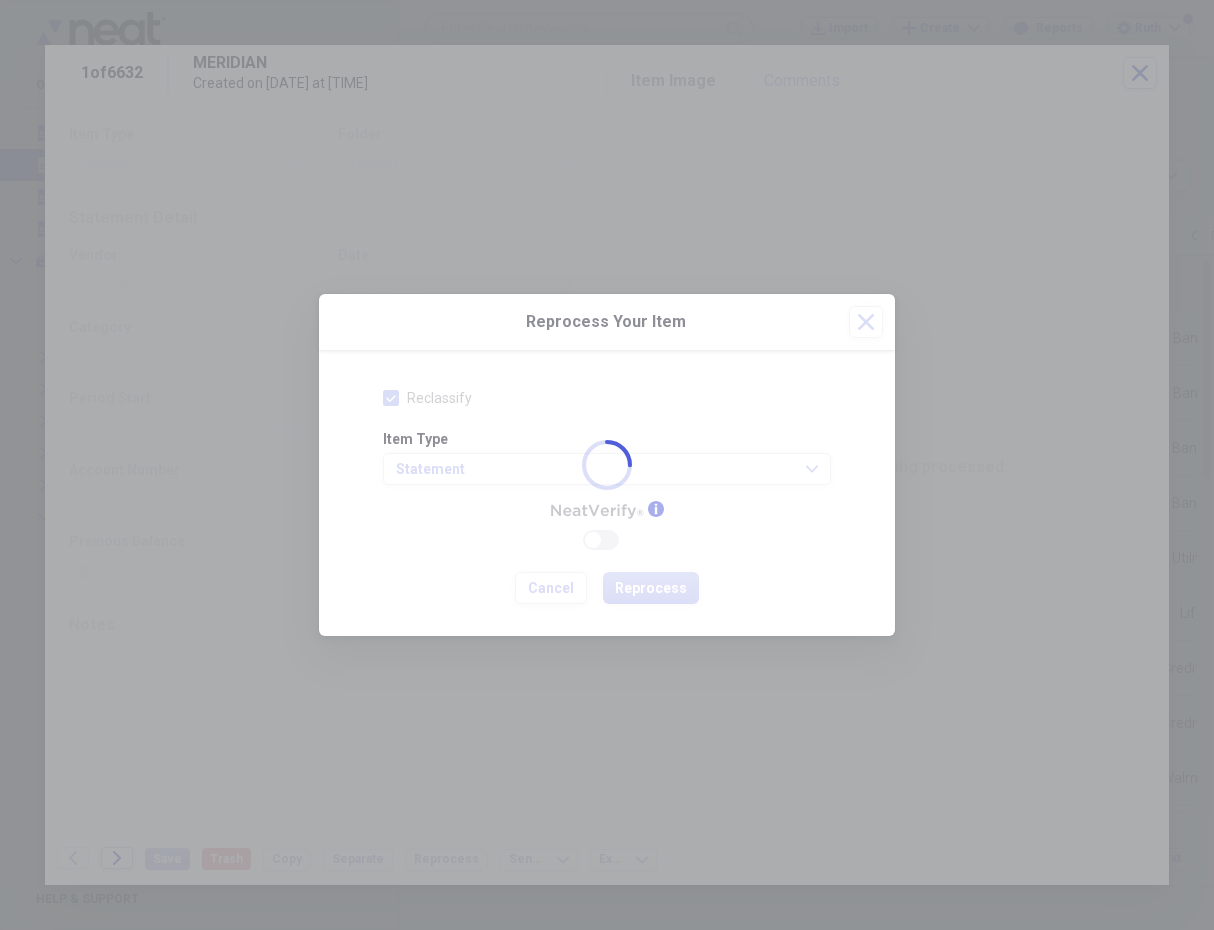 type on "115043.50" 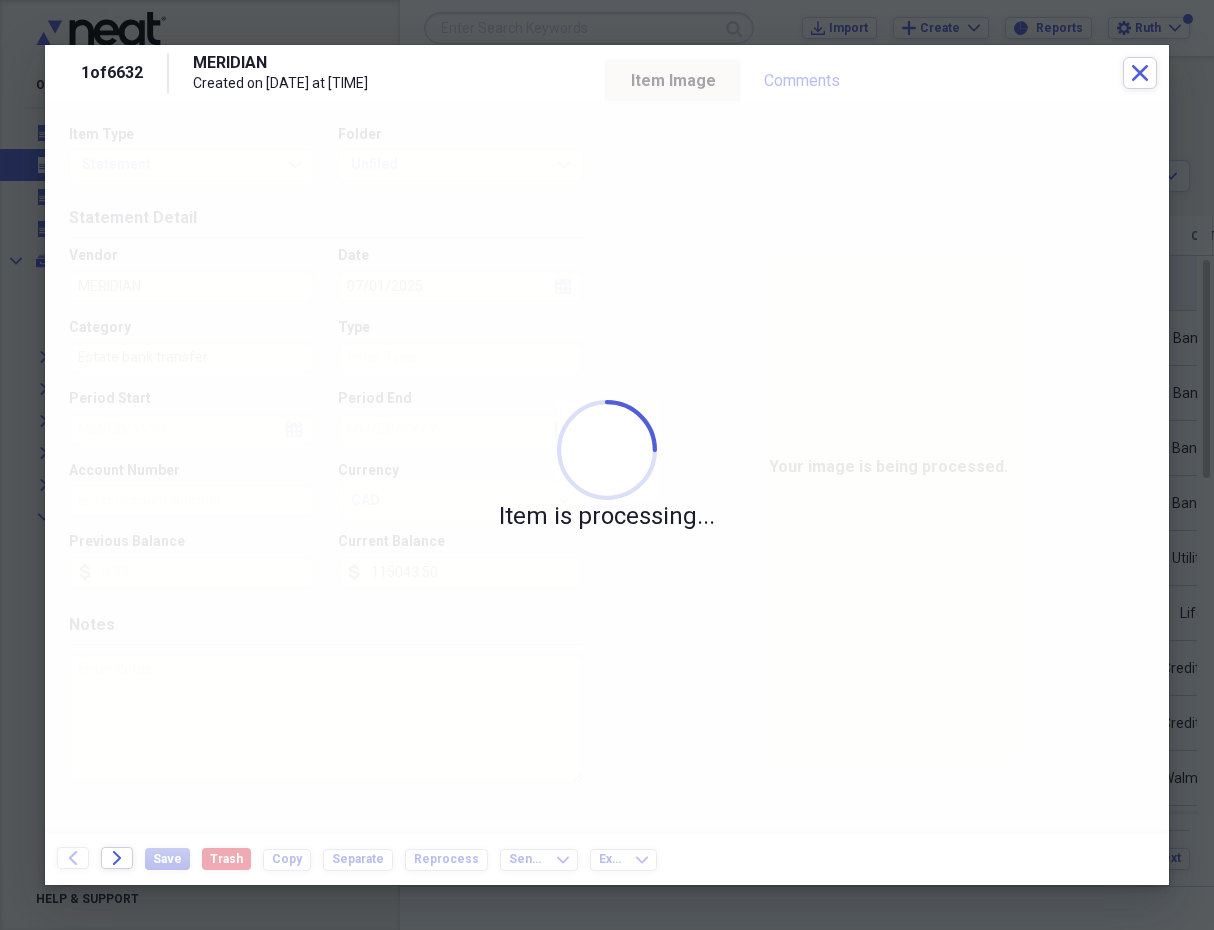 type on "Bank Statement" 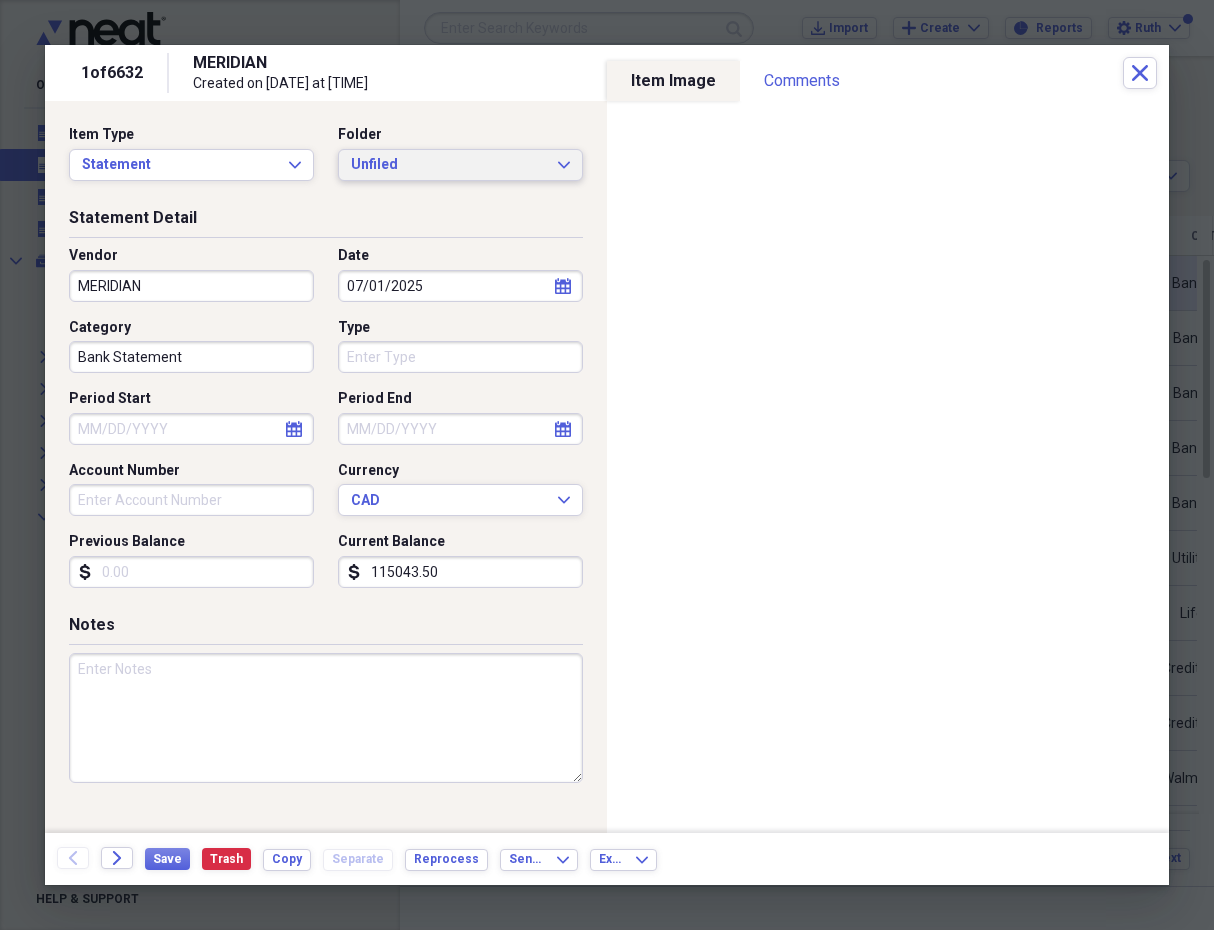 click on "Expand" 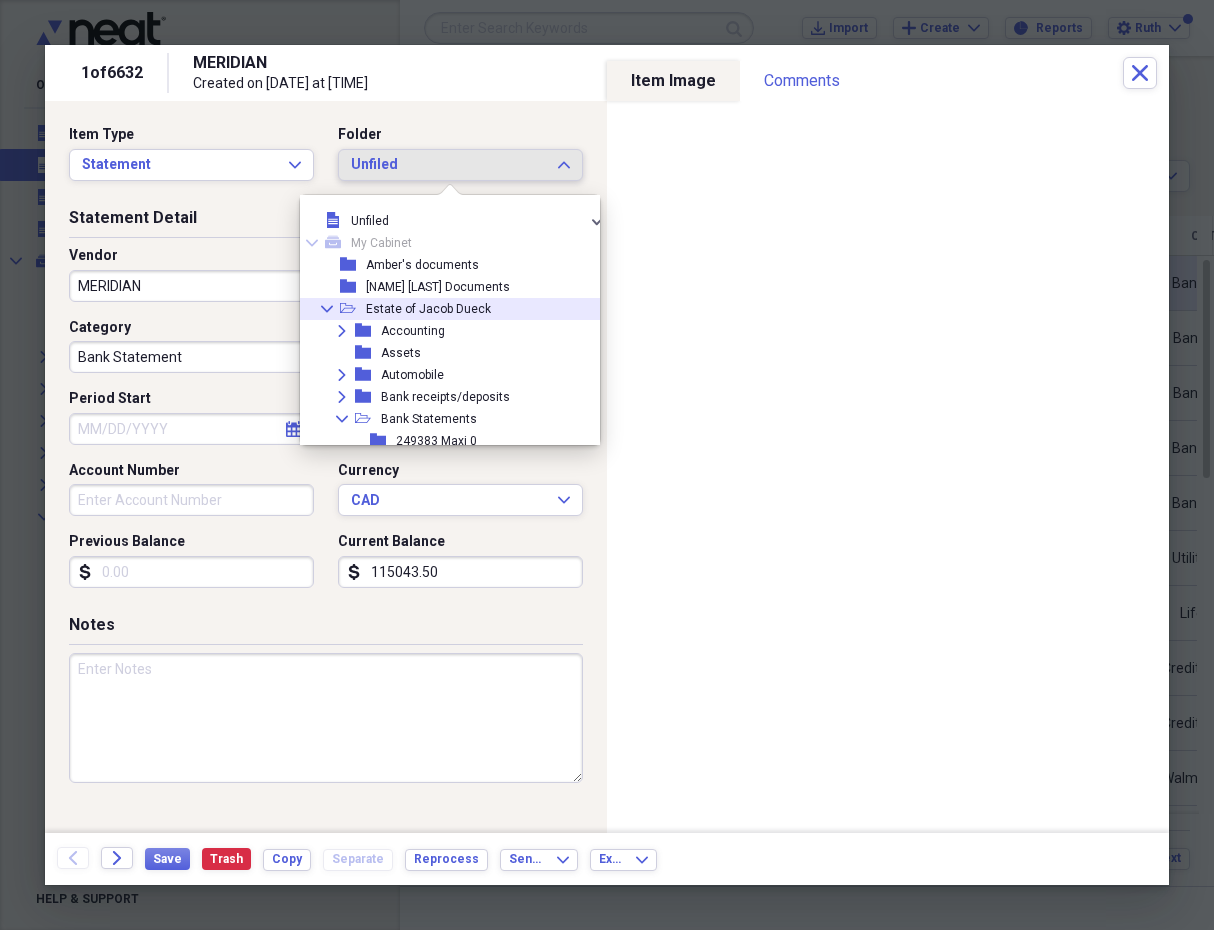 click on "Collapse" 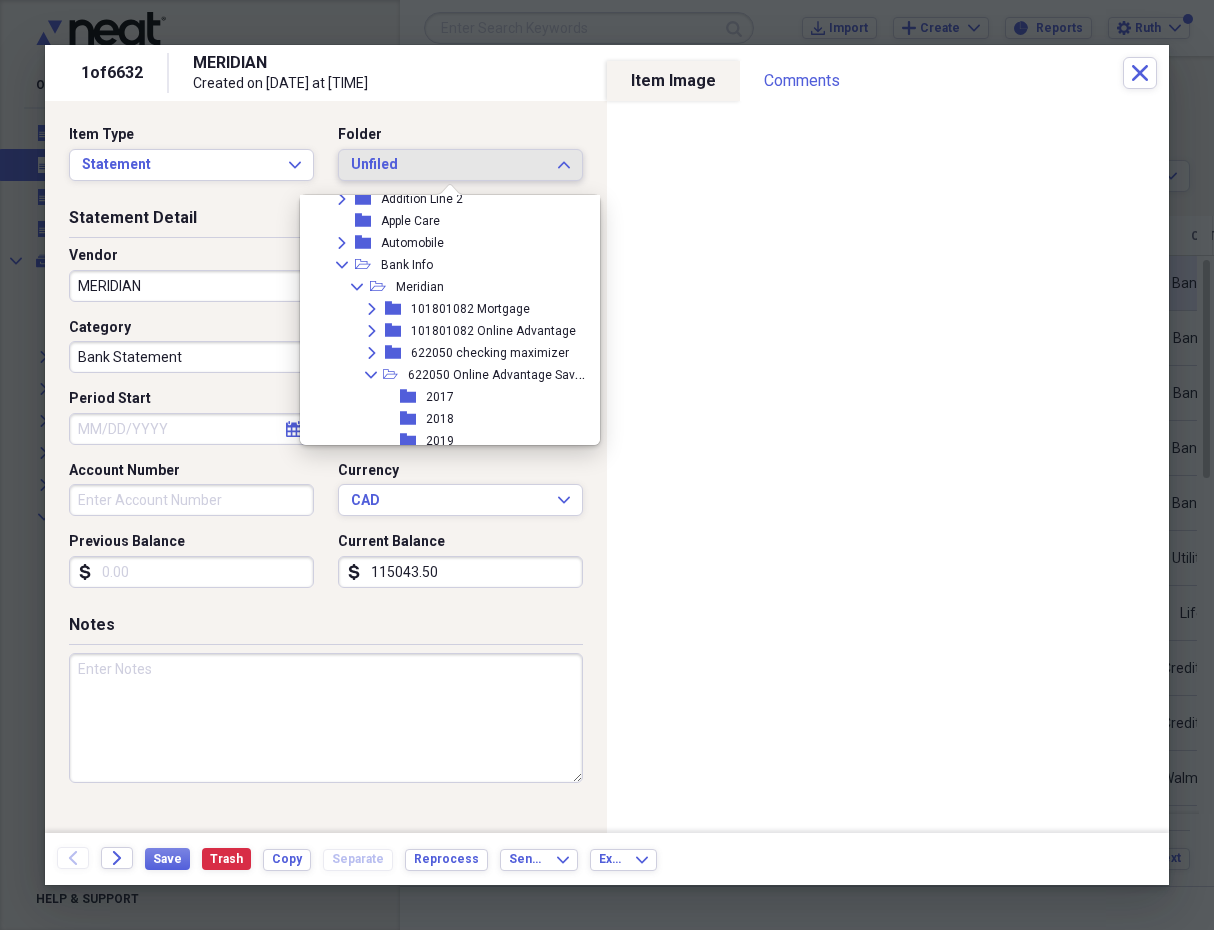 scroll, scrollTop: 261, scrollLeft: 0, axis: vertical 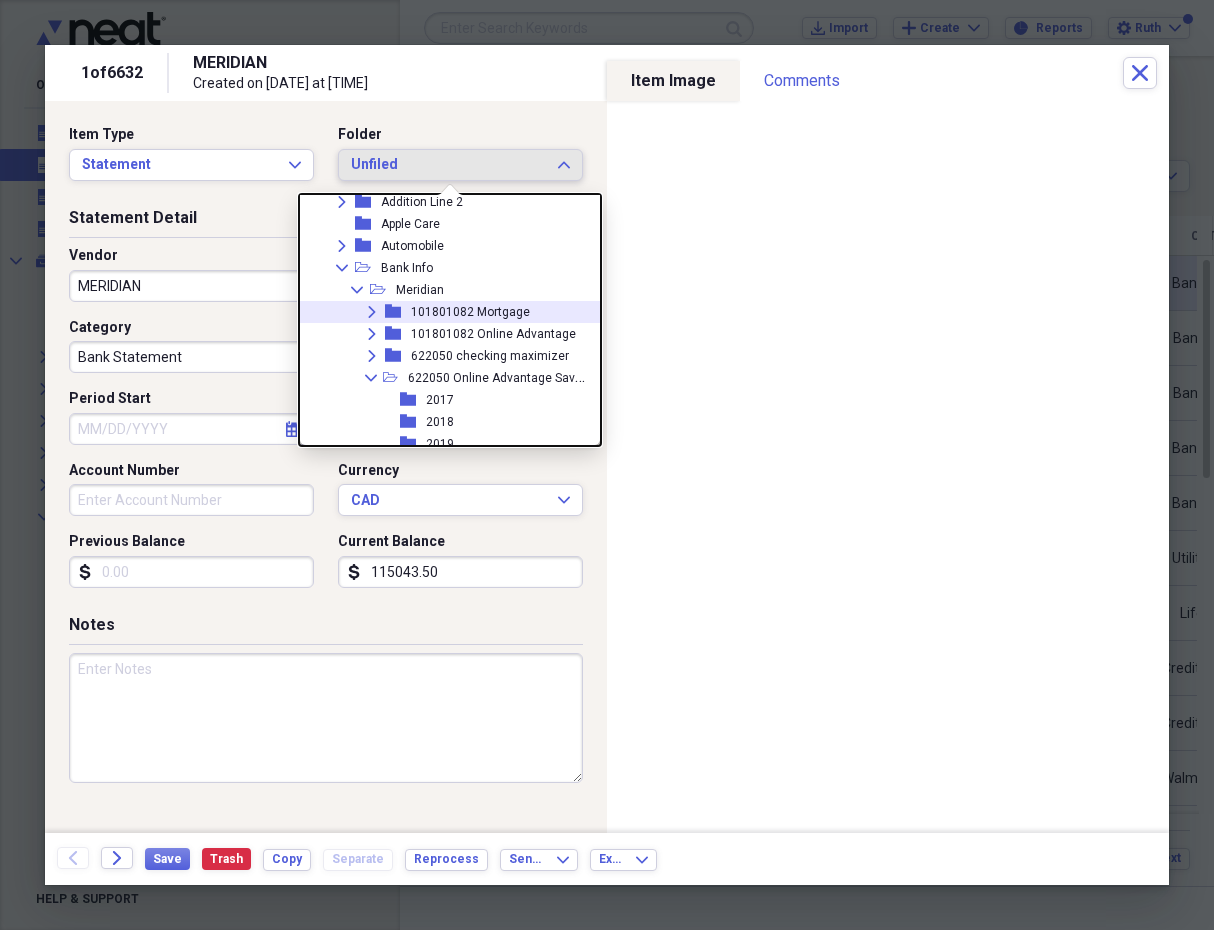 click 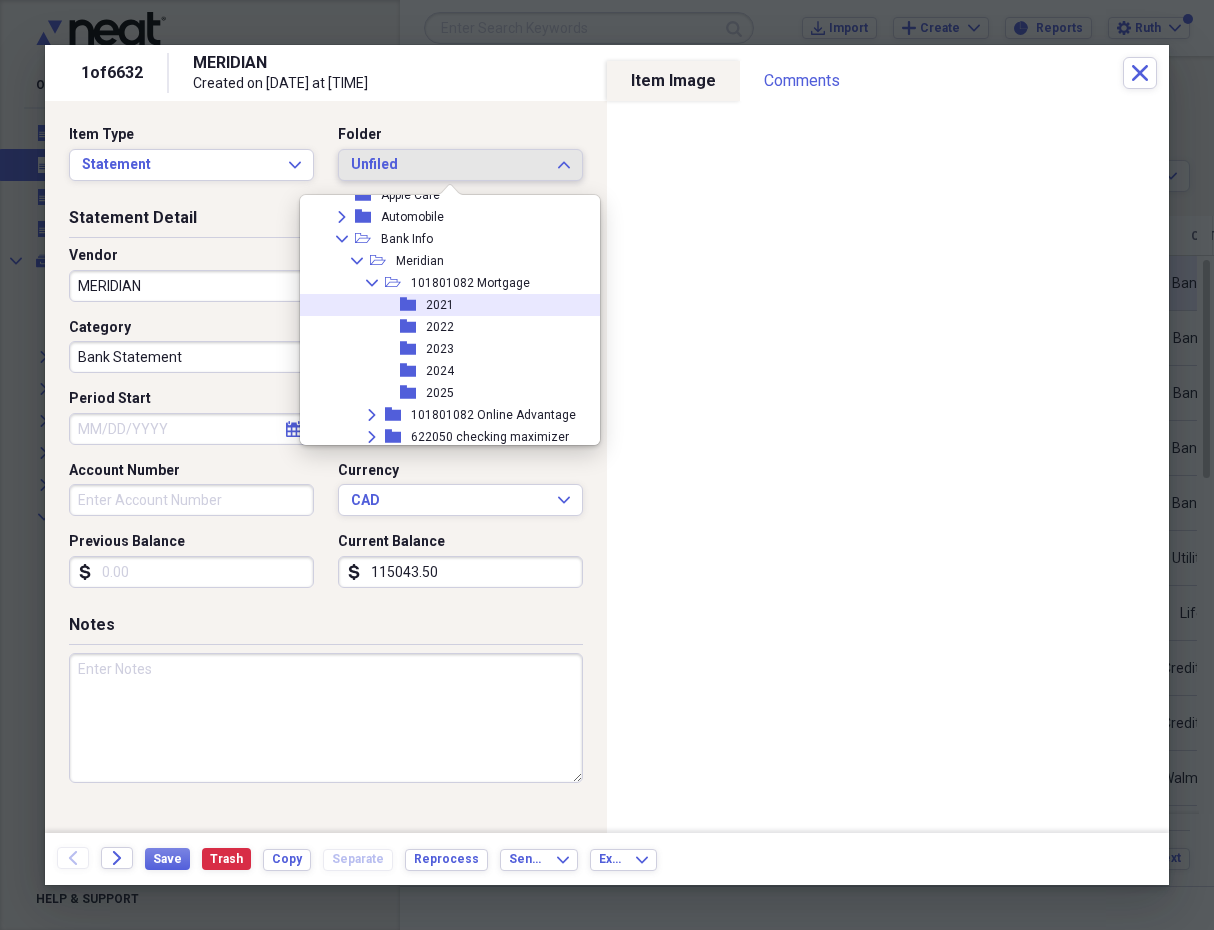 scroll, scrollTop: 306, scrollLeft: 0, axis: vertical 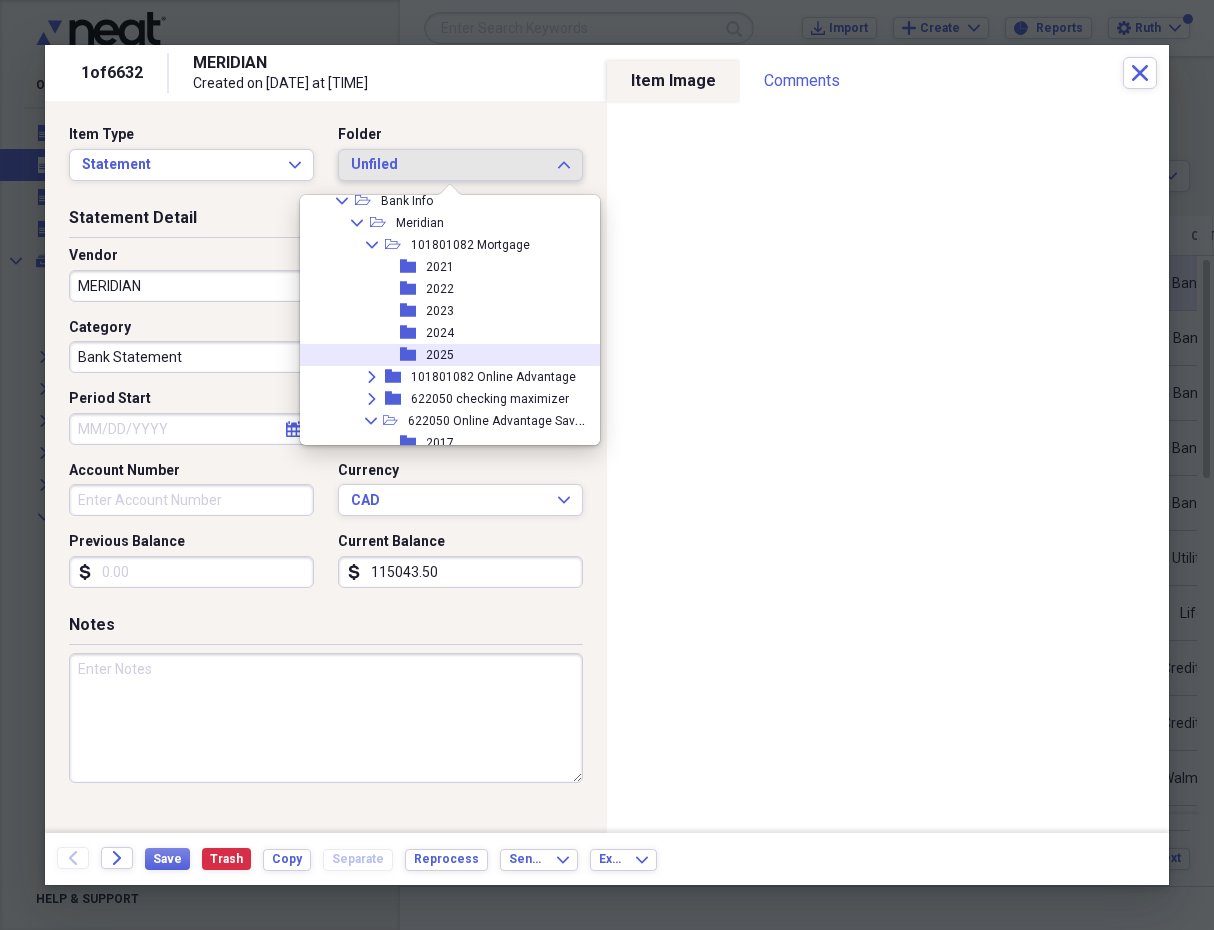click on "folder 2025" at bounding box center [446, 355] 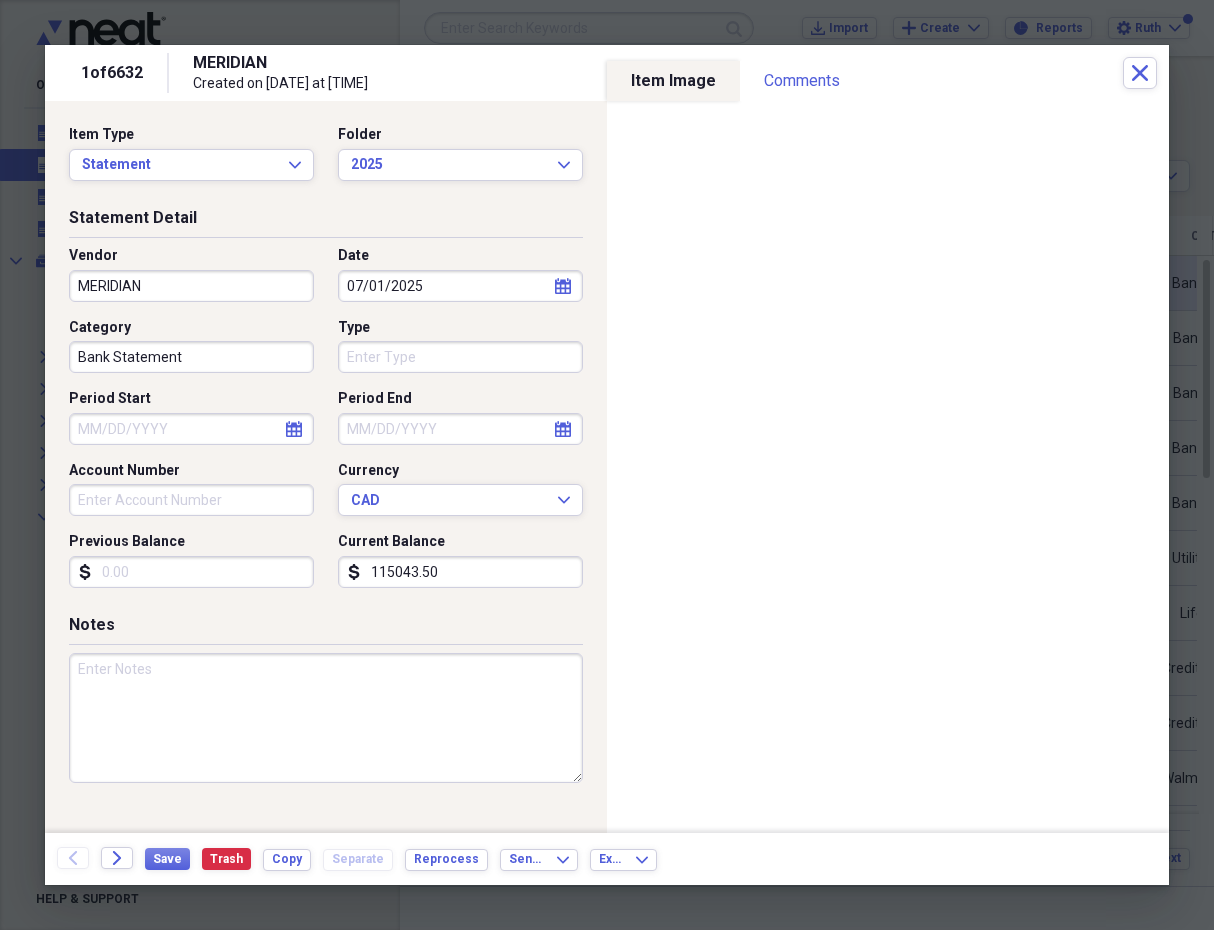 click on "Type" at bounding box center (460, 357) 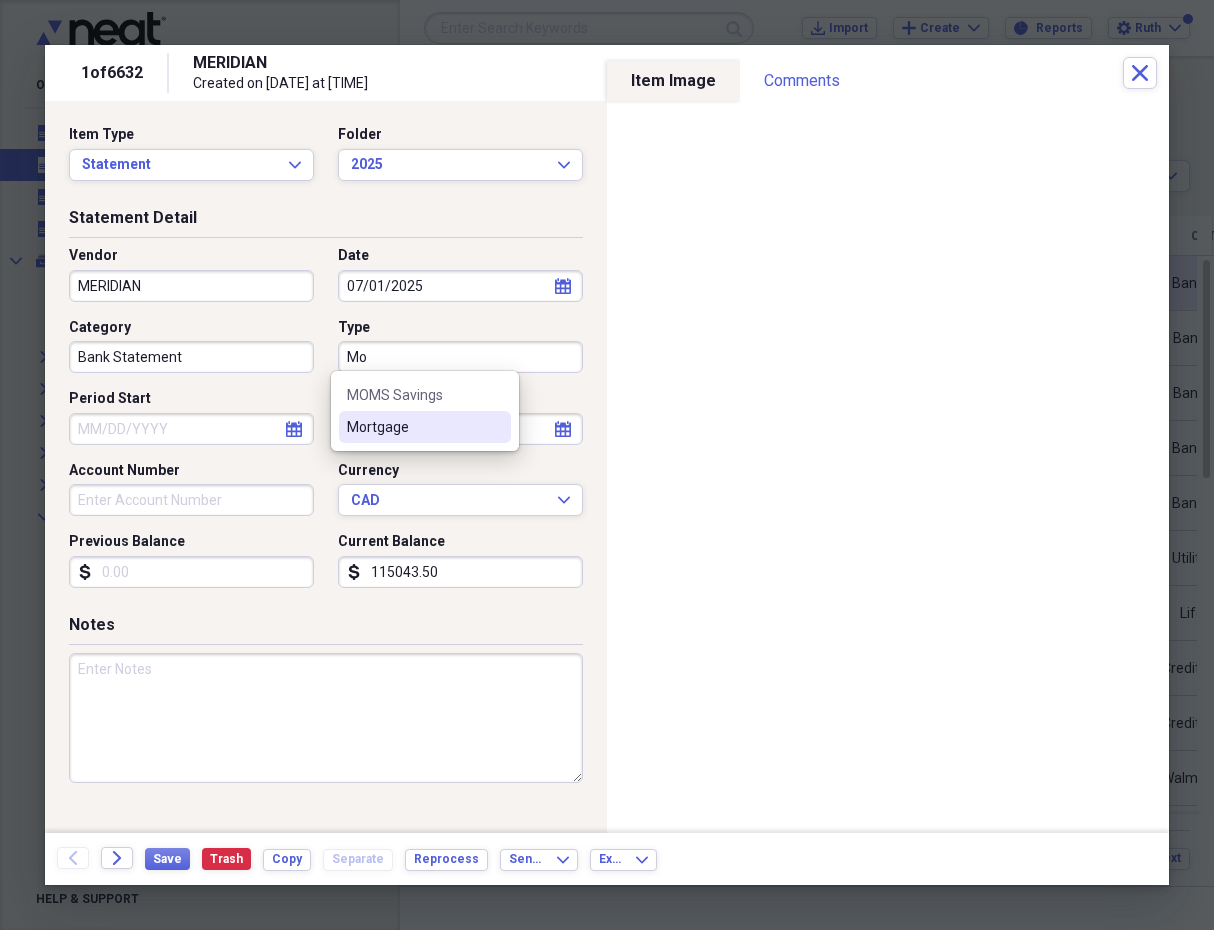 click on "Mortgage" at bounding box center (413, 427) 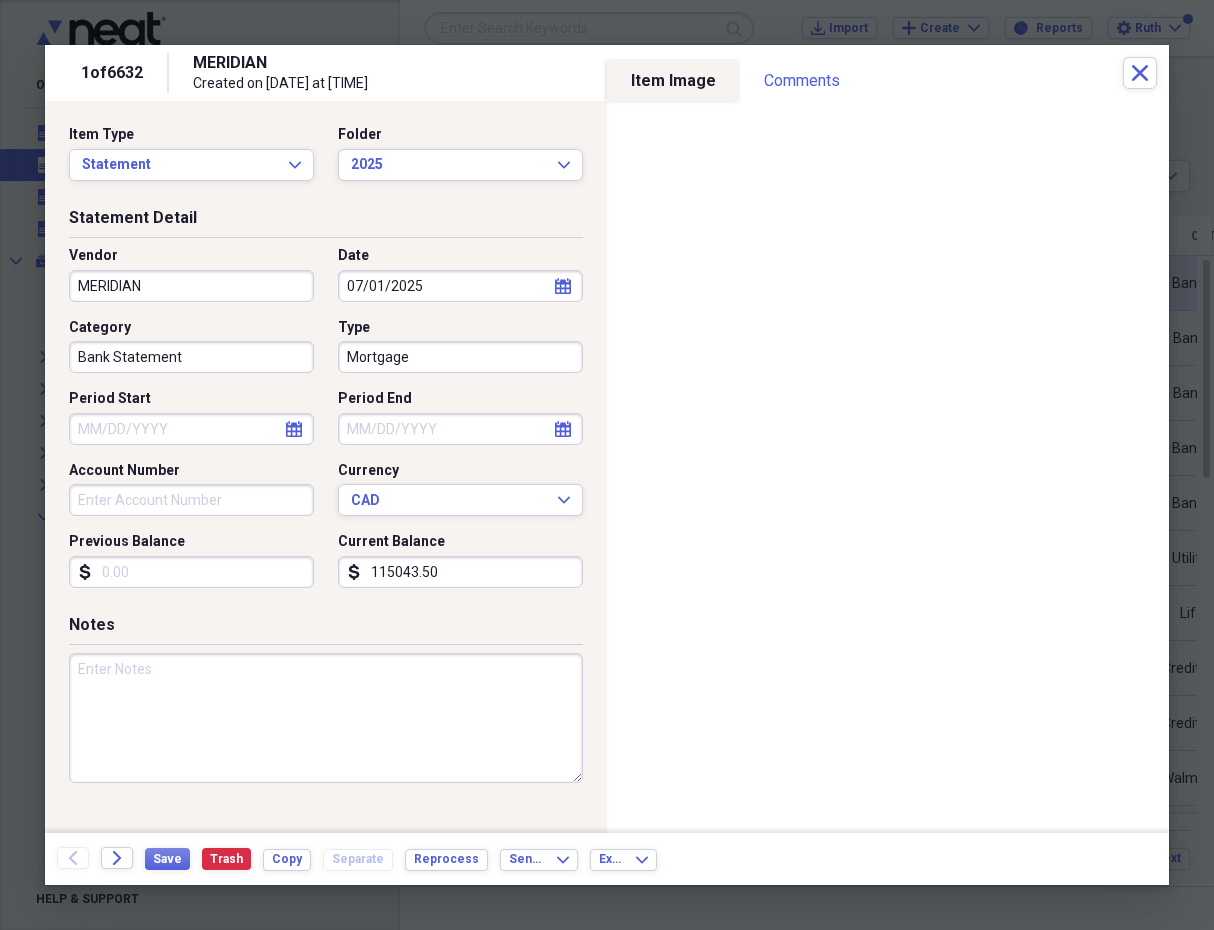 click on "calendar" 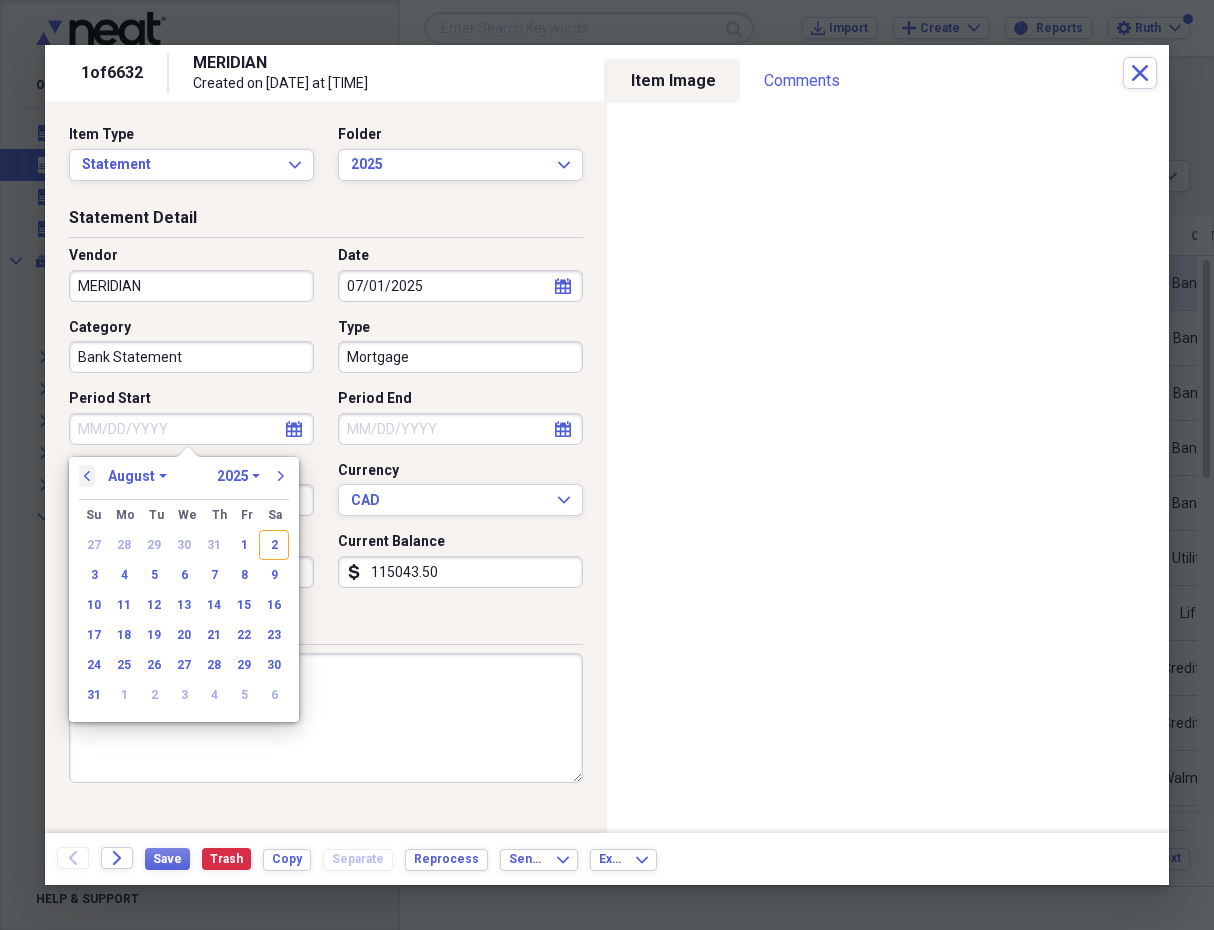 click on "previous" at bounding box center (87, 476) 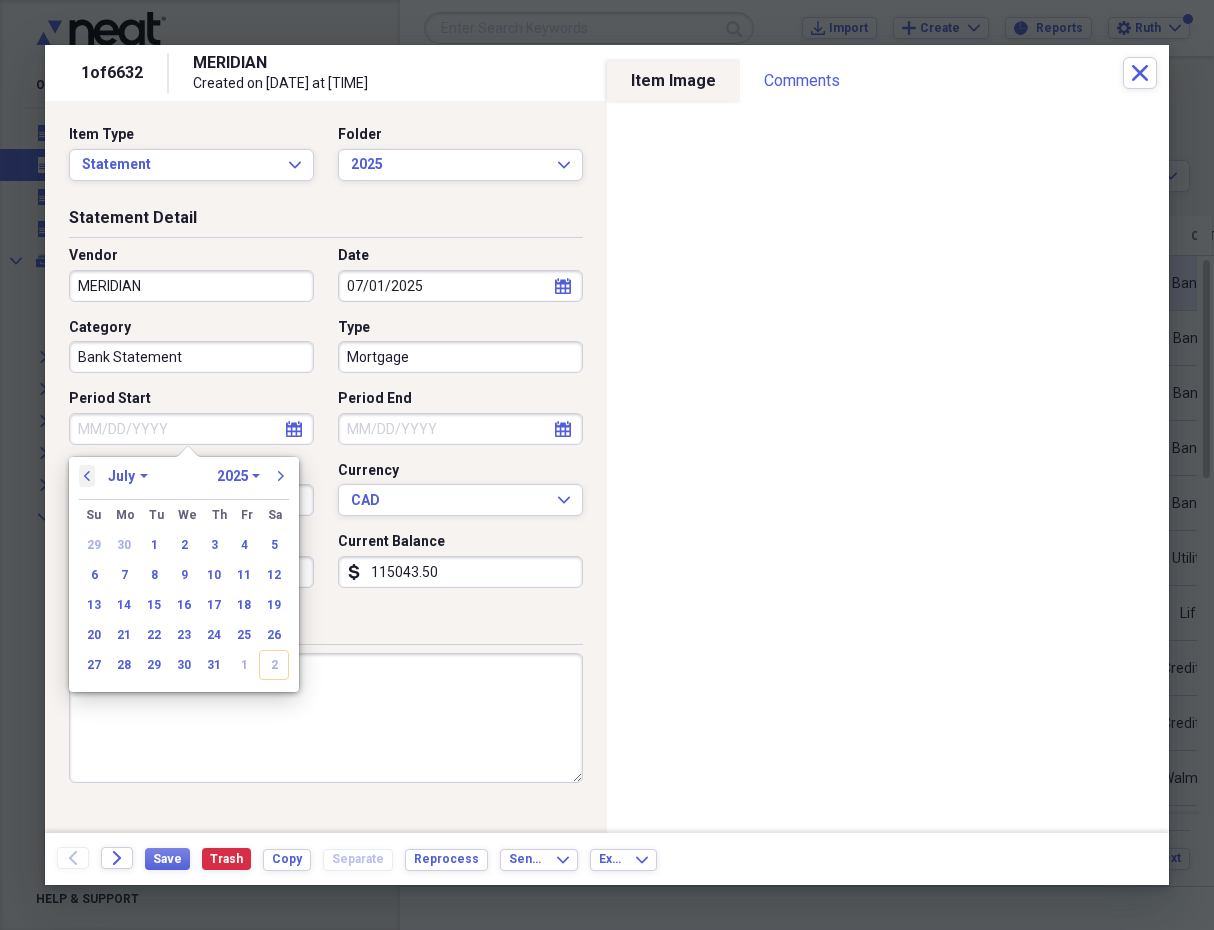 click on "previous" at bounding box center [87, 476] 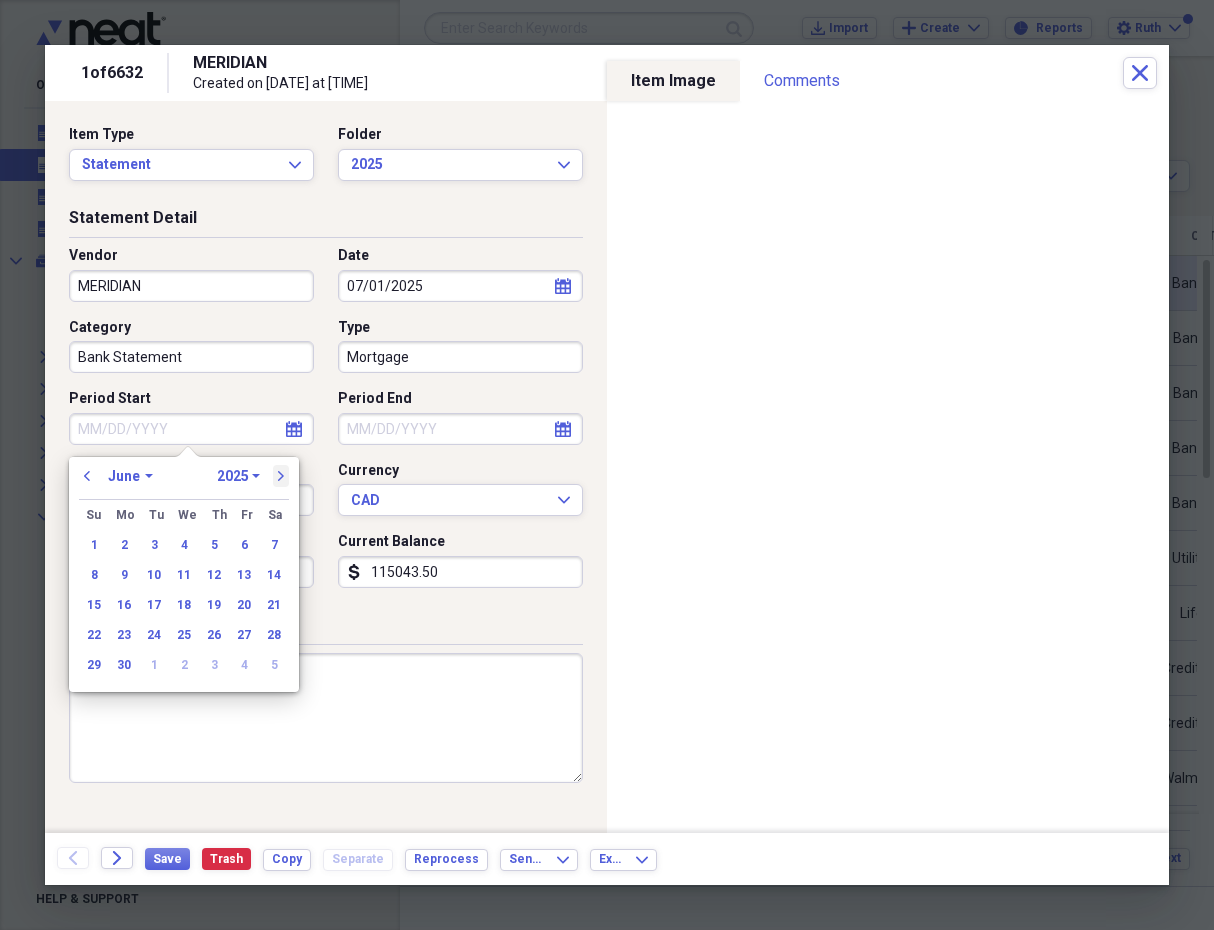 click on "next" at bounding box center [281, 476] 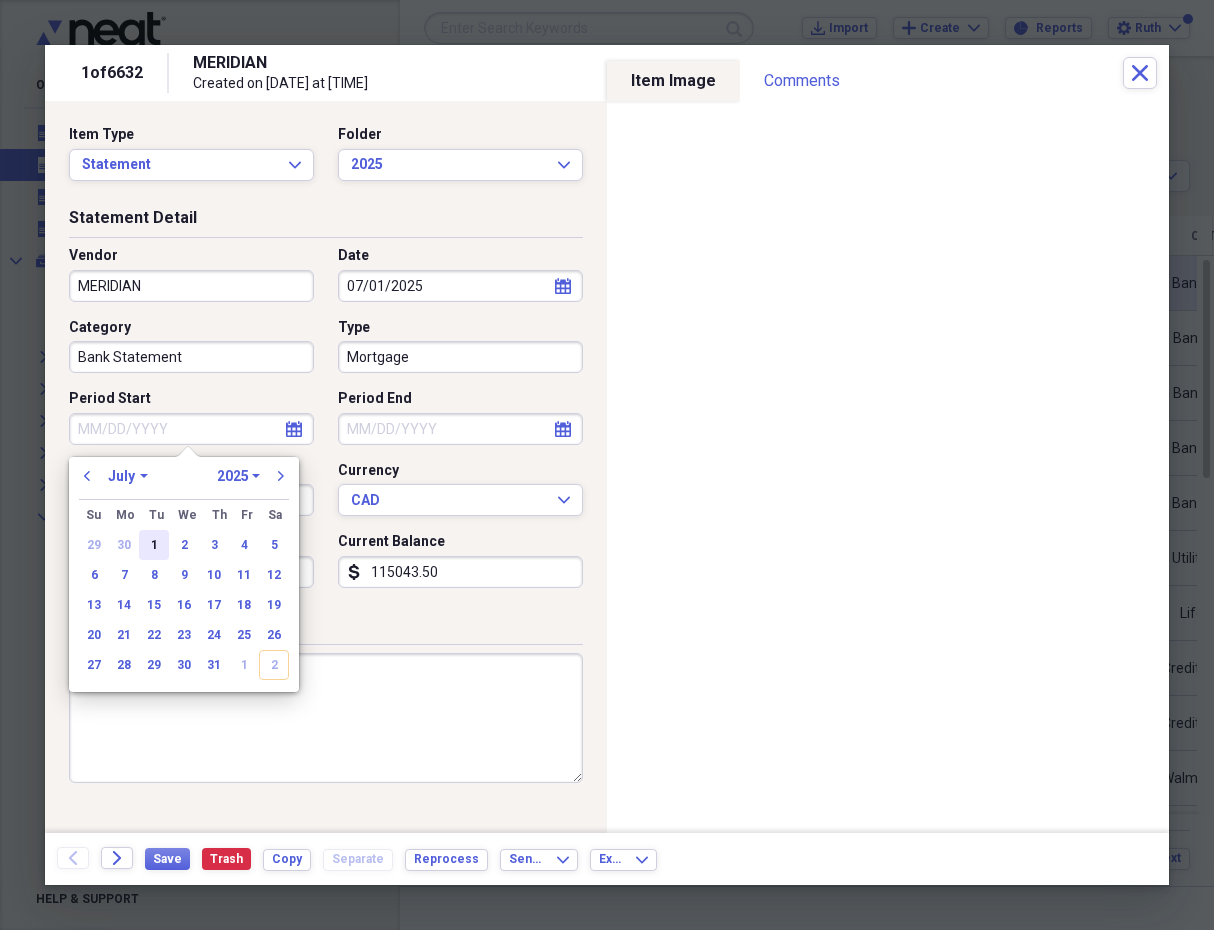 click on "1" at bounding box center (154, 545) 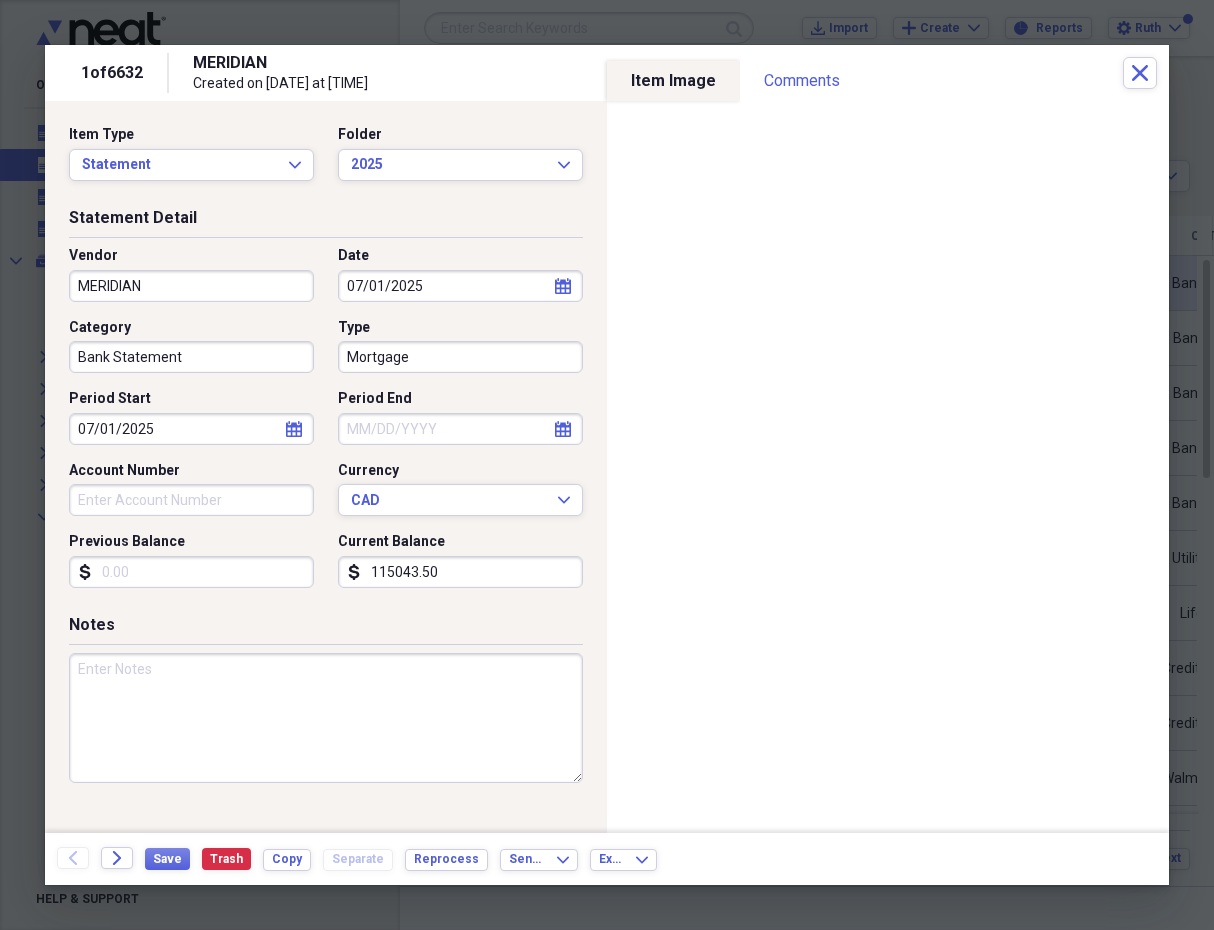 click 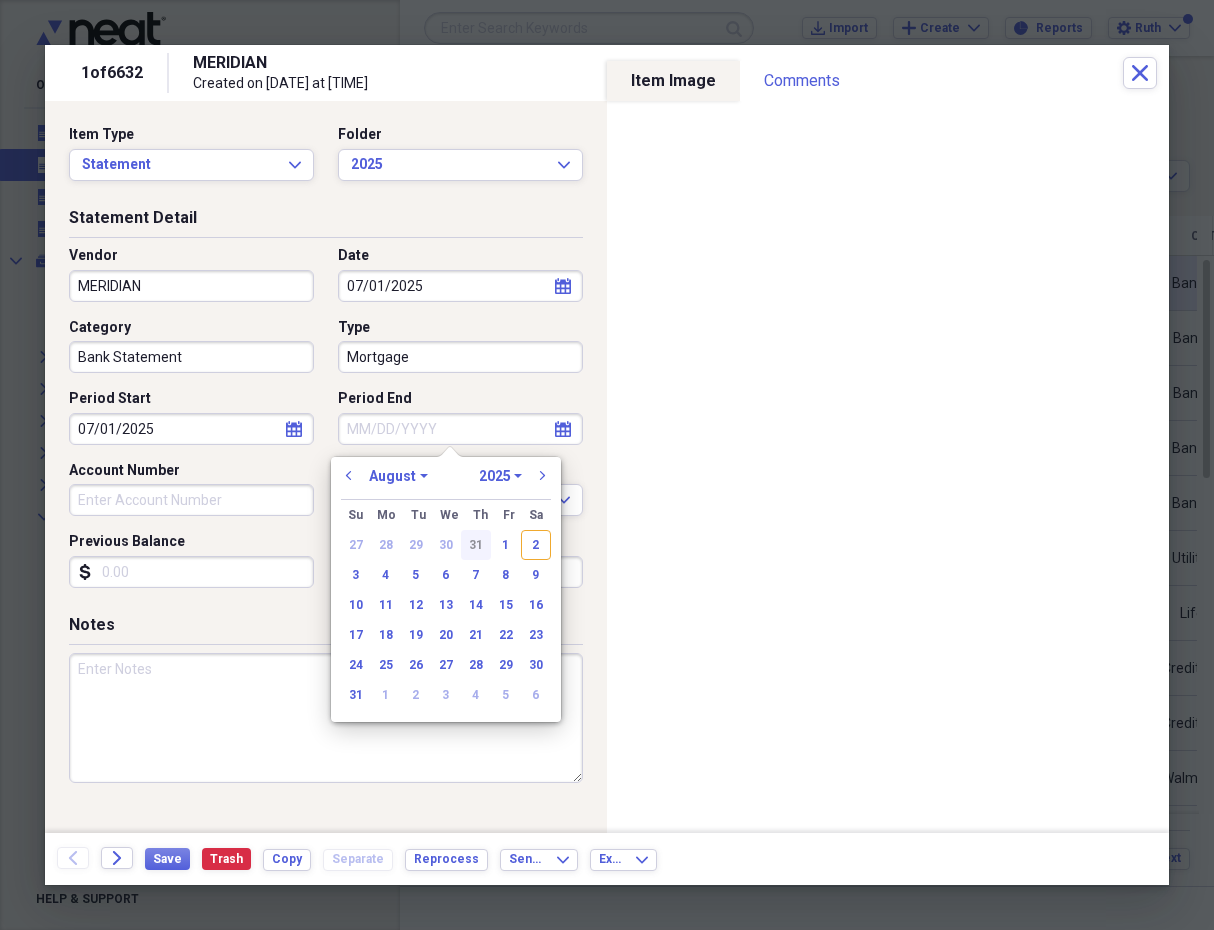 click on "31" at bounding box center (476, 545) 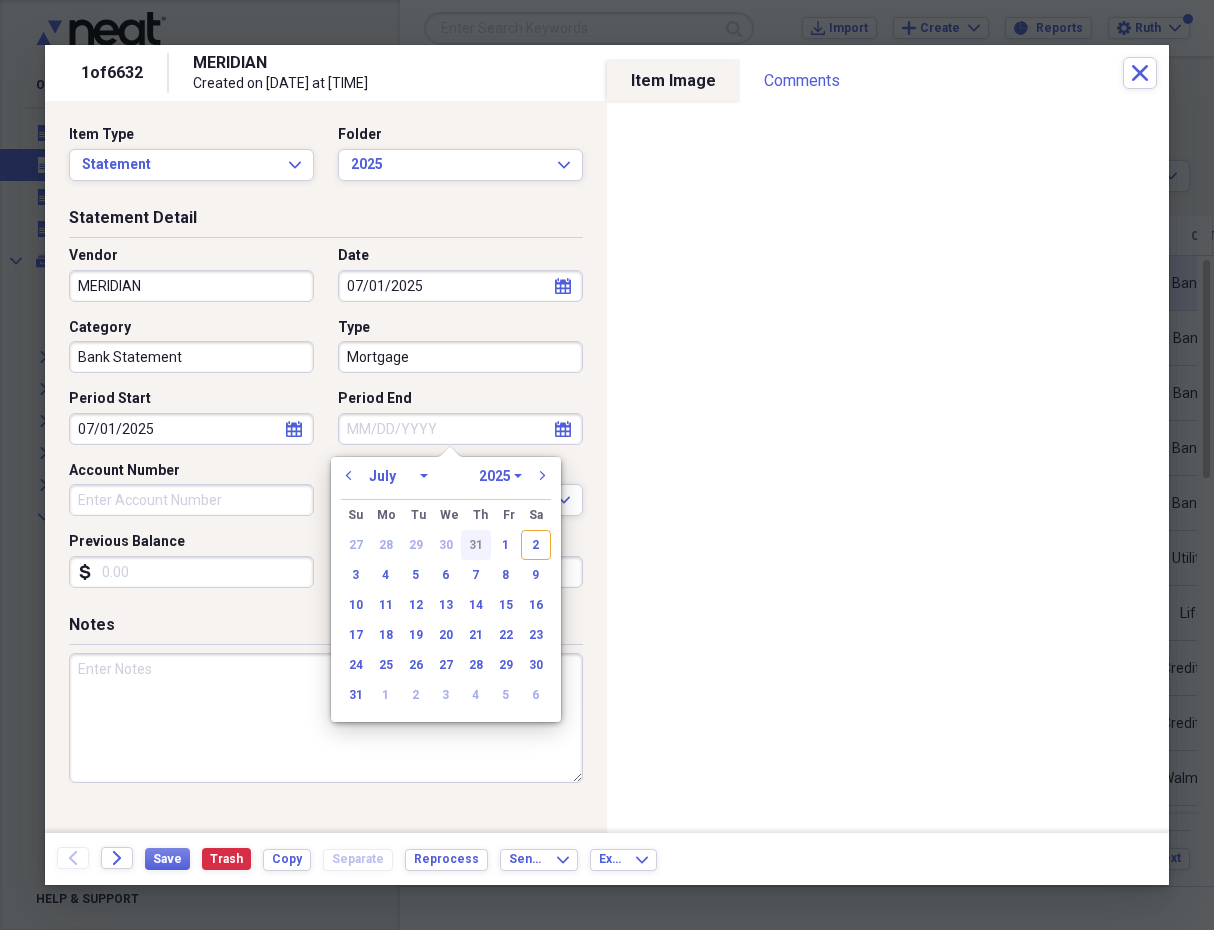 type on "07/31/2025" 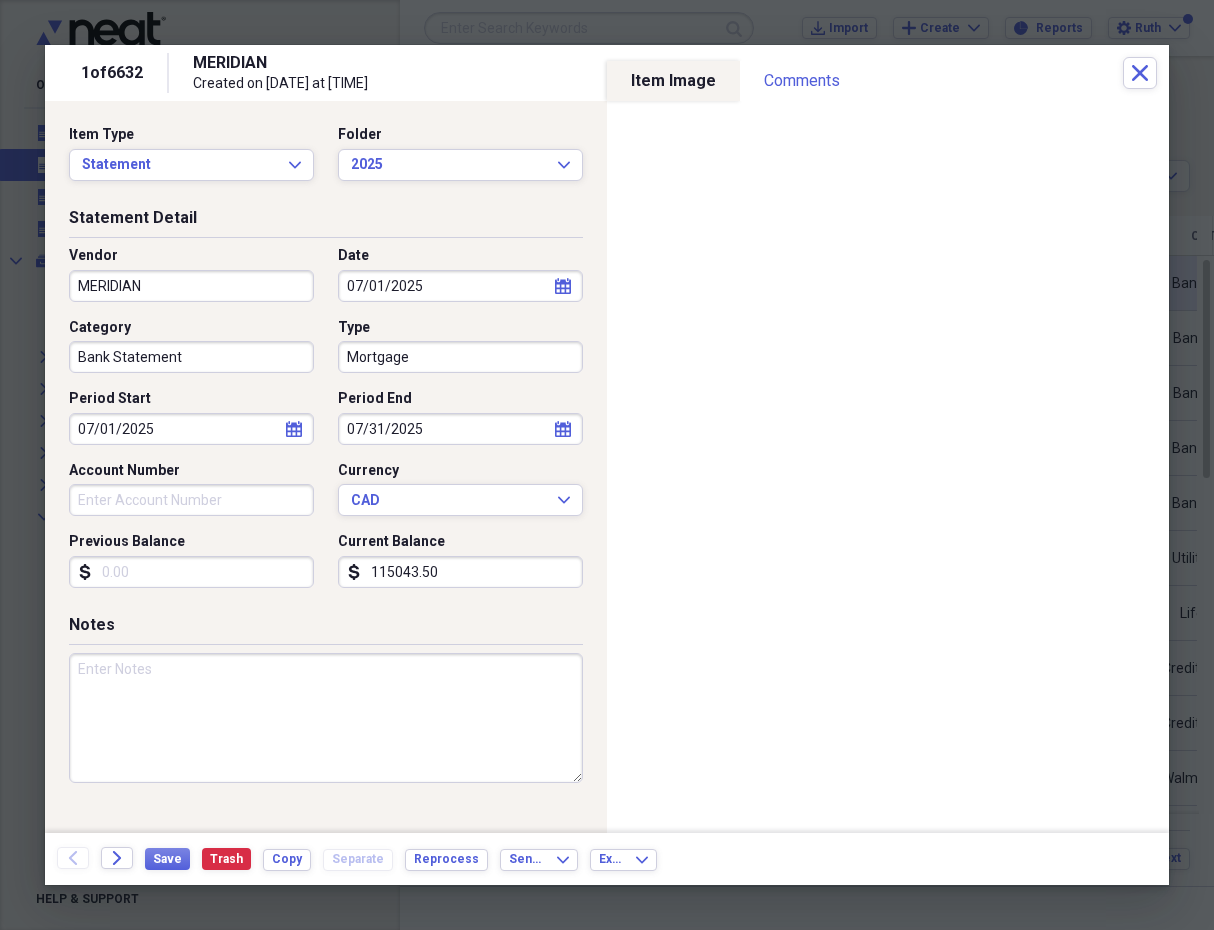 click on "Account Number" at bounding box center [191, 500] 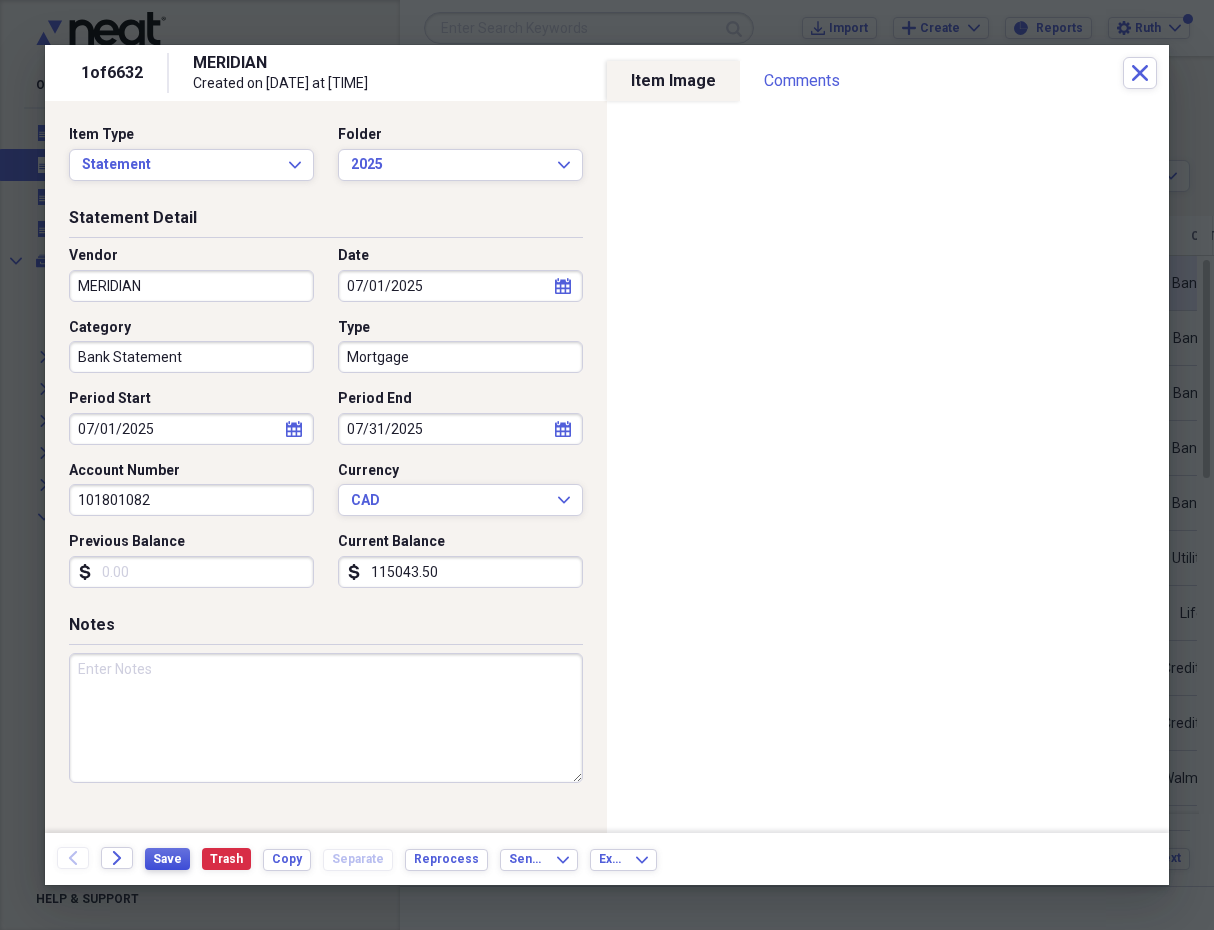 type on "101801082" 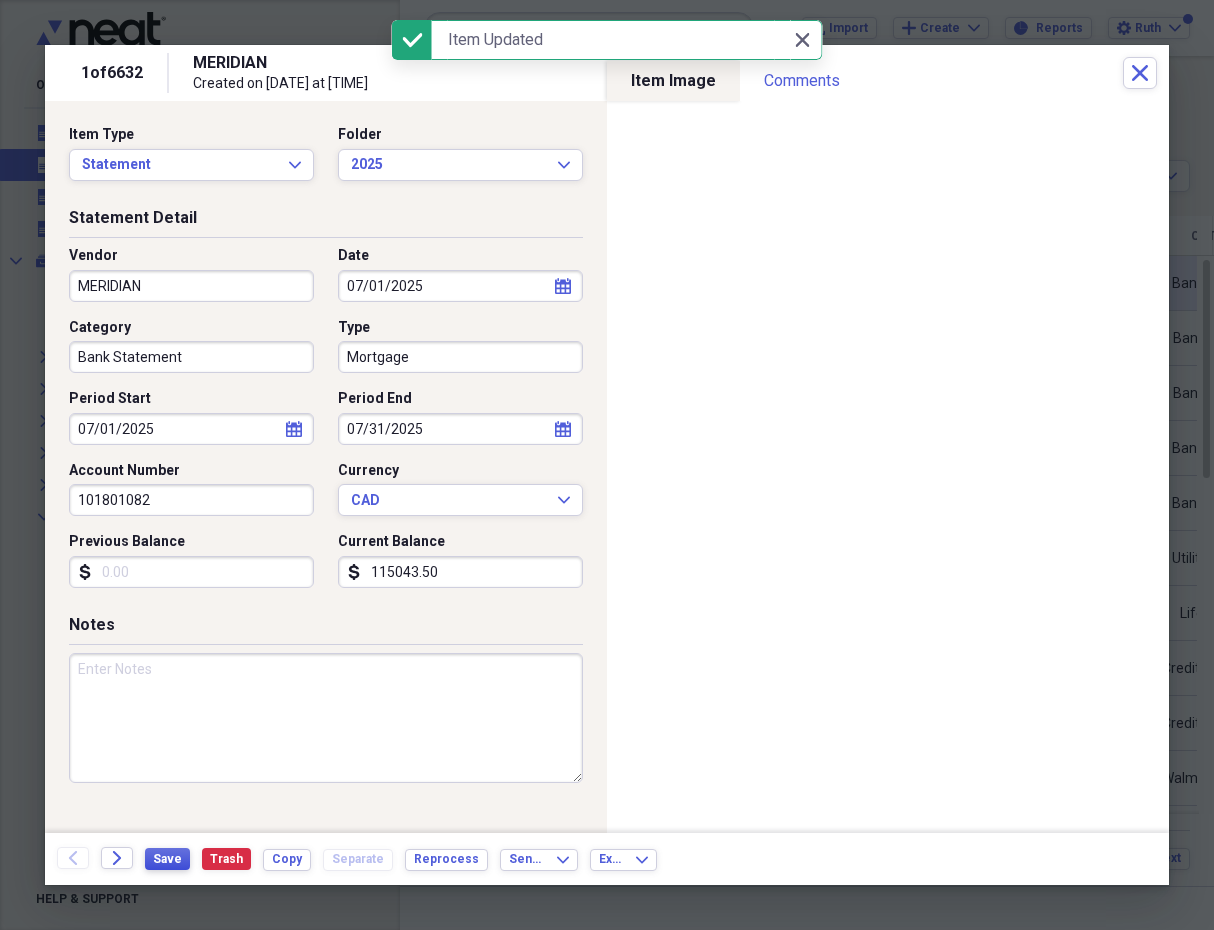 click on "Save" at bounding box center (167, 859) 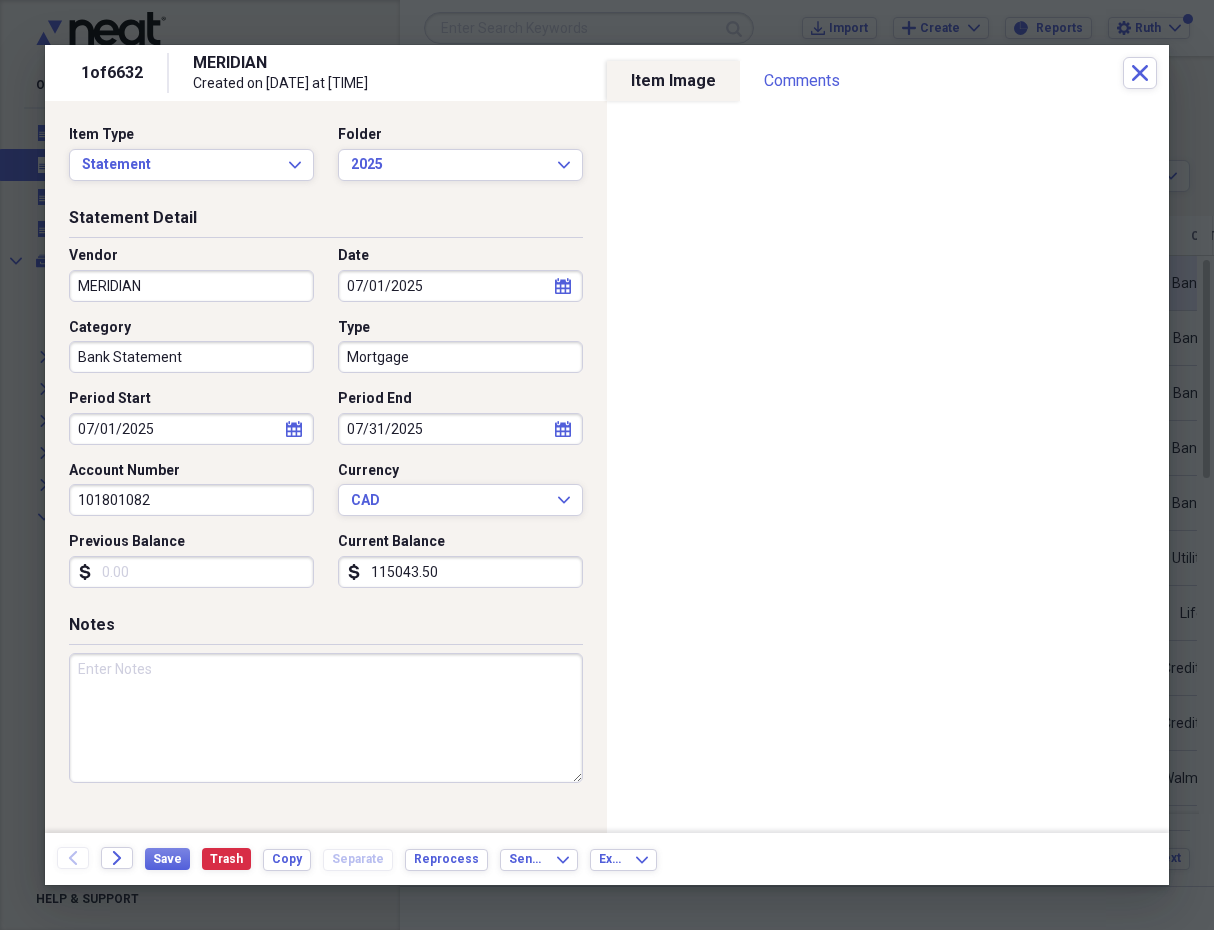 drag, startPoint x: 160, startPoint y: 850, endPoint x: 33, endPoint y: 736, distance: 170.66048 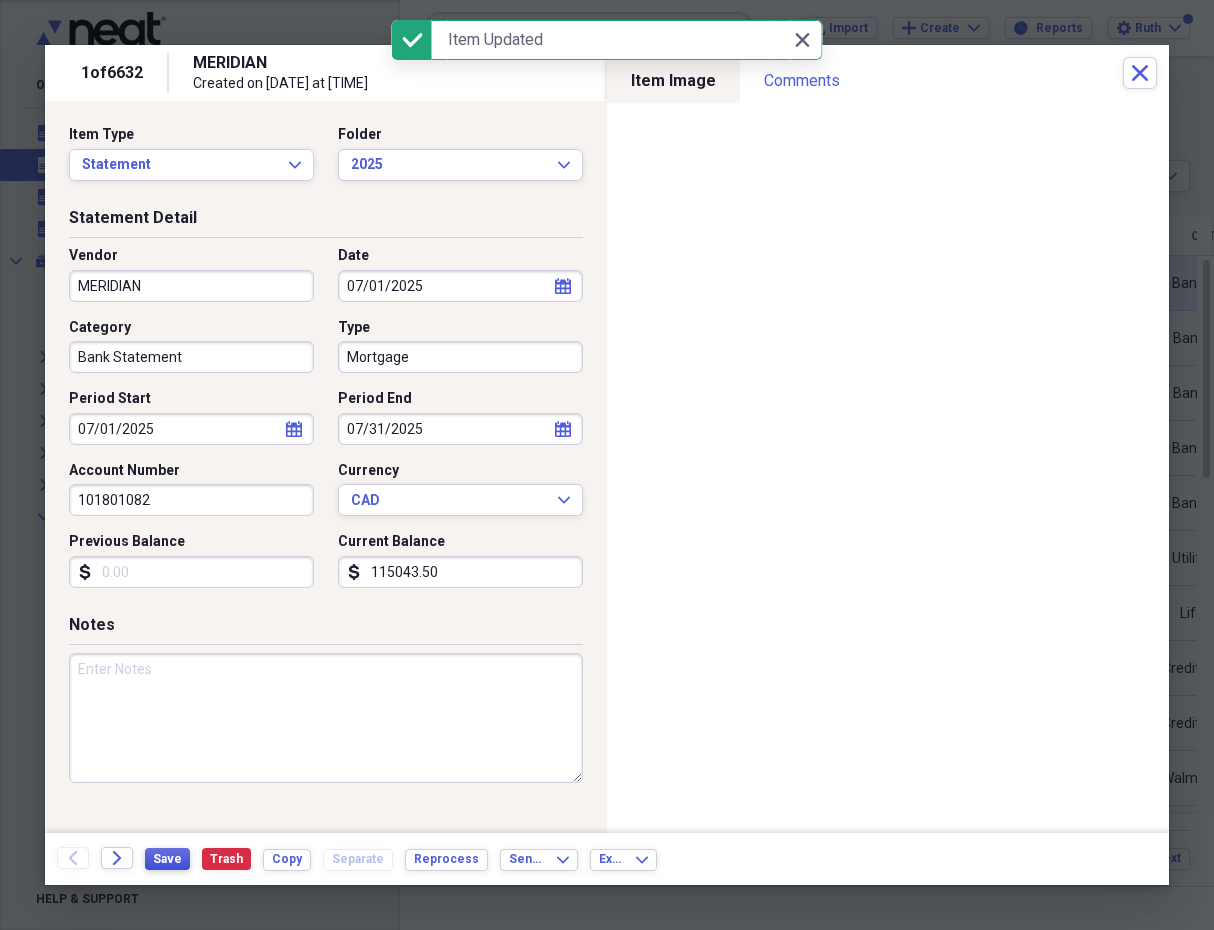 click on "Save" at bounding box center (167, 859) 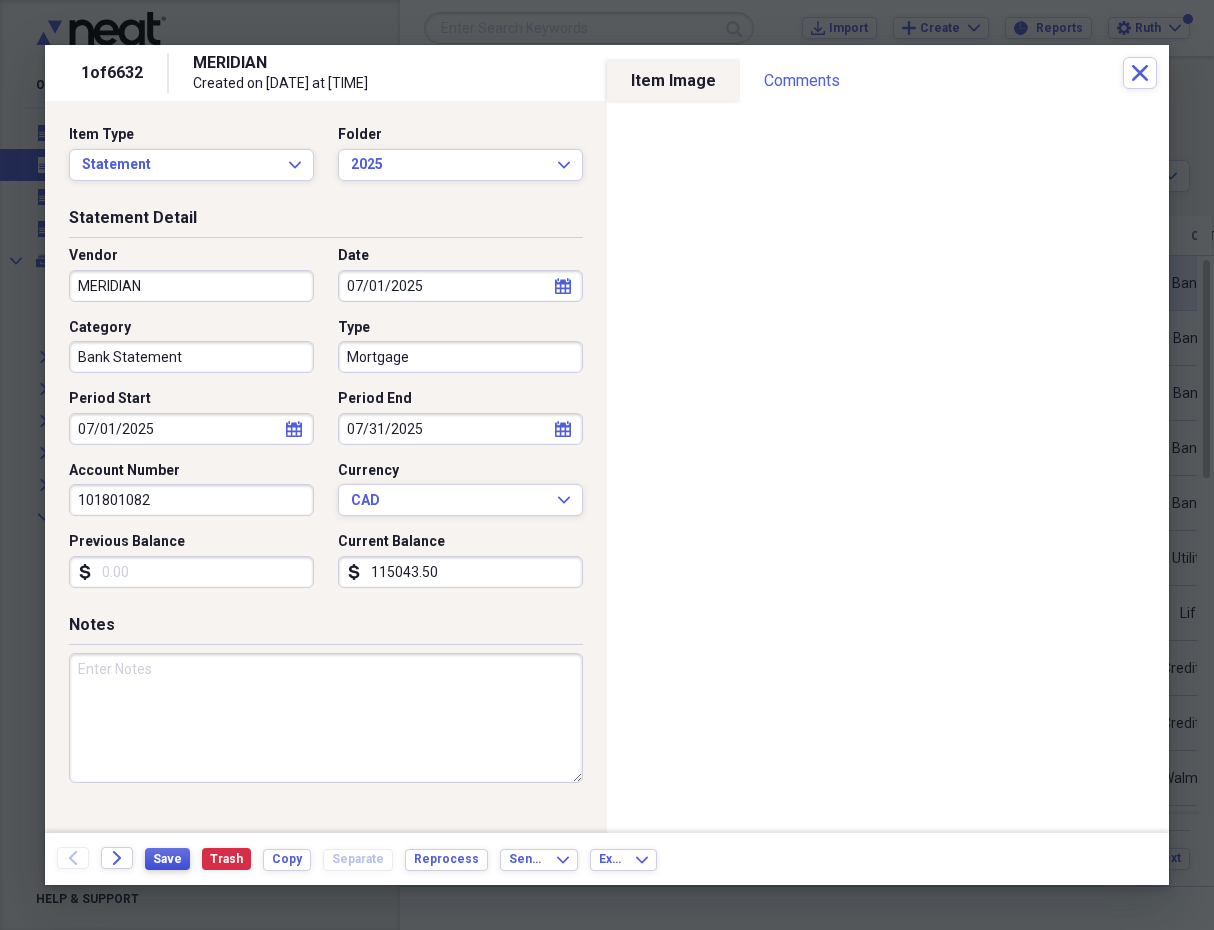click on "Save" at bounding box center (167, 859) 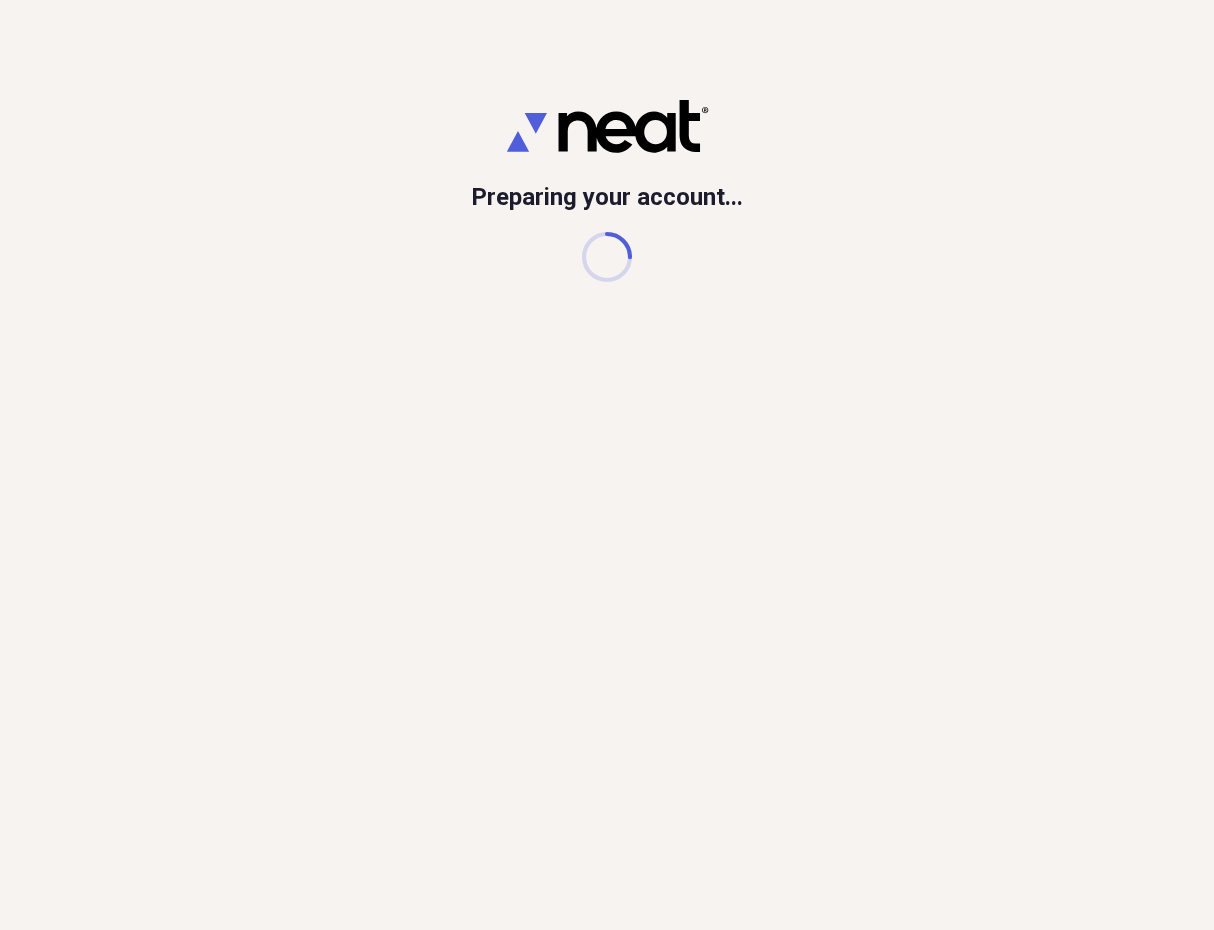 scroll, scrollTop: 0, scrollLeft: 0, axis: both 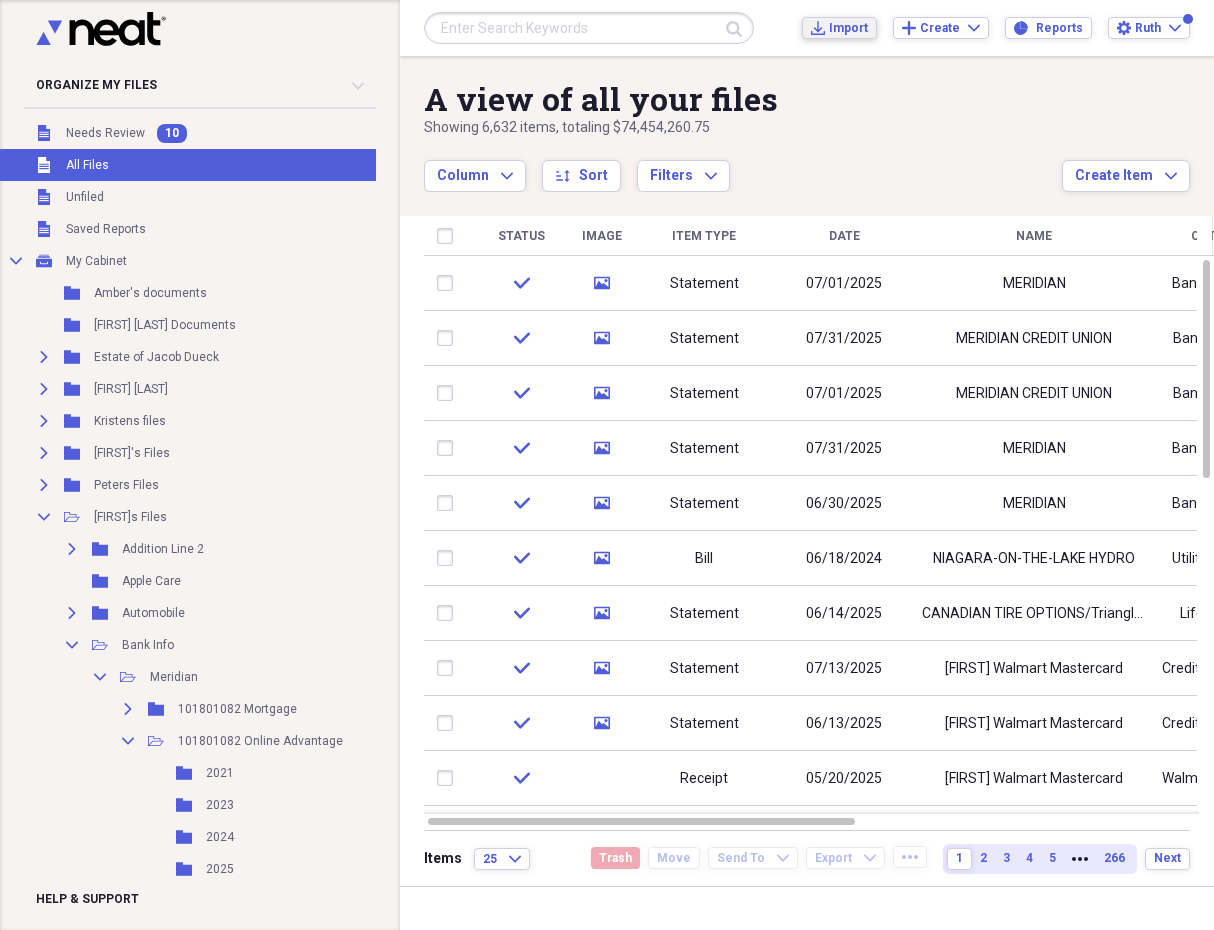 click on "Import" at bounding box center (848, 28) 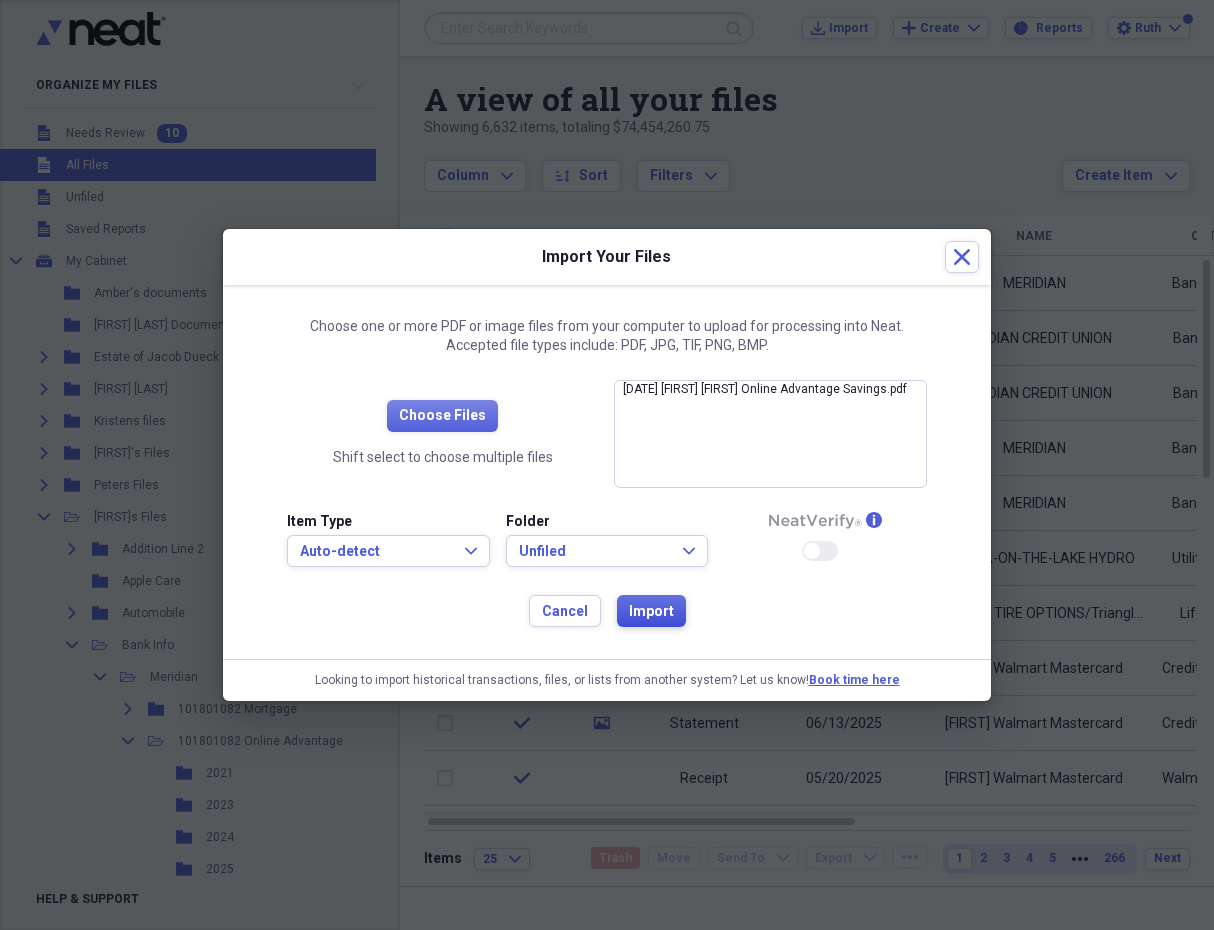 click on "Import" at bounding box center (651, 612) 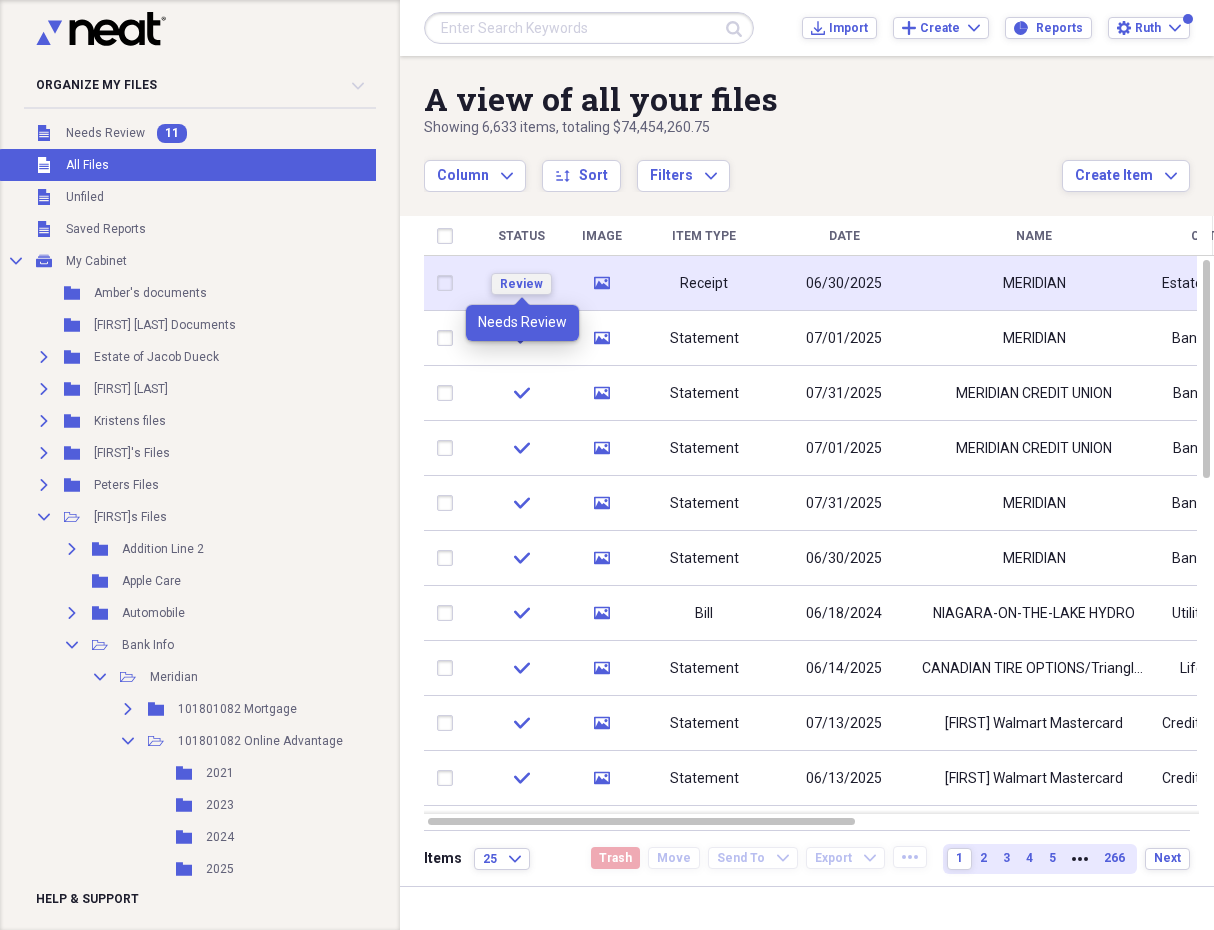 click on "Review" at bounding box center [521, 284] 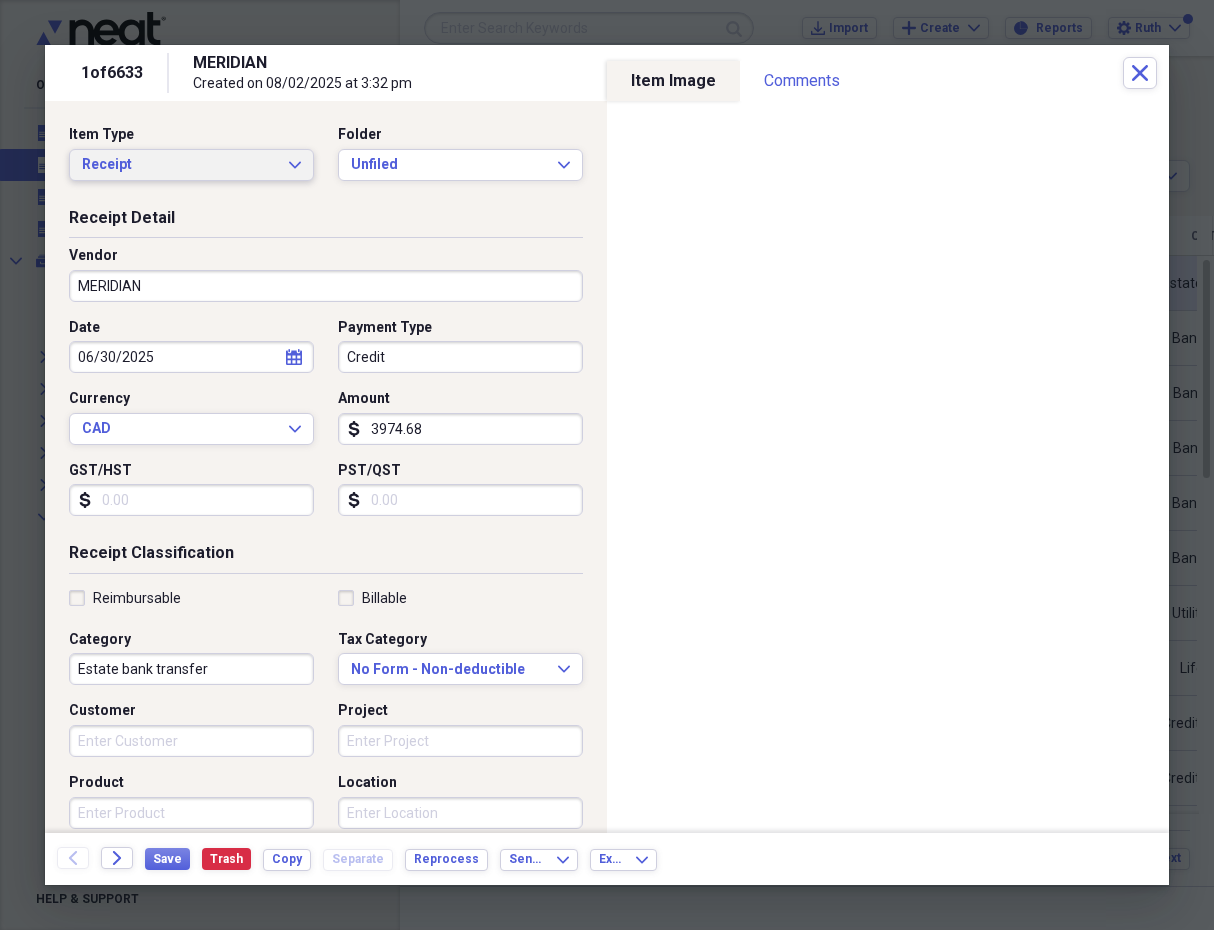 click on "Receipt Expand" at bounding box center (191, 165) 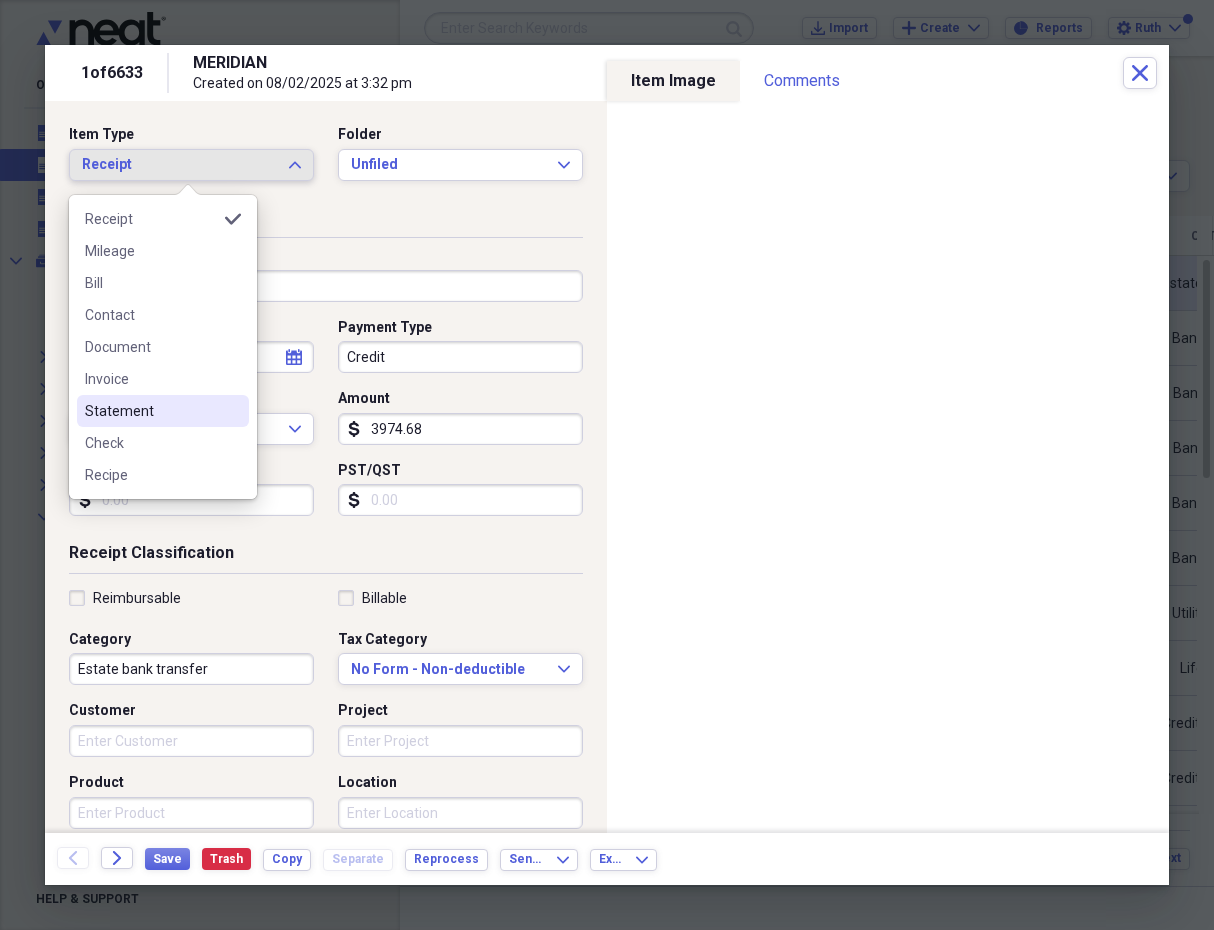 click on "Statement" at bounding box center [151, 411] 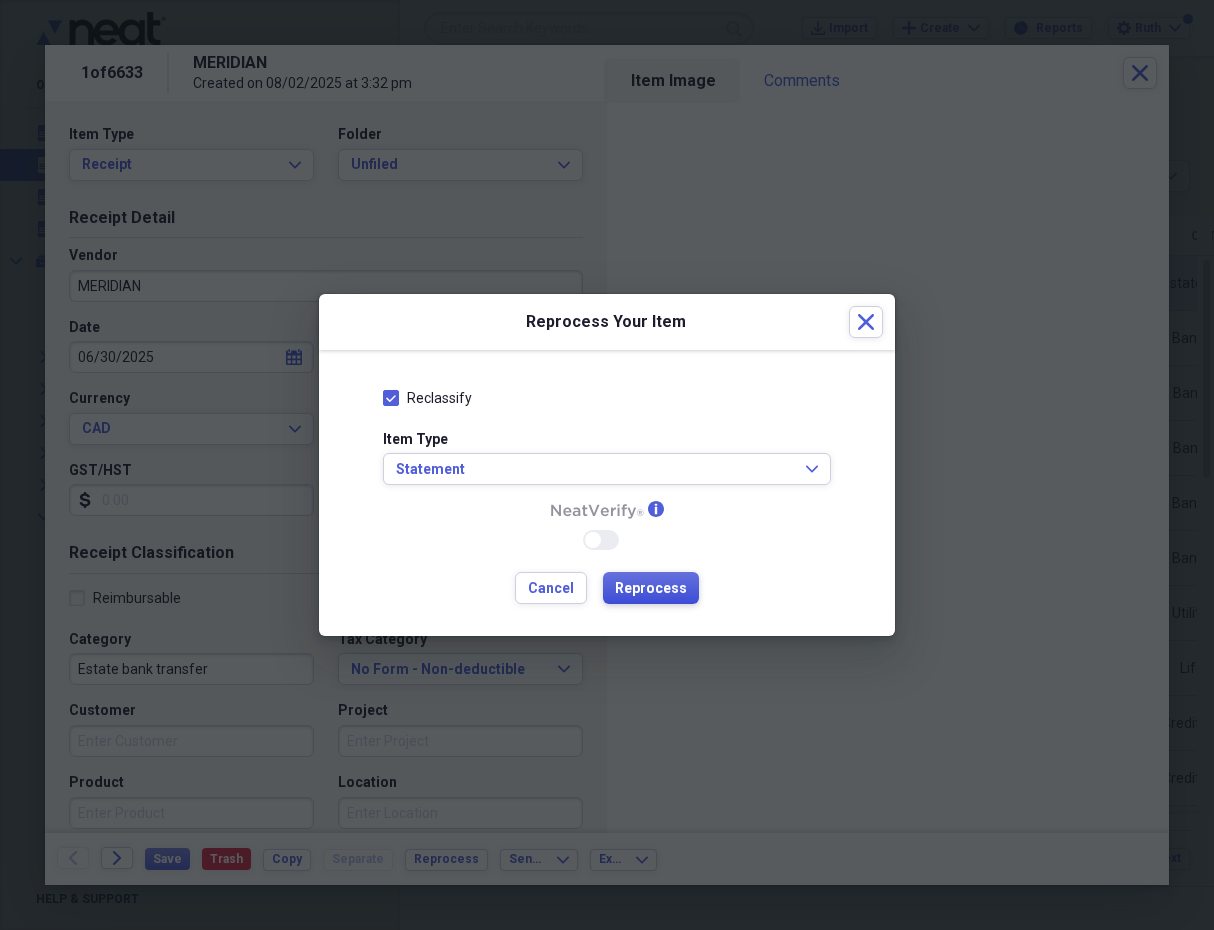 click on "Reprocess" at bounding box center (651, 589) 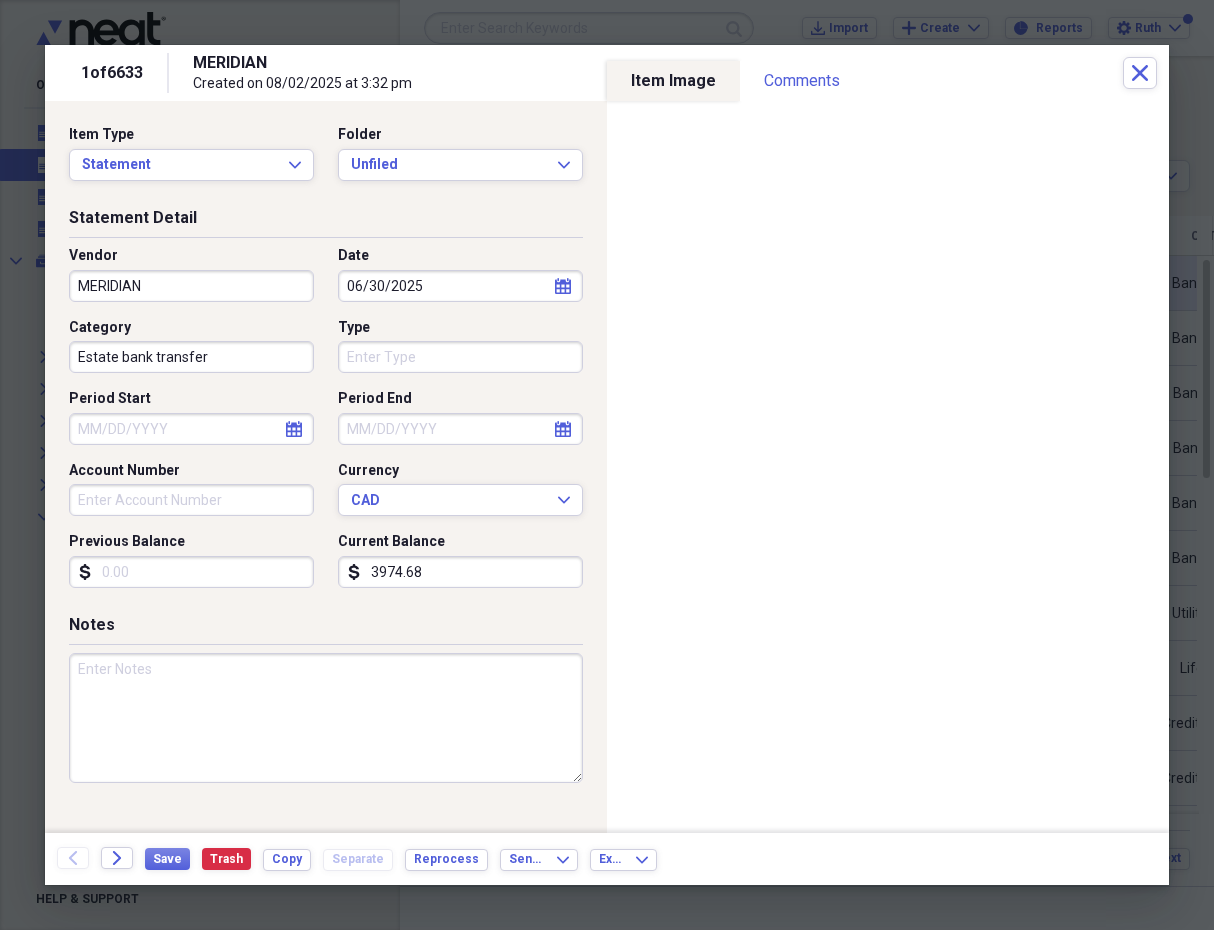 type on "Bank Statement" 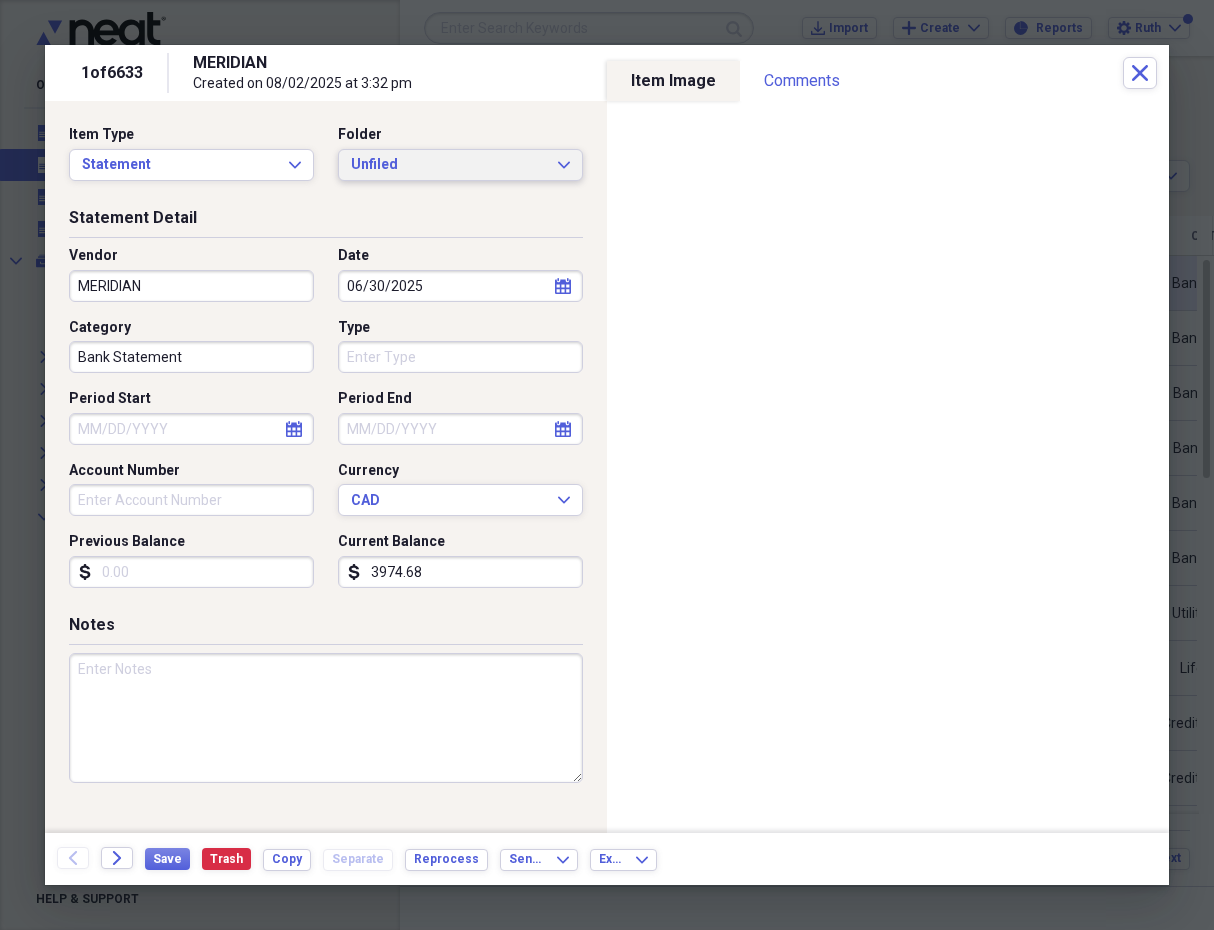 click on "Unfiled Expand" at bounding box center (460, 165) 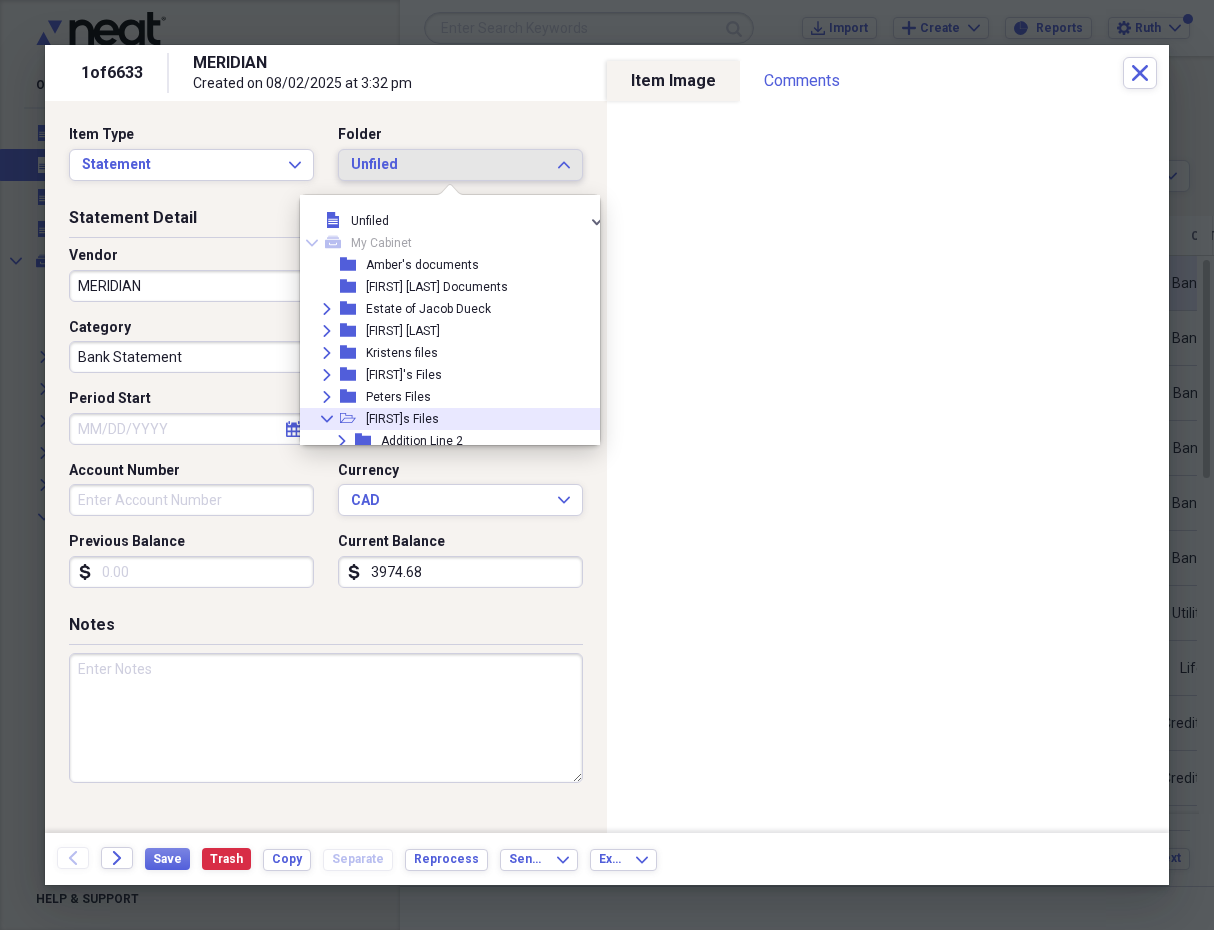 click on "Collapse" 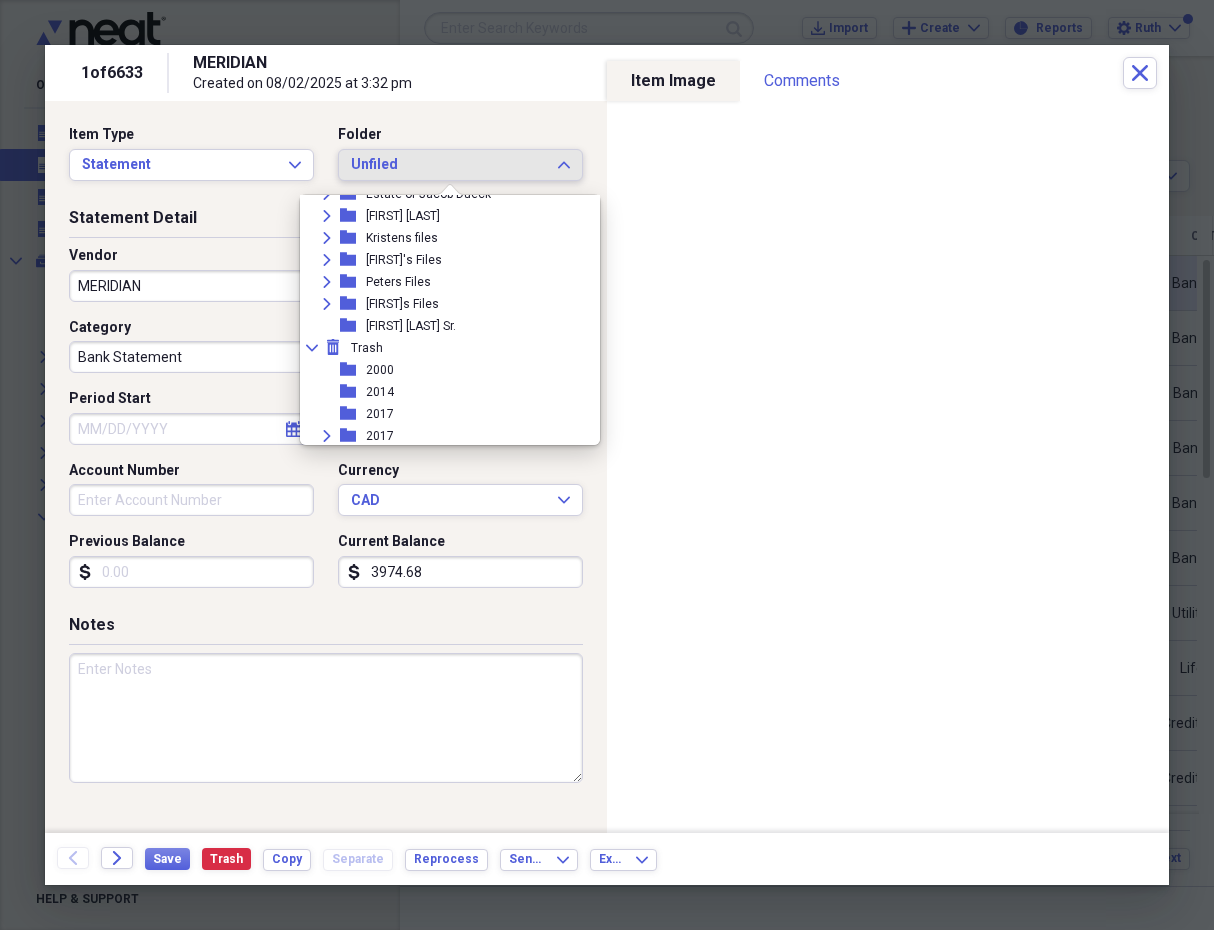 scroll, scrollTop: 130, scrollLeft: 0, axis: vertical 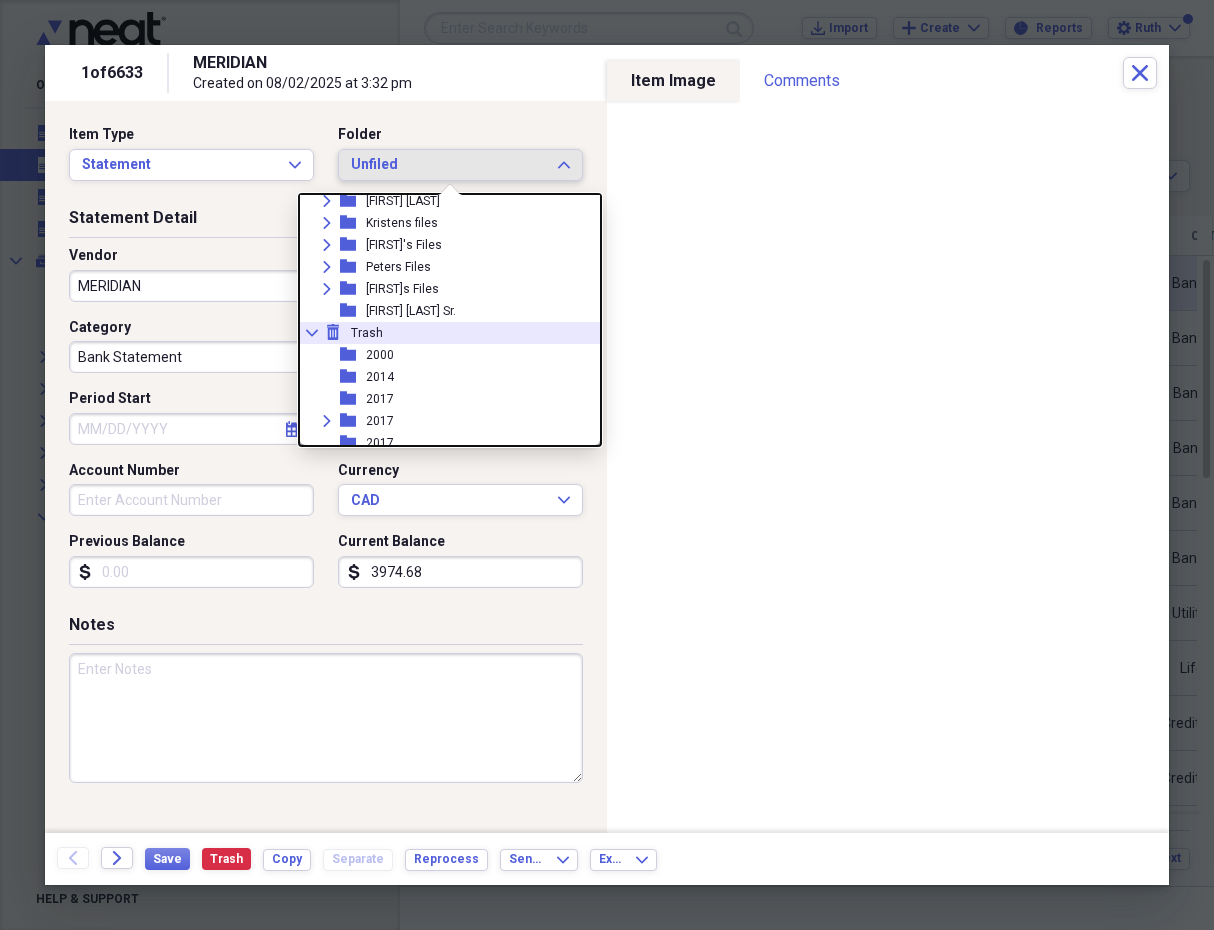 click on "Collapse" 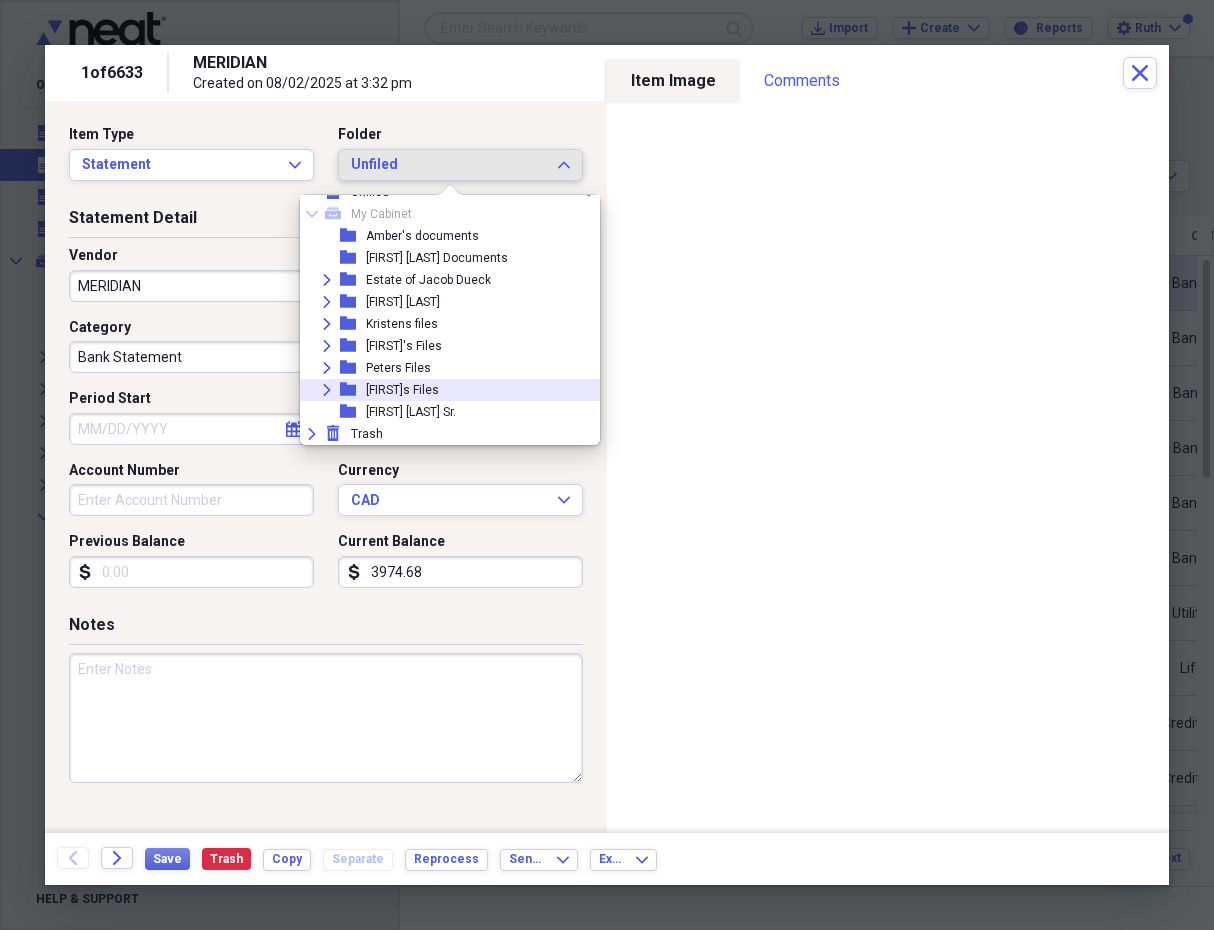 click 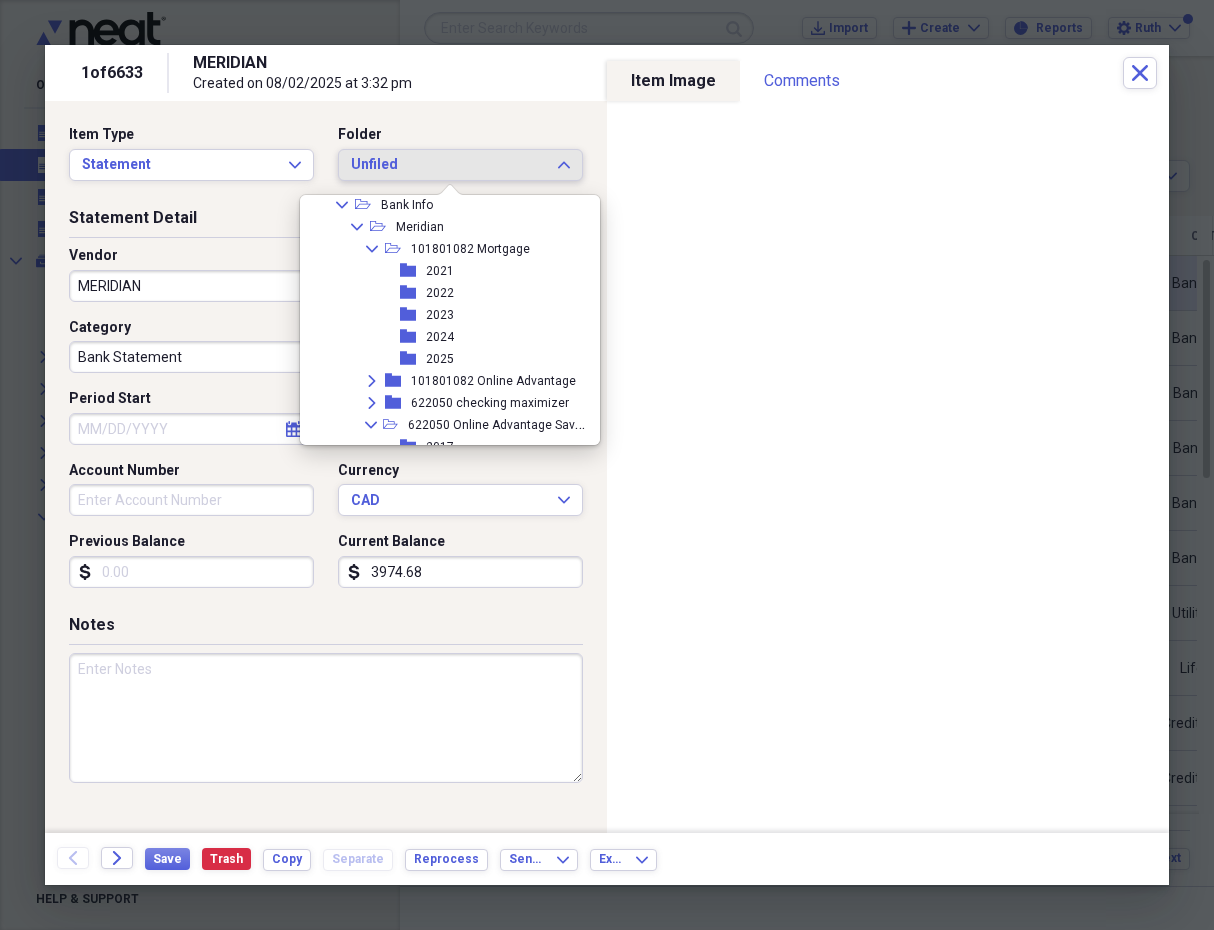 scroll, scrollTop: 314, scrollLeft: 0, axis: vertical 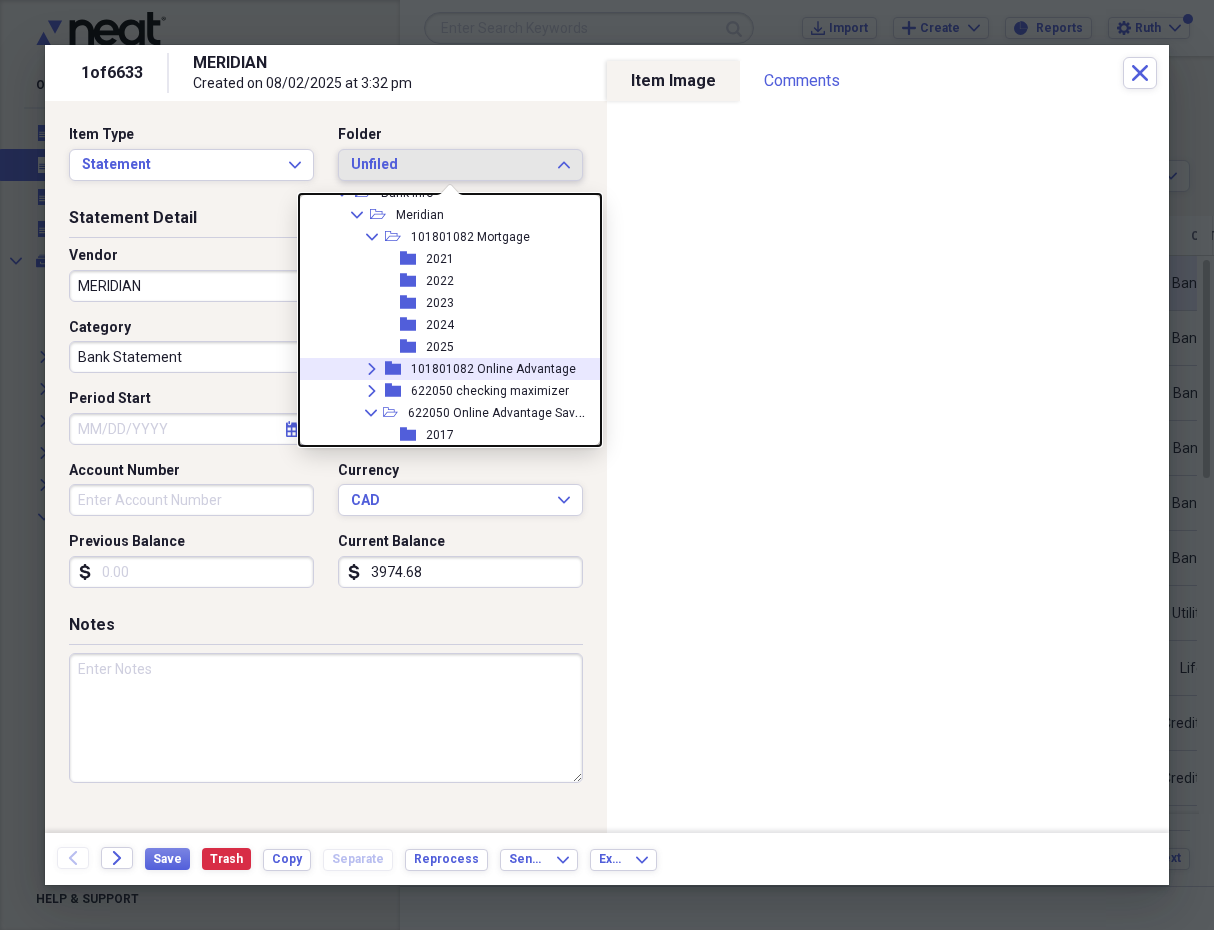 click on "Expand" 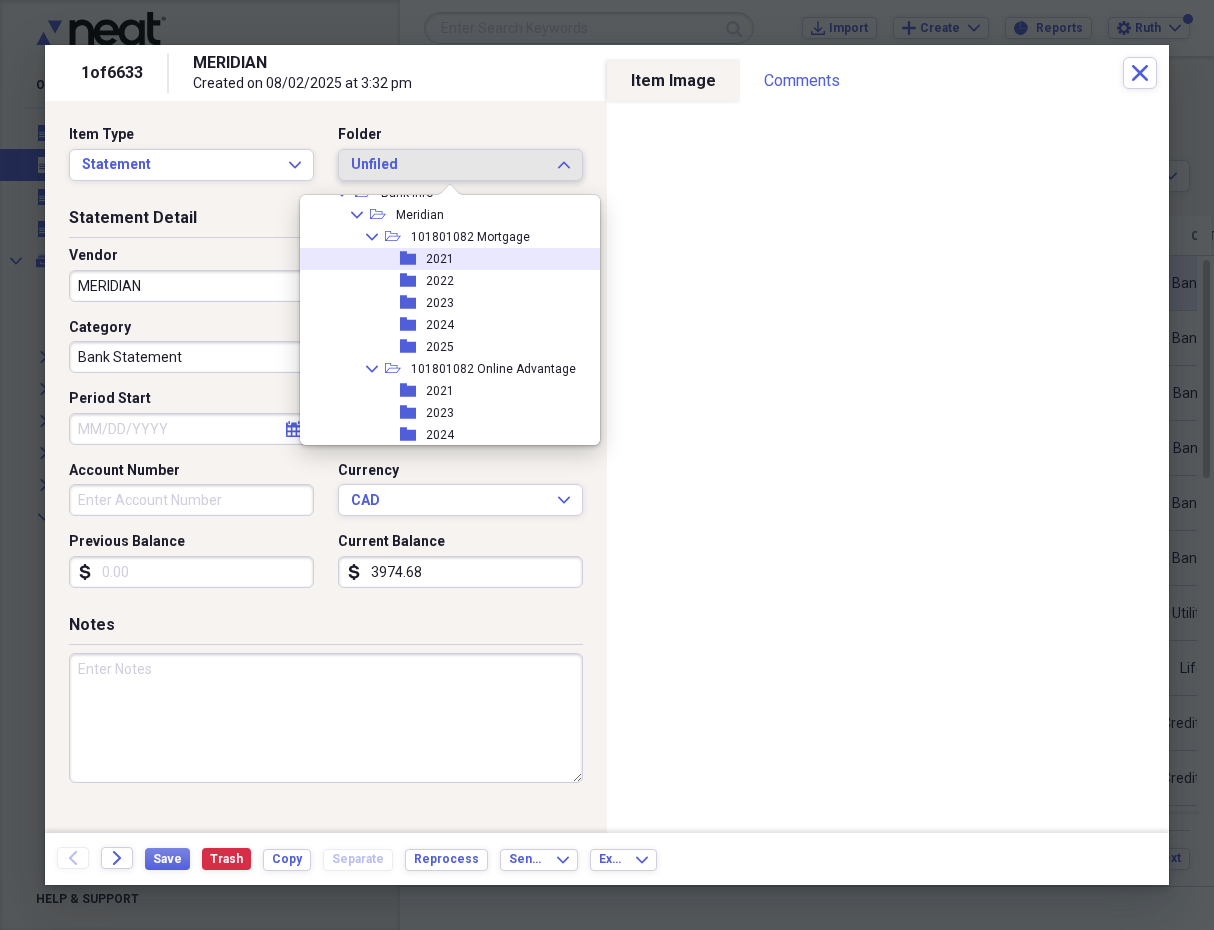 scroll, scrollTop: 509, scrollLeft: 0, axis: vertical 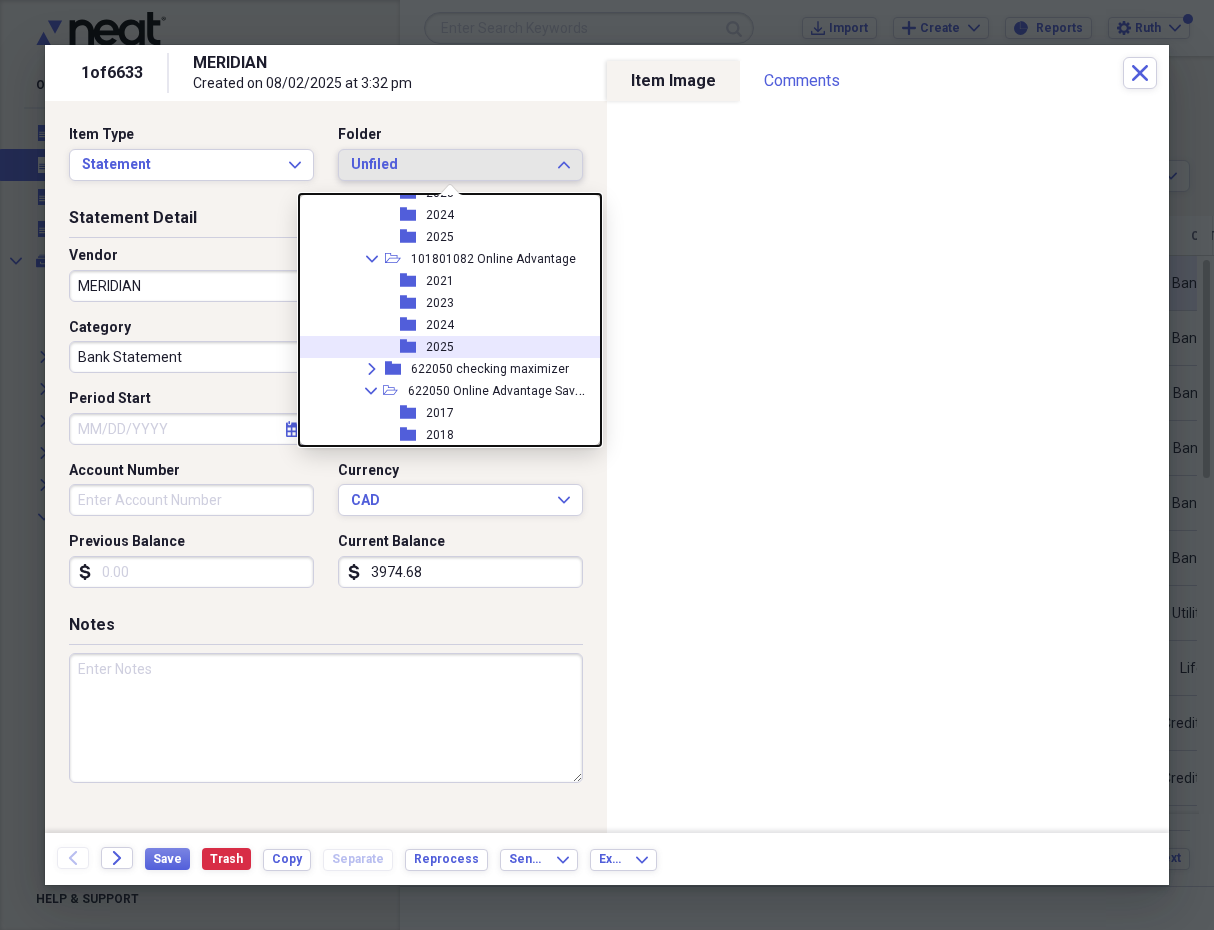 click on "folder 2025" at bounding box center (446, 347) 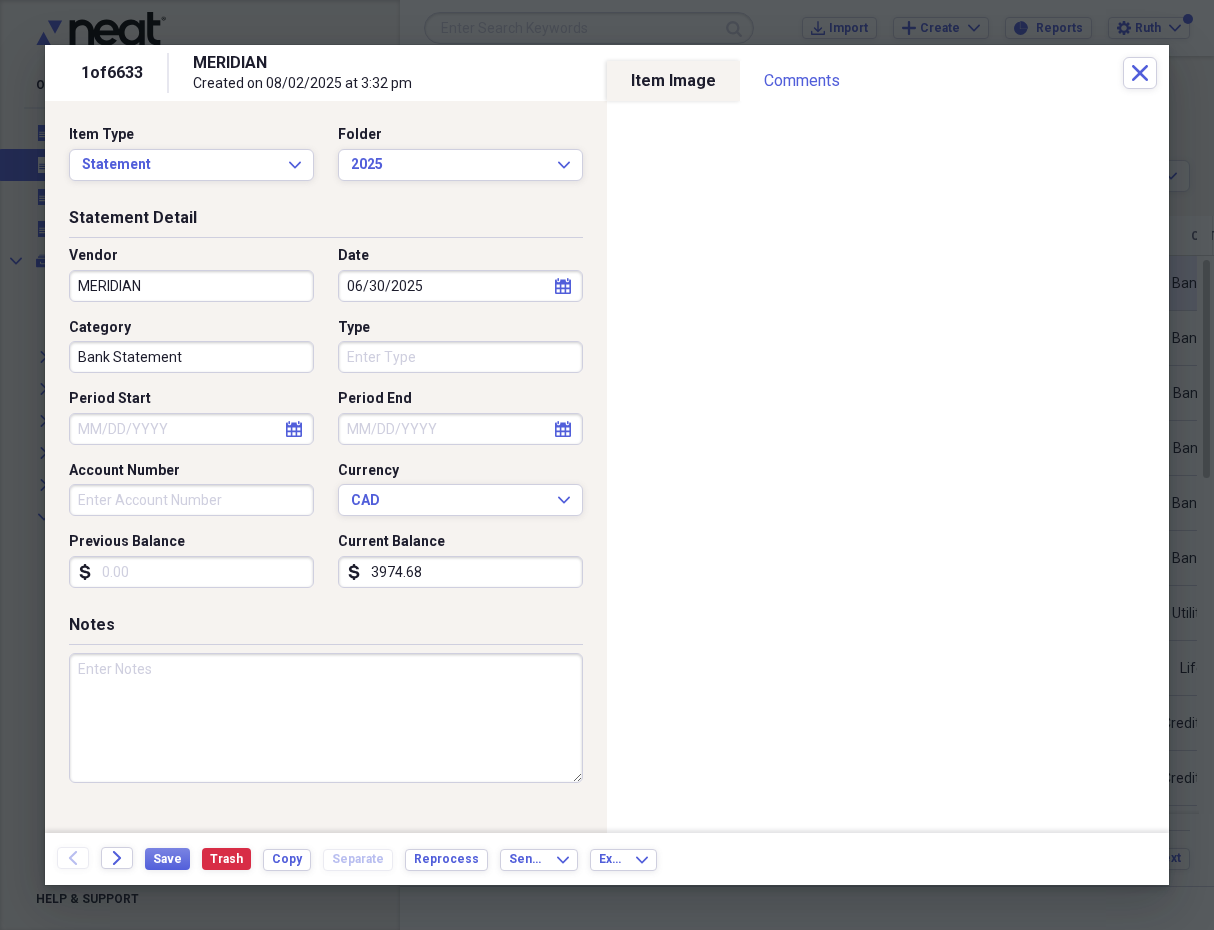 click on "Type" at bounding box center [460, 357] 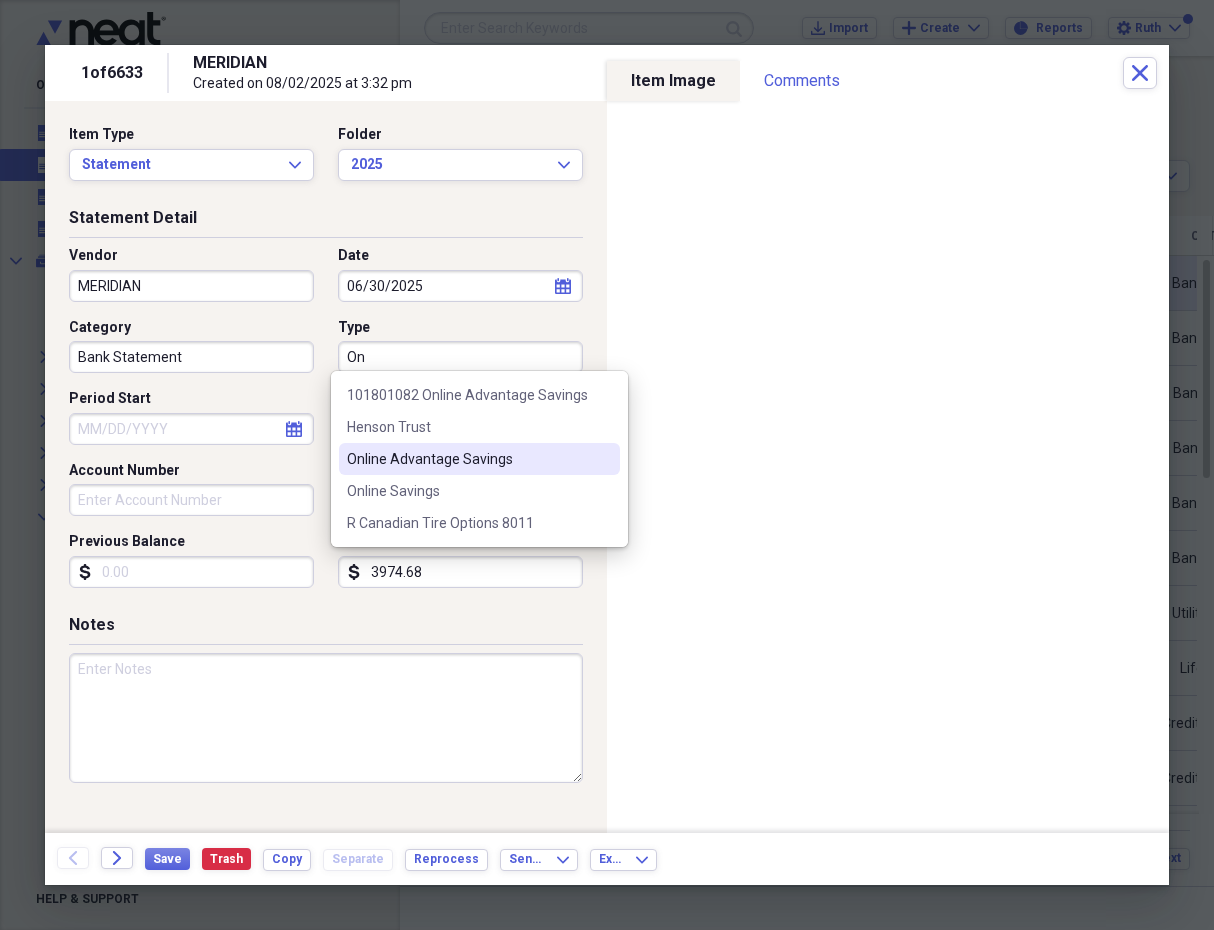 click on "Online Advantage Savings" at bounding box center [467, 459] 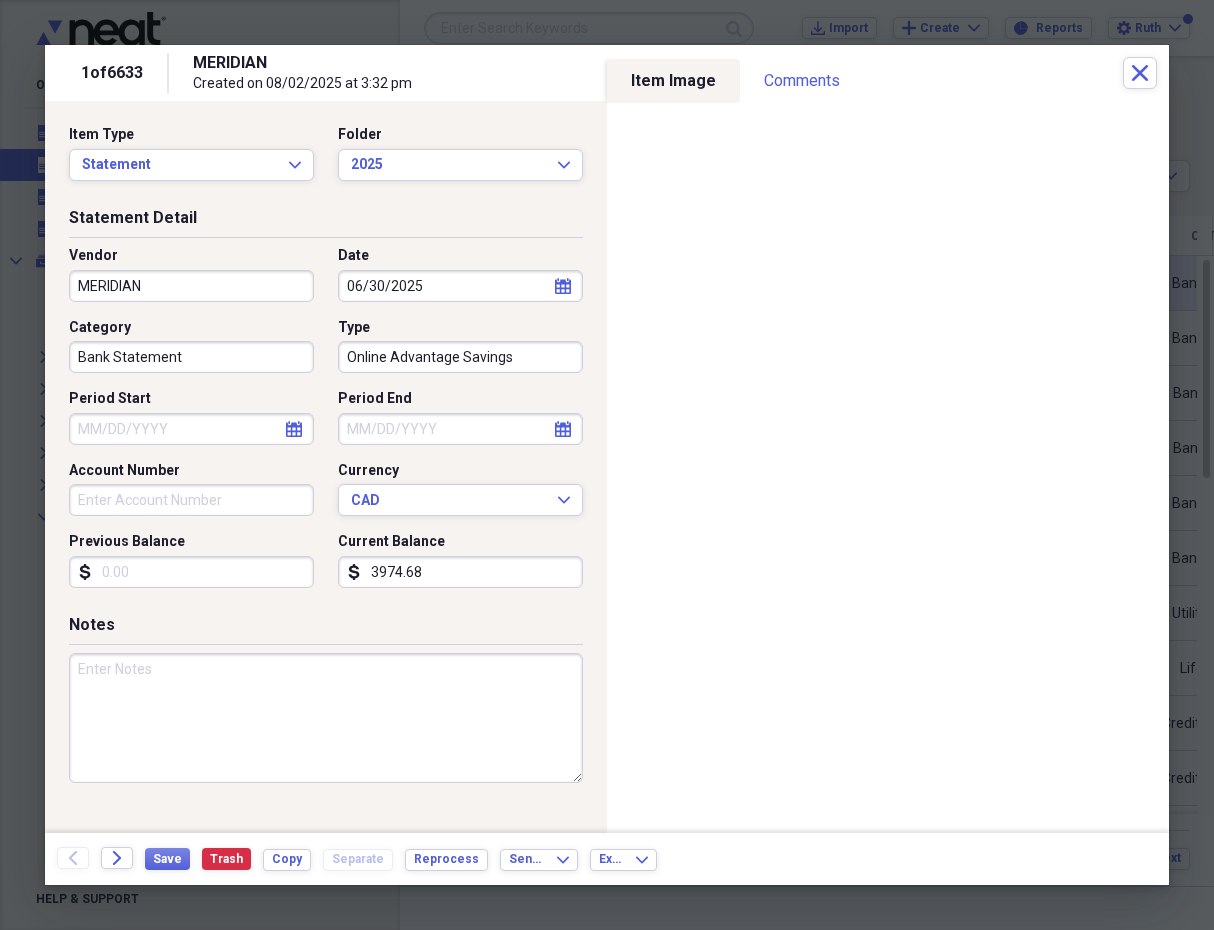 click on "calendar" 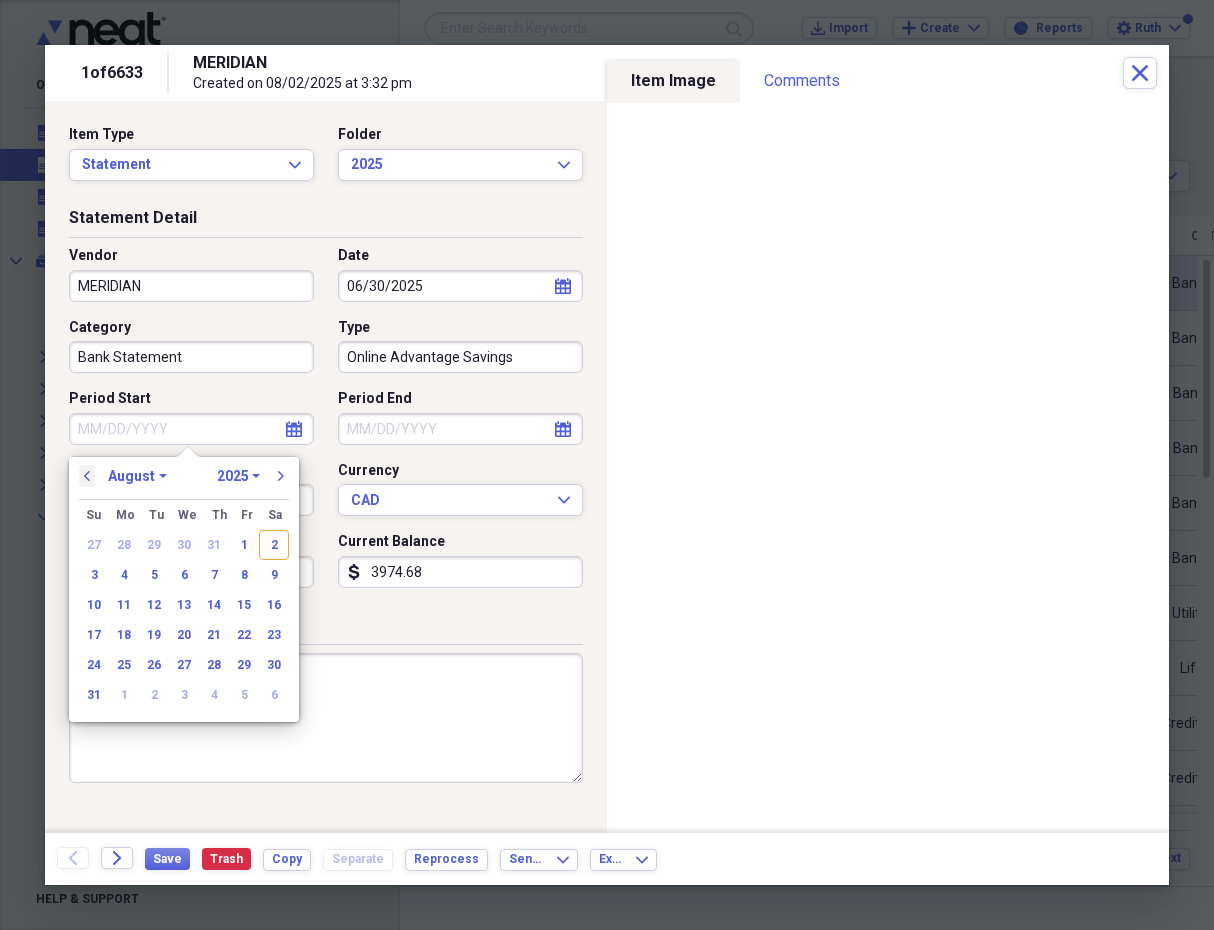 click on "previous" at bounding box center (87, 476) 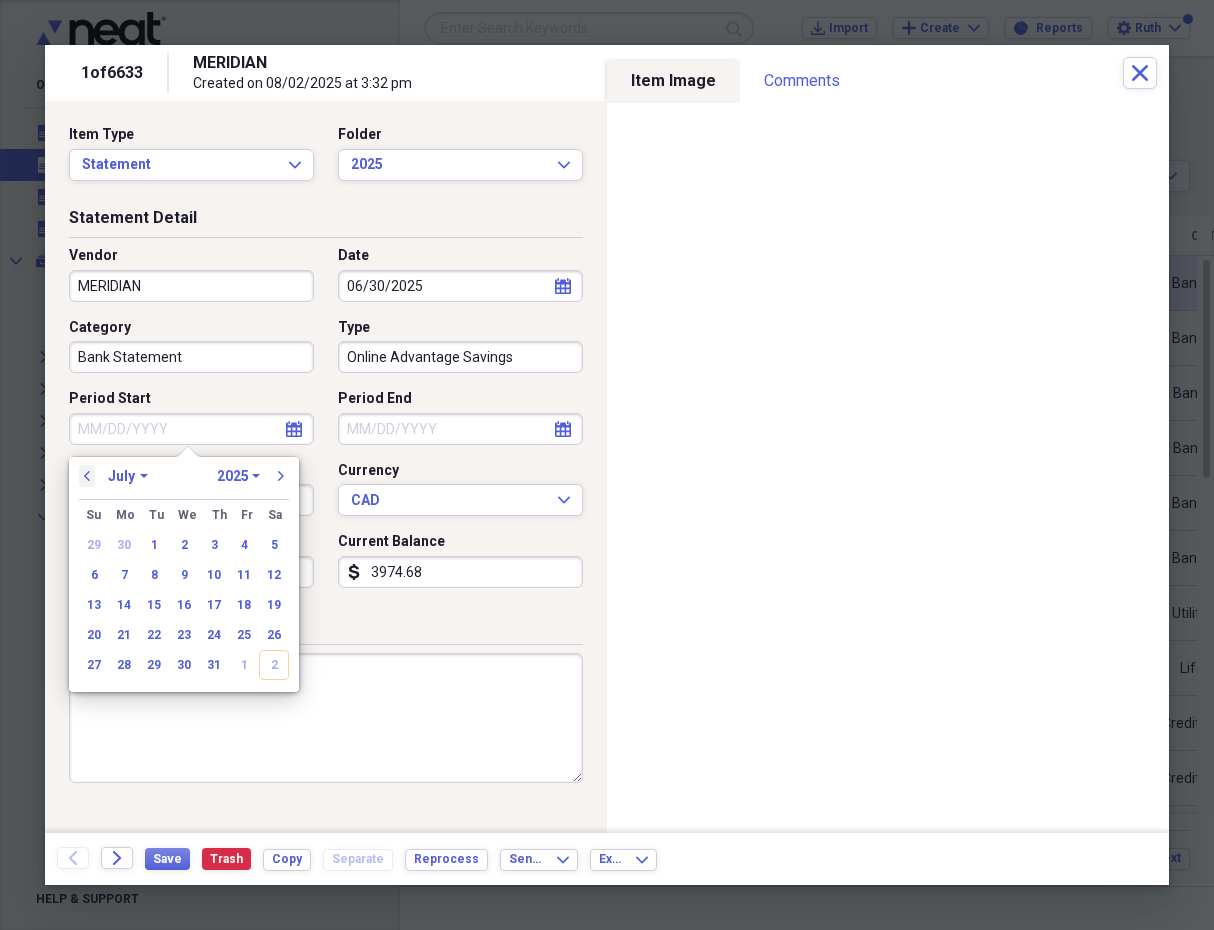 click on "previous" at bounding box center (87, 476) 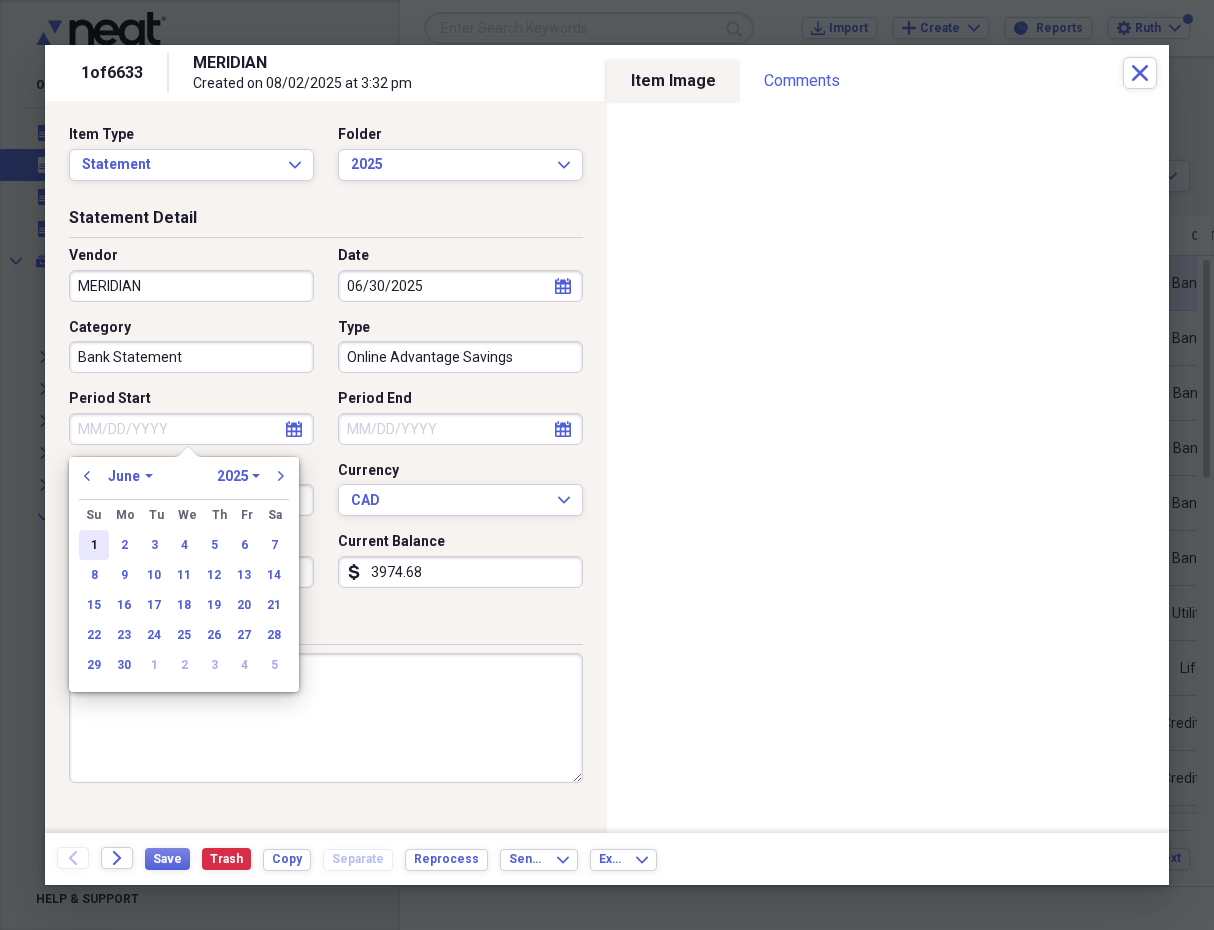 click on "1" at bounding box center (94, 545) 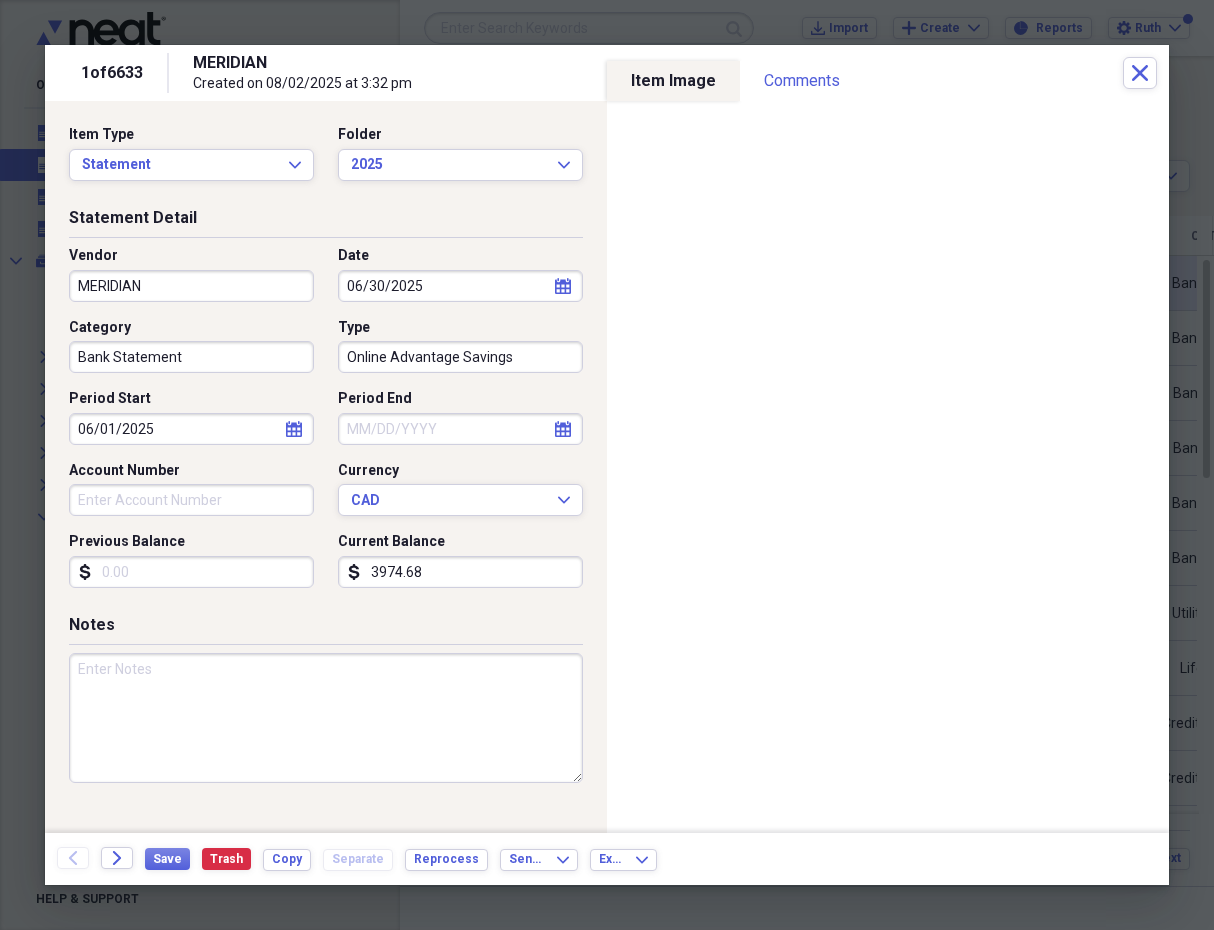 click on "calendar" 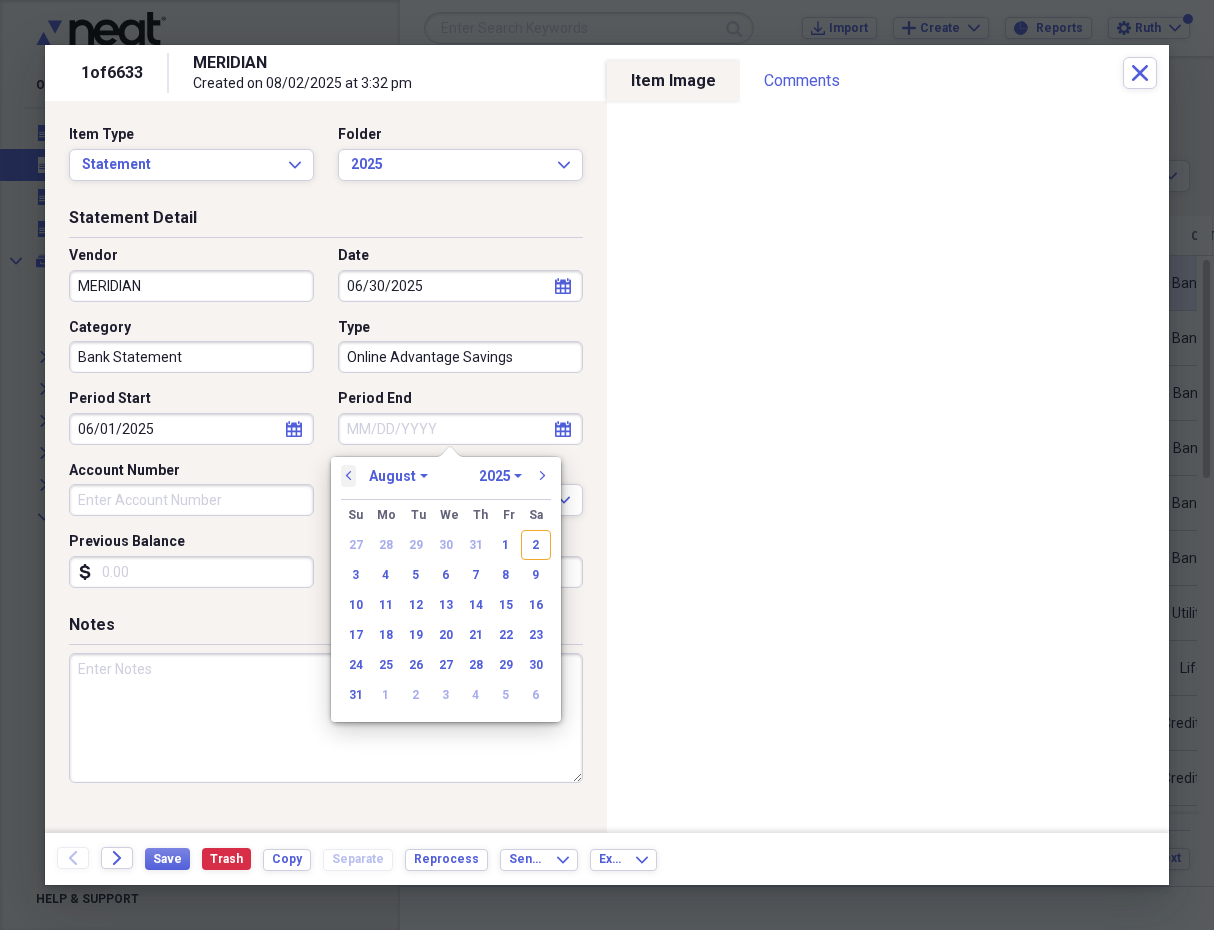 click on "previous" at bounding box center (349, 476) 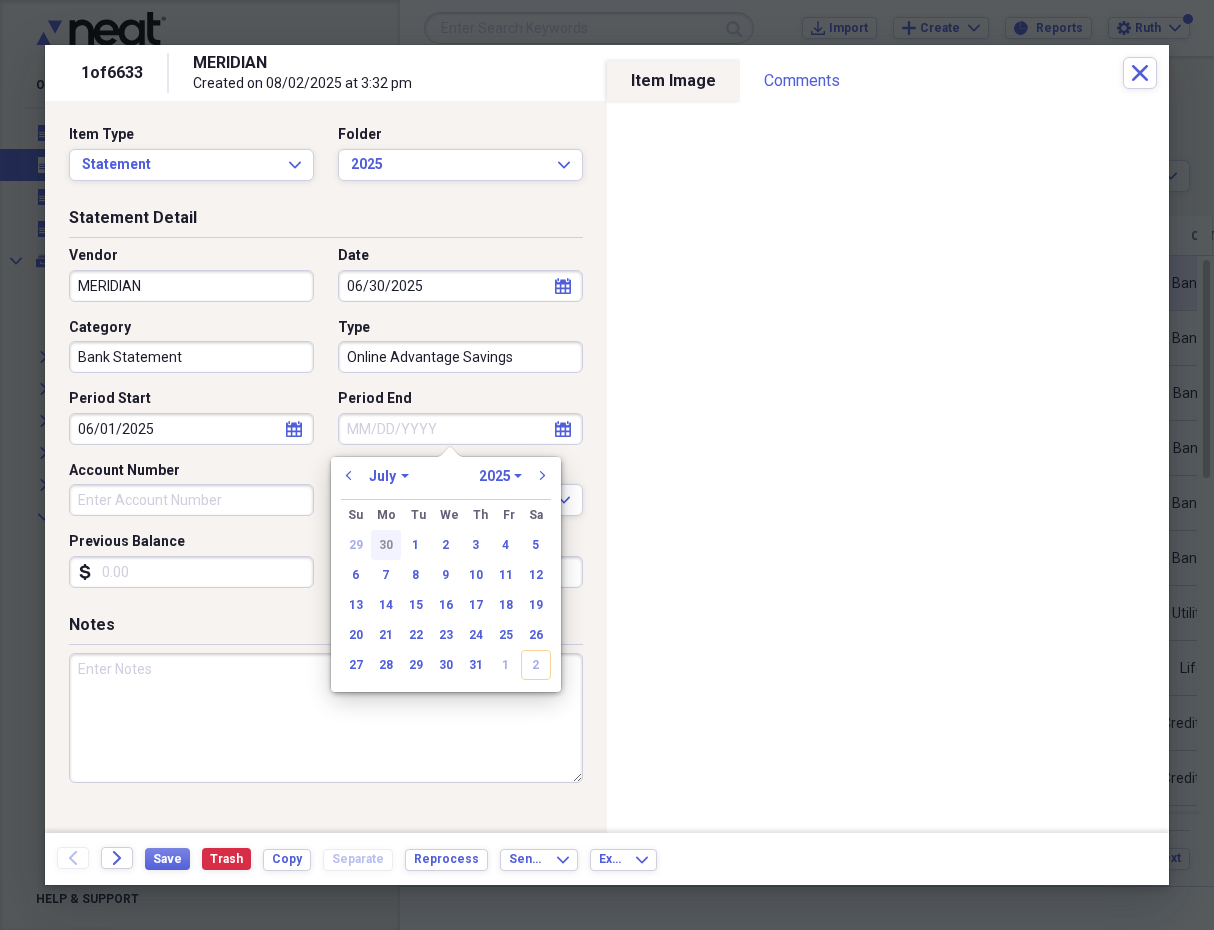 click on "30" at bounding box center [386, 545] 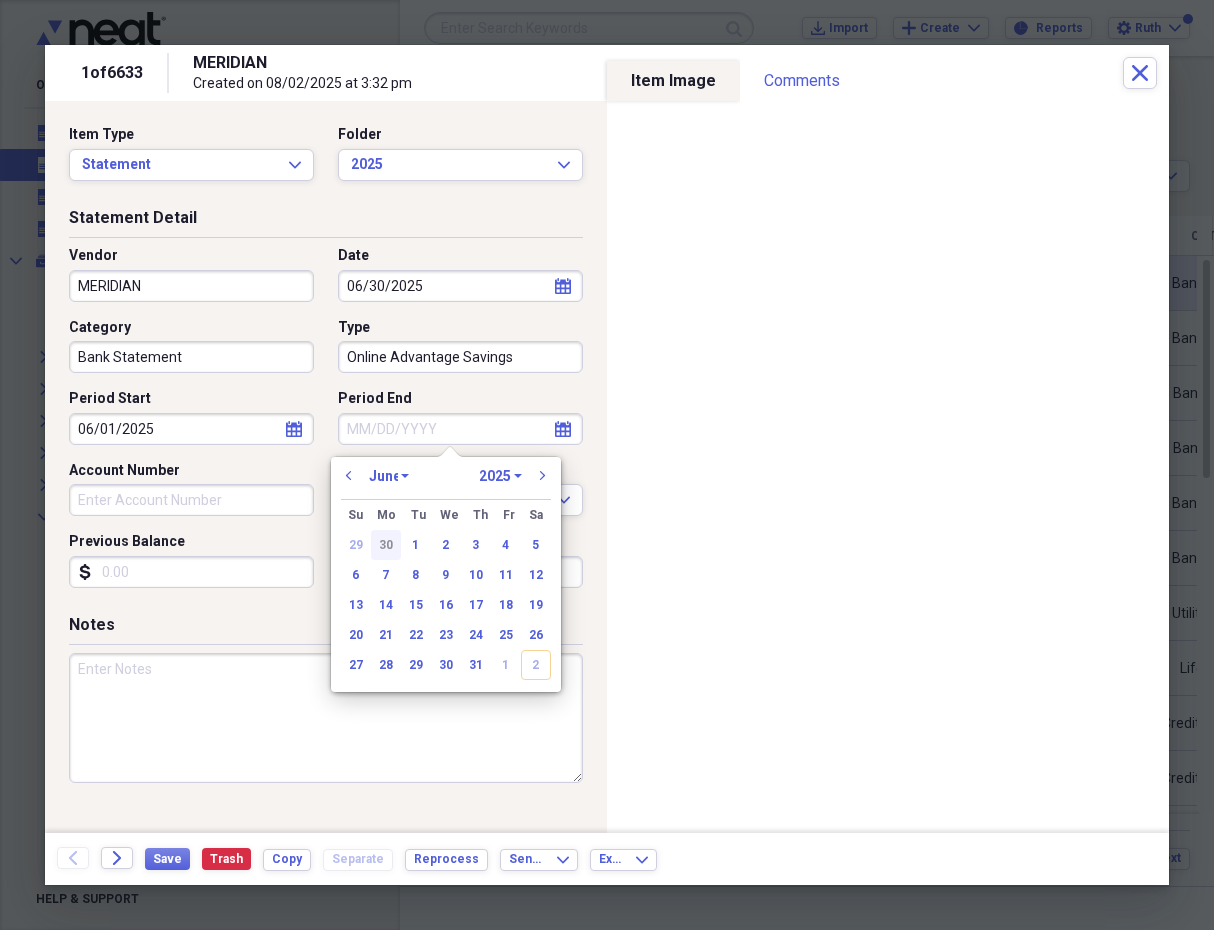 type on "06/30/2025" 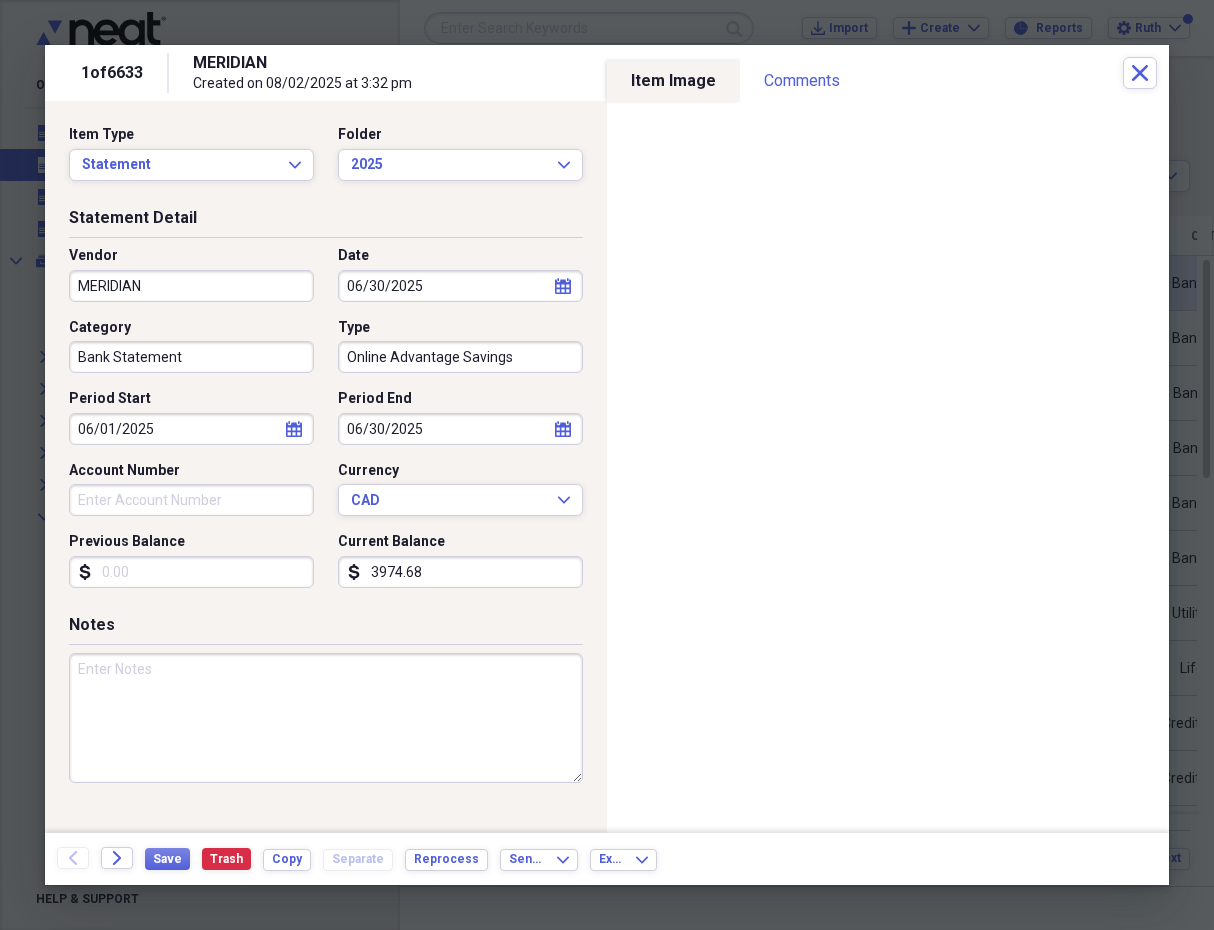 drag, startPoint x: 245, startPoint y: 481, endPoint x: 246, endPoint y: 491, distance: 10.049875 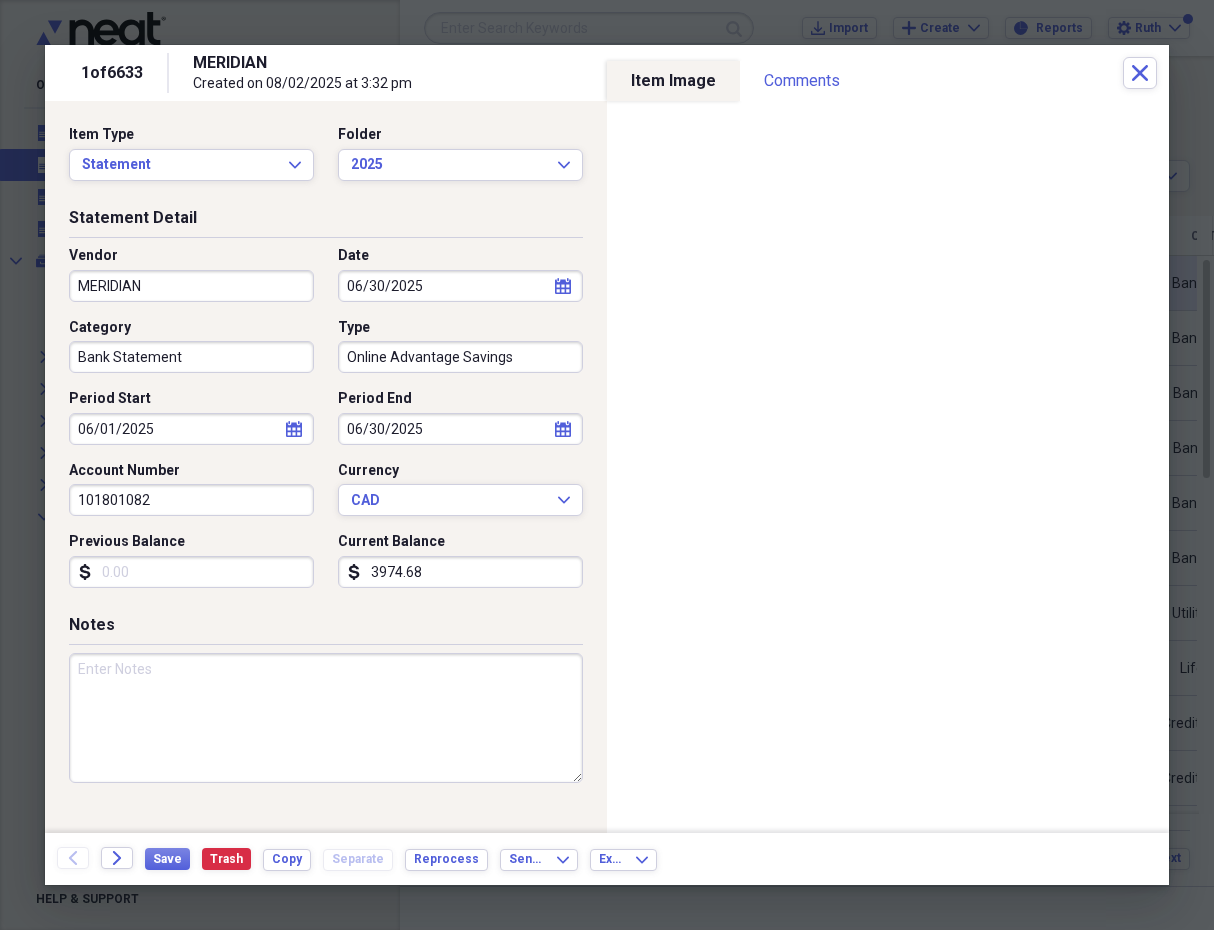 type on "101801082" 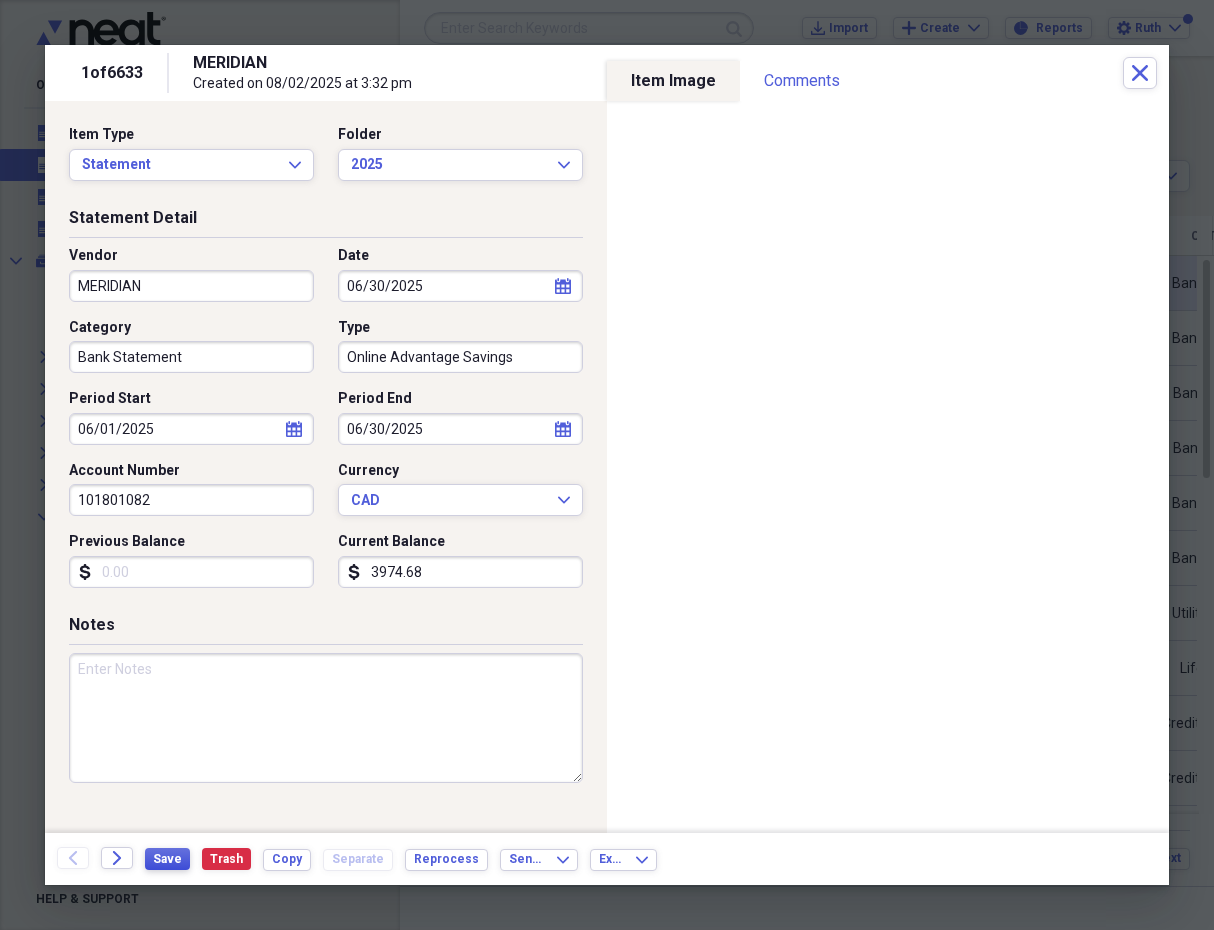 click on "Save" at bounding box center (167, 859) 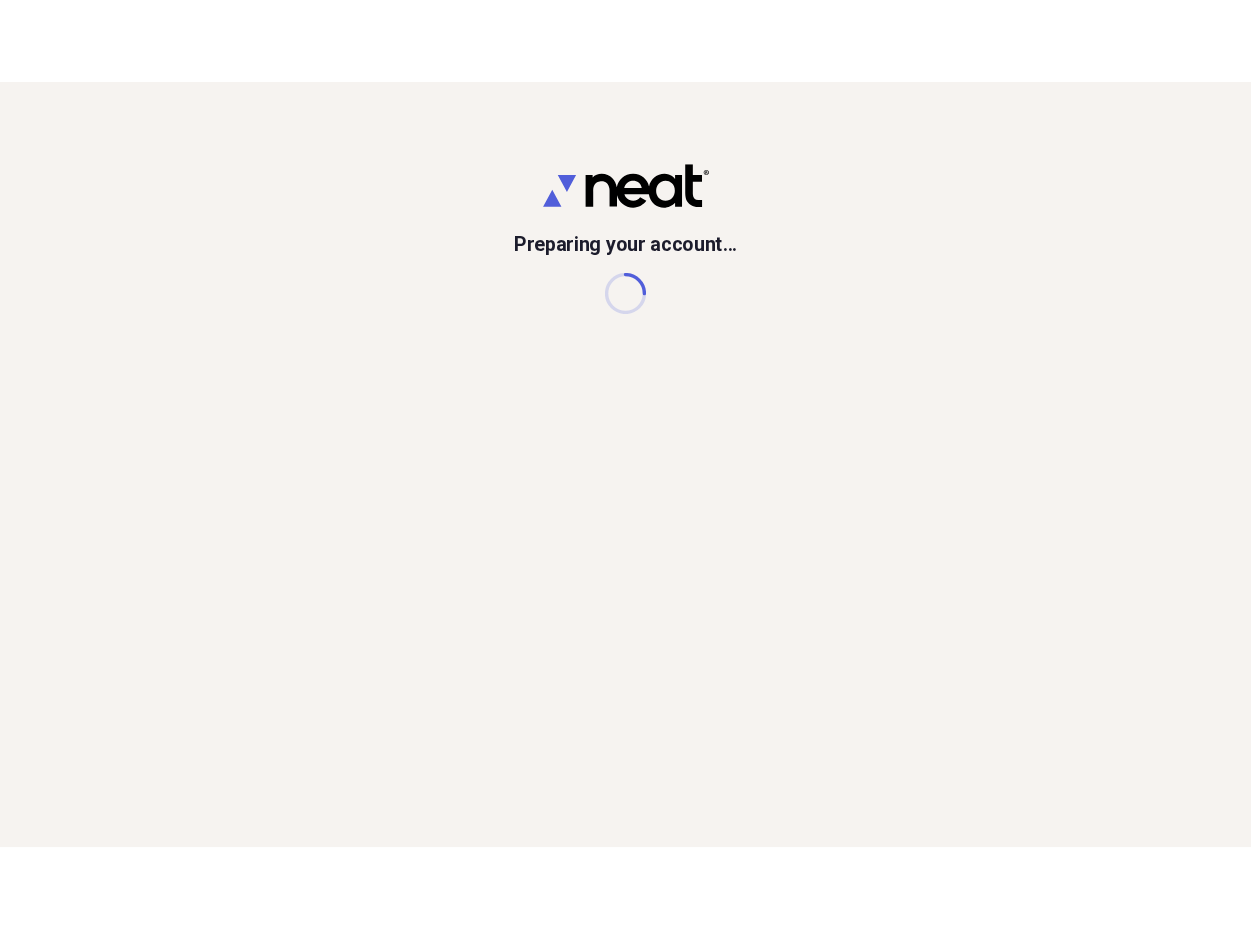 scroll, scrollTop: 0, scrollLeft: 0, axis: both 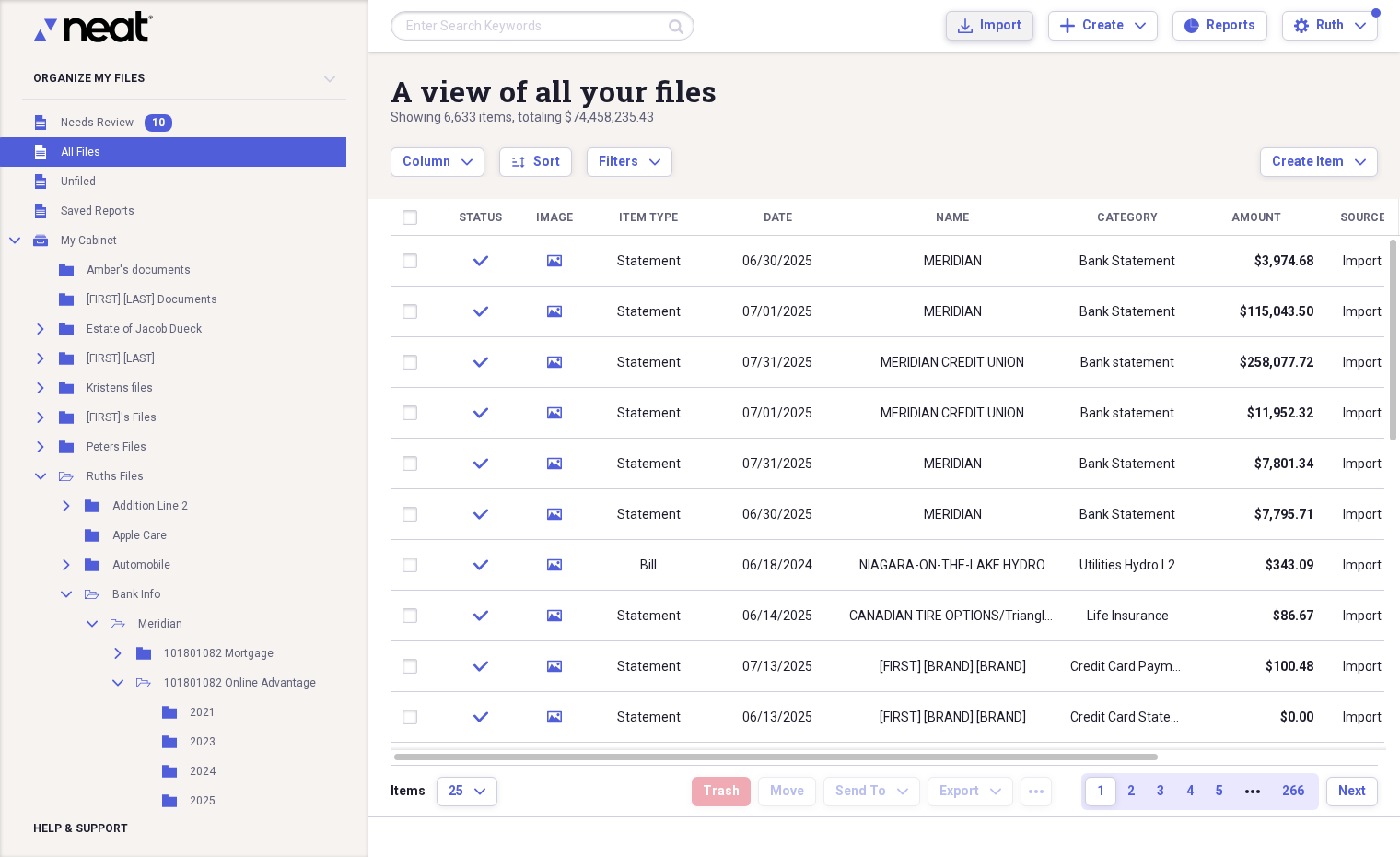 click on "Import" at bounding box center (1000, 26) 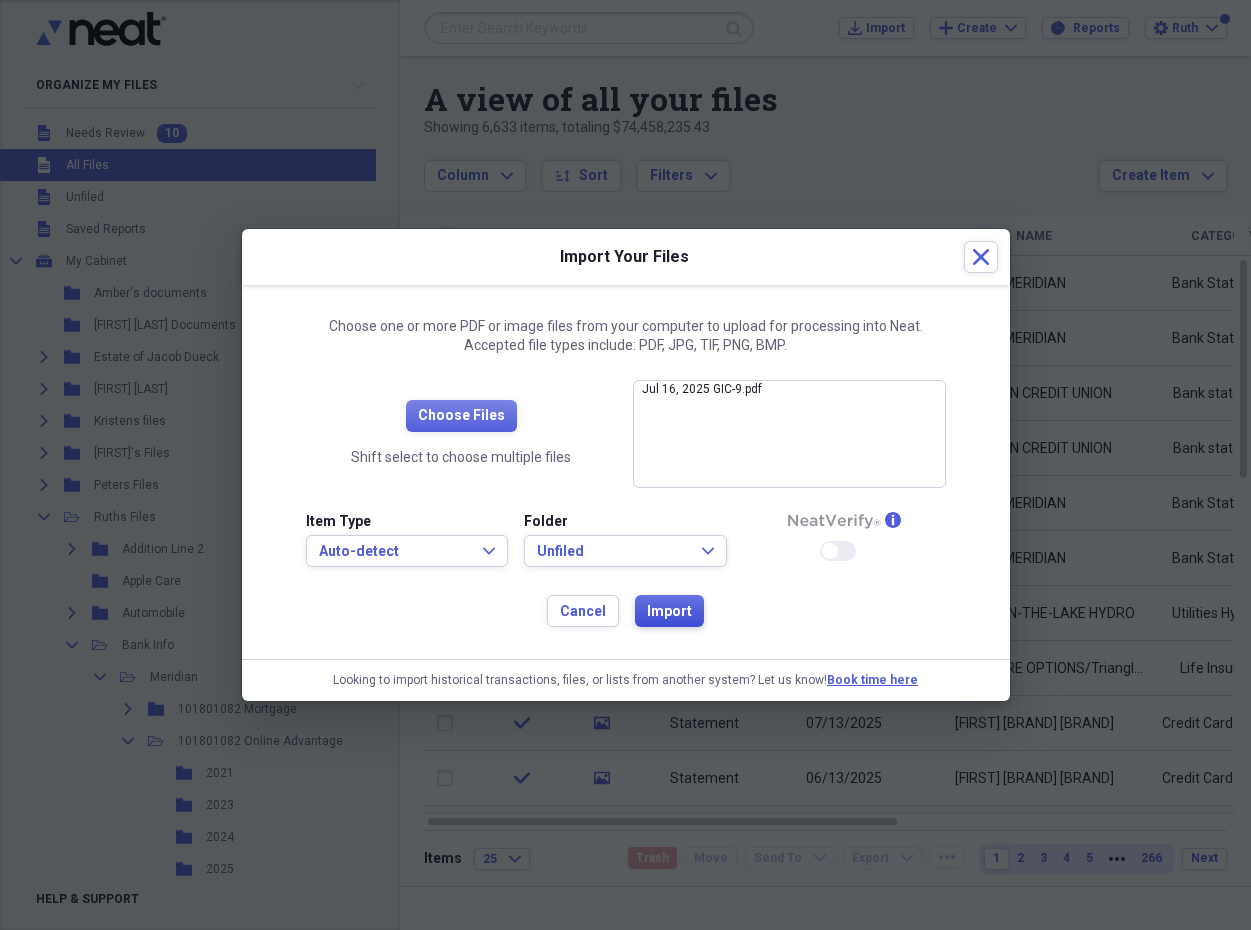 click on "Import" at bounding box center [669, 612] 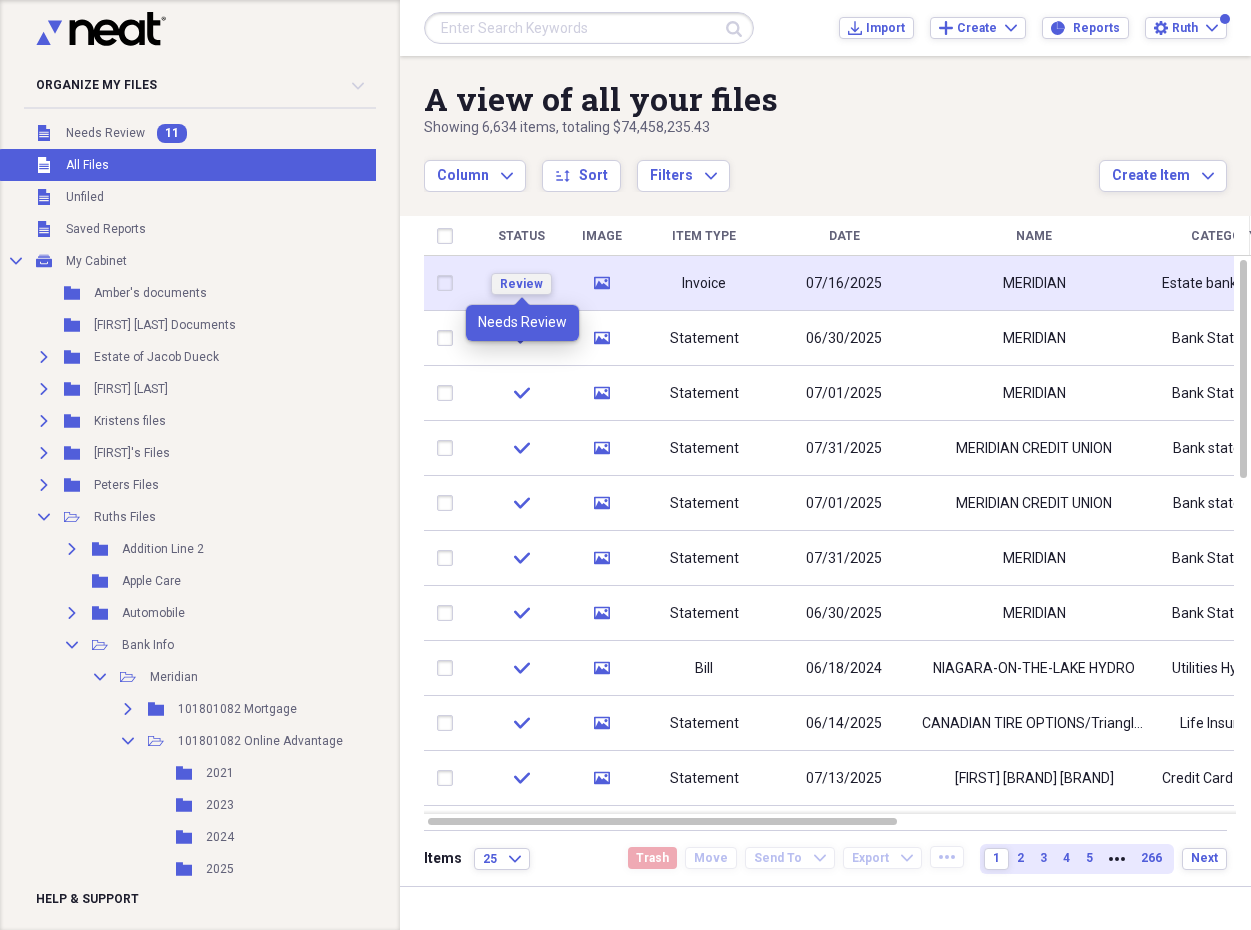 click on "Review" at bounding box center (521, 284) 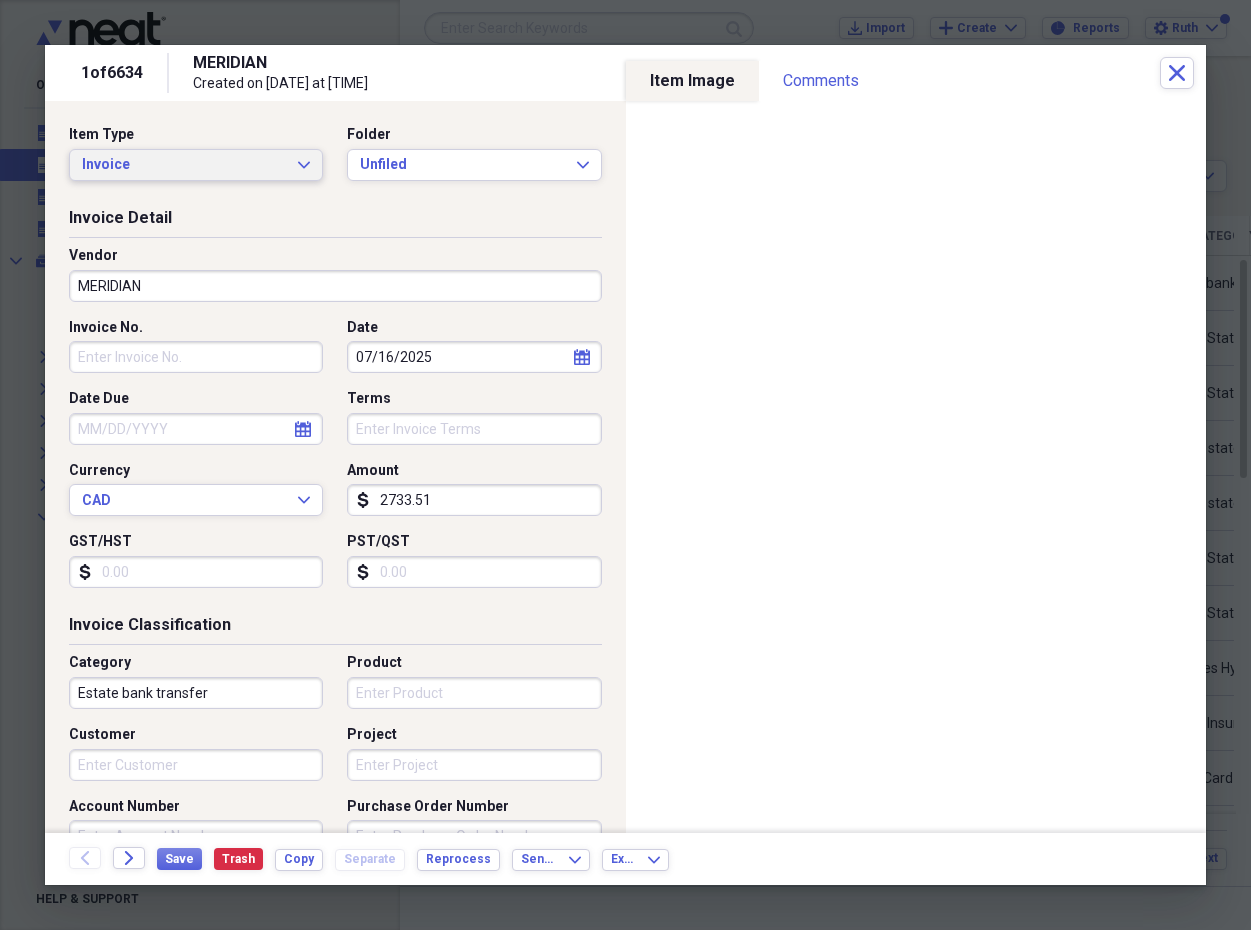 click on "Invoice Expand" at bounding box center [196, 165] 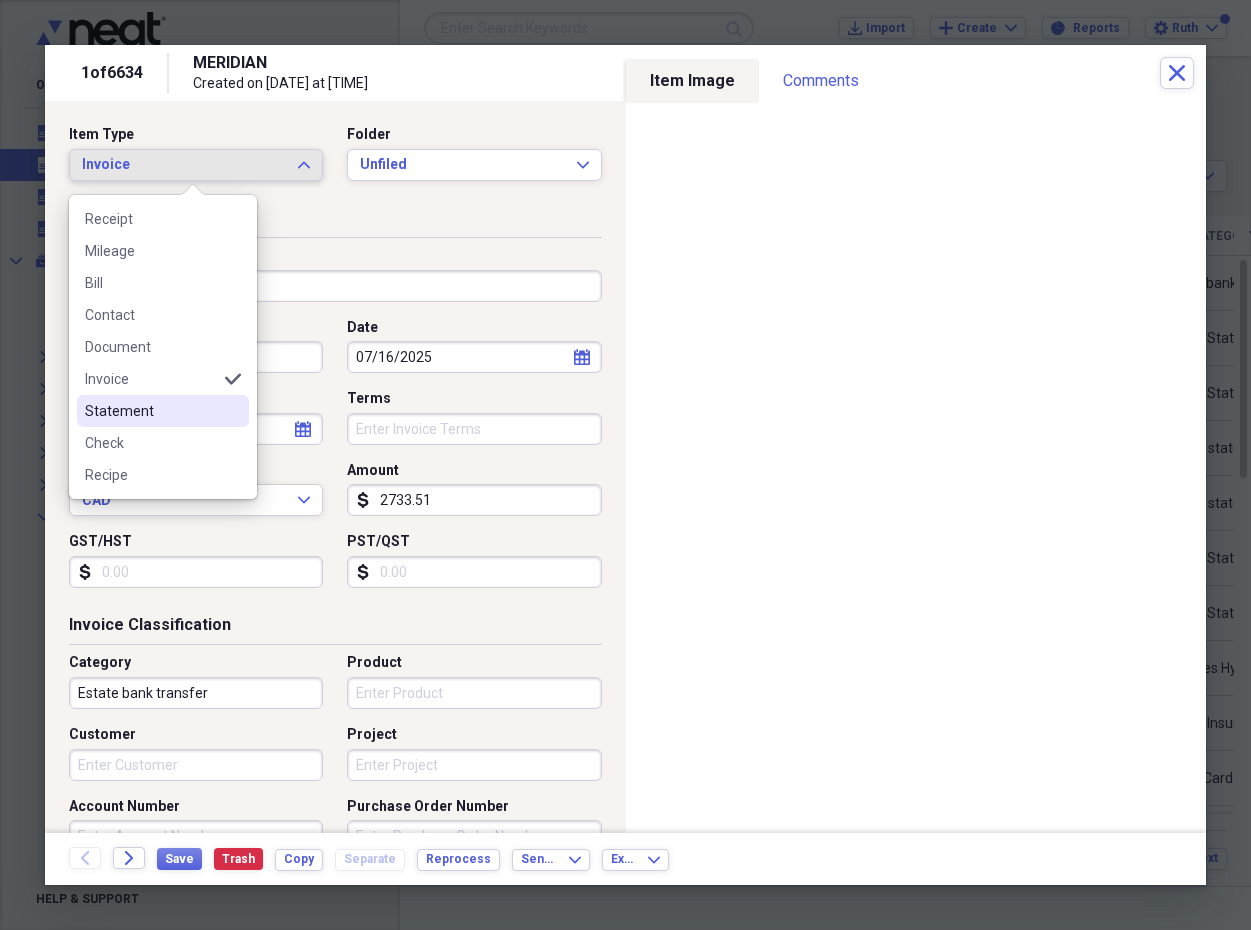 click on "Statement" at bounding box center [151, 411] 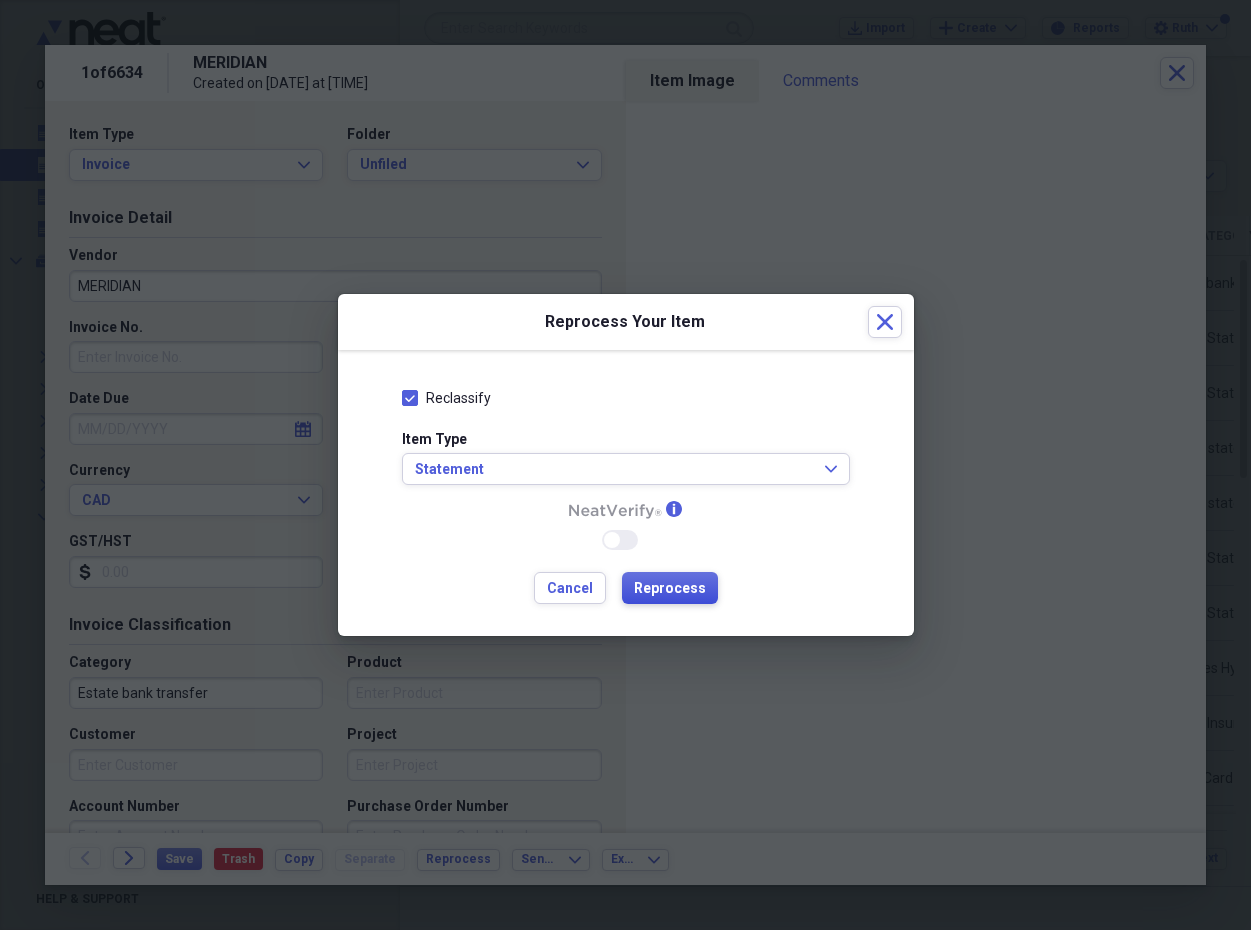 click on "Reprocess" at bounding box center [670, 589] 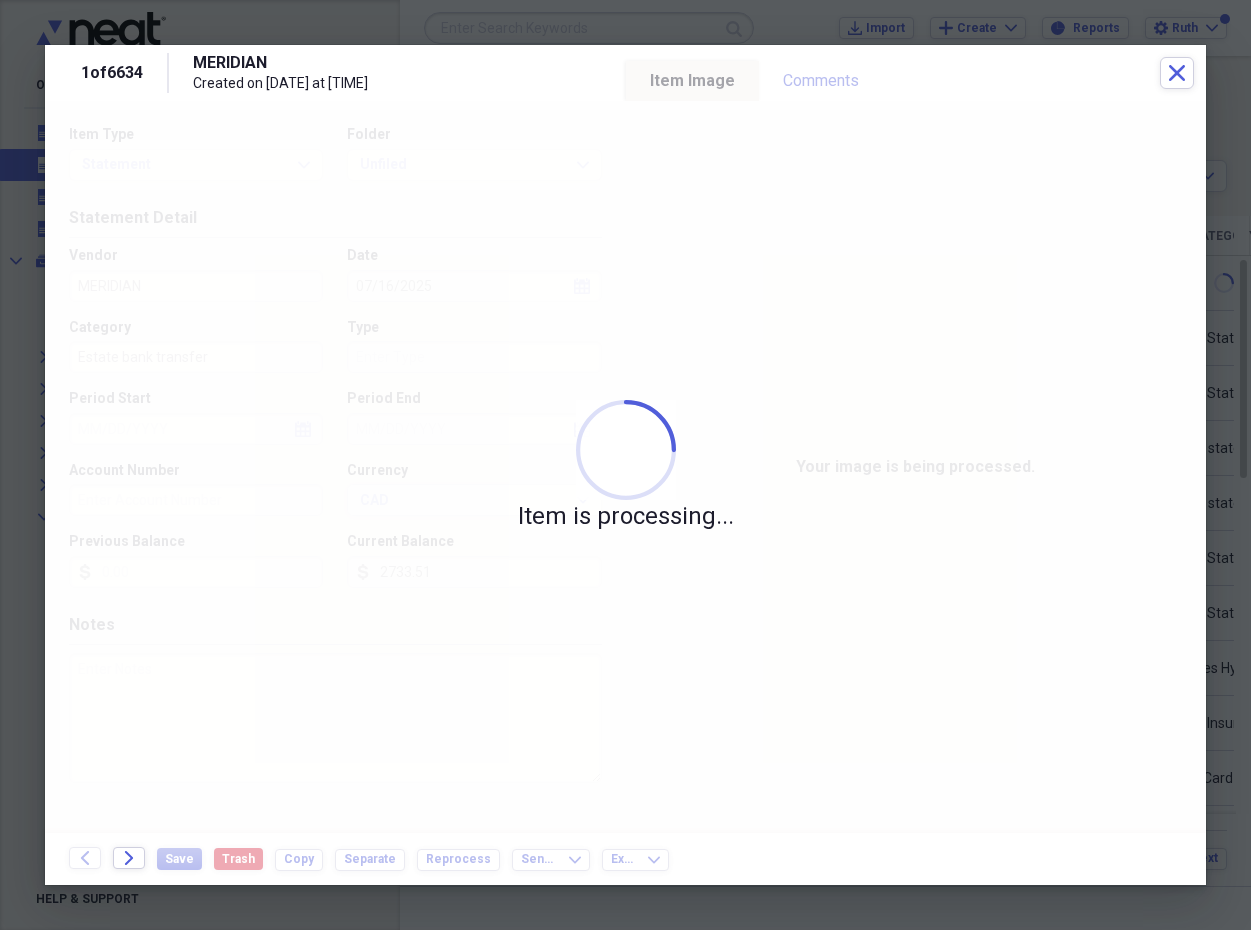 type on "Bank Statement" 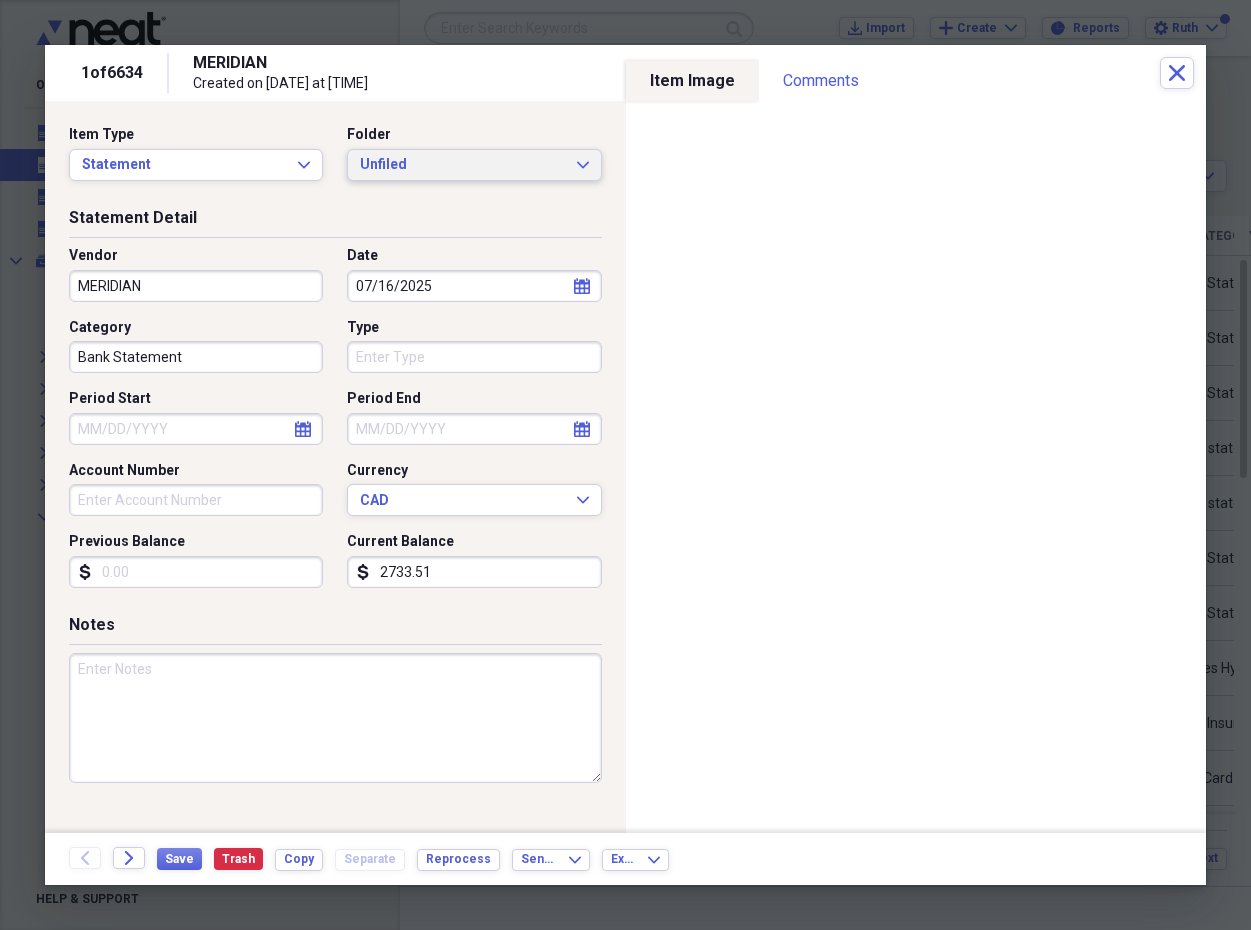 click on "Expand" 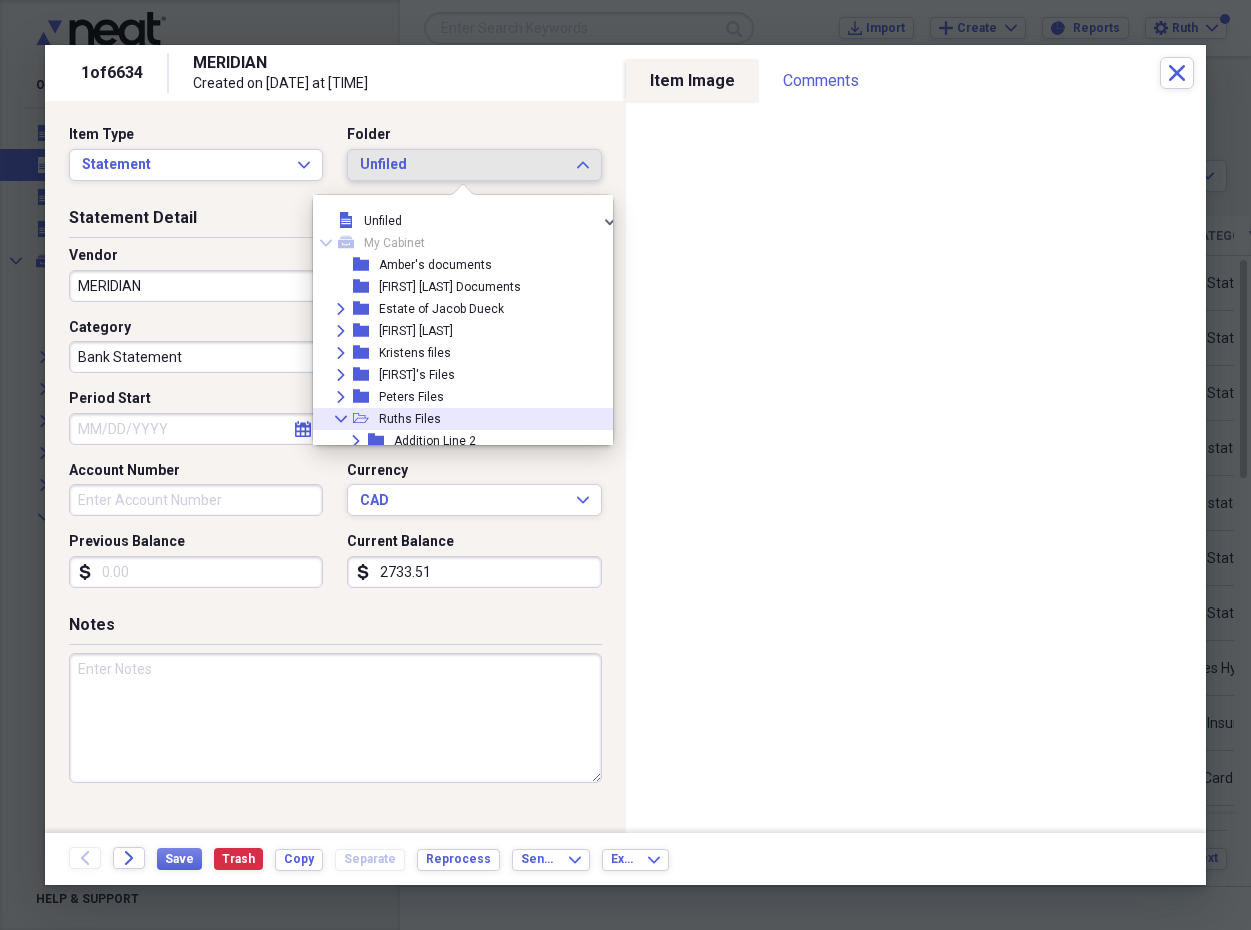 scroll, scrollTop: 63, scrollLeft: 0, axis: vertical 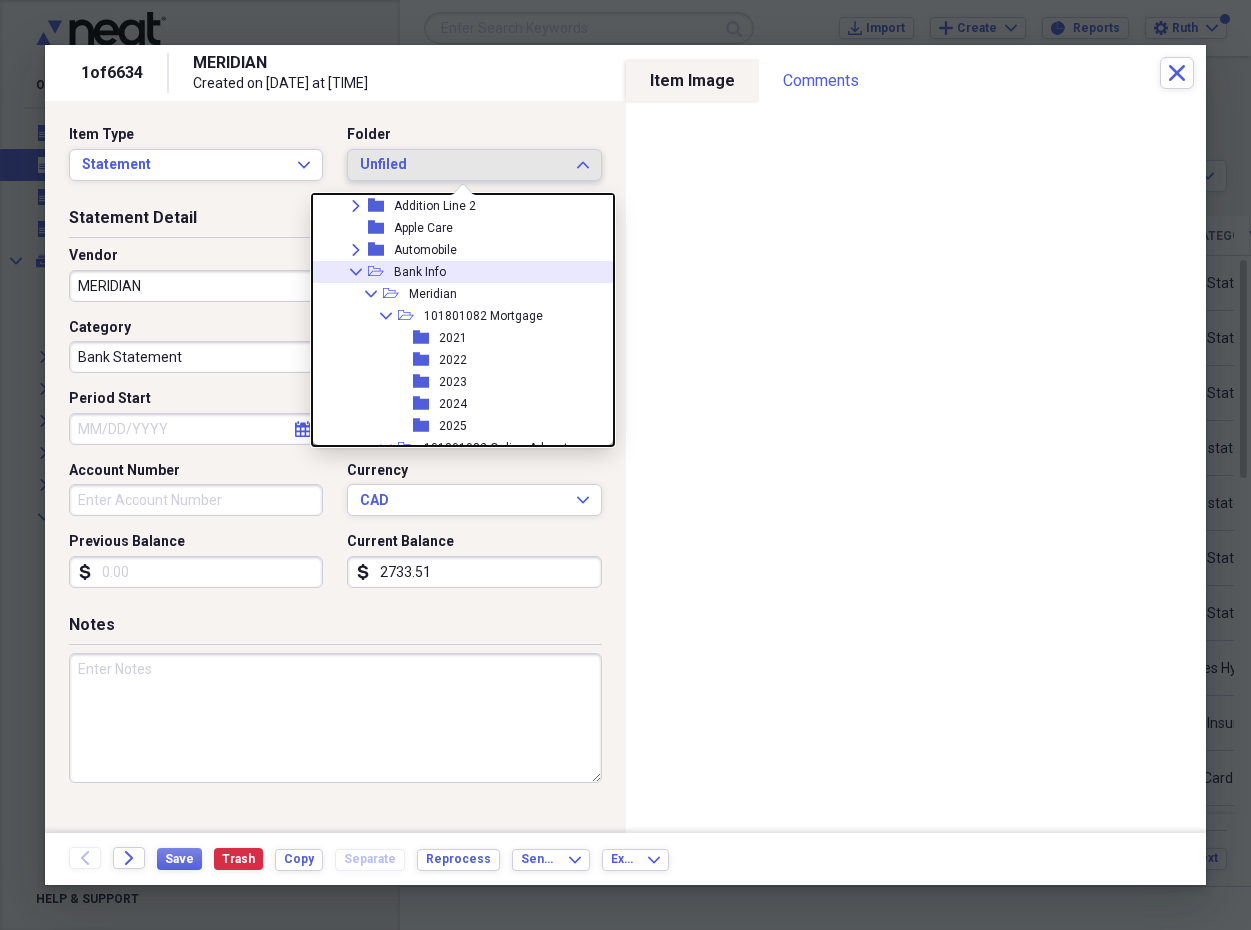 click on "Collapse" 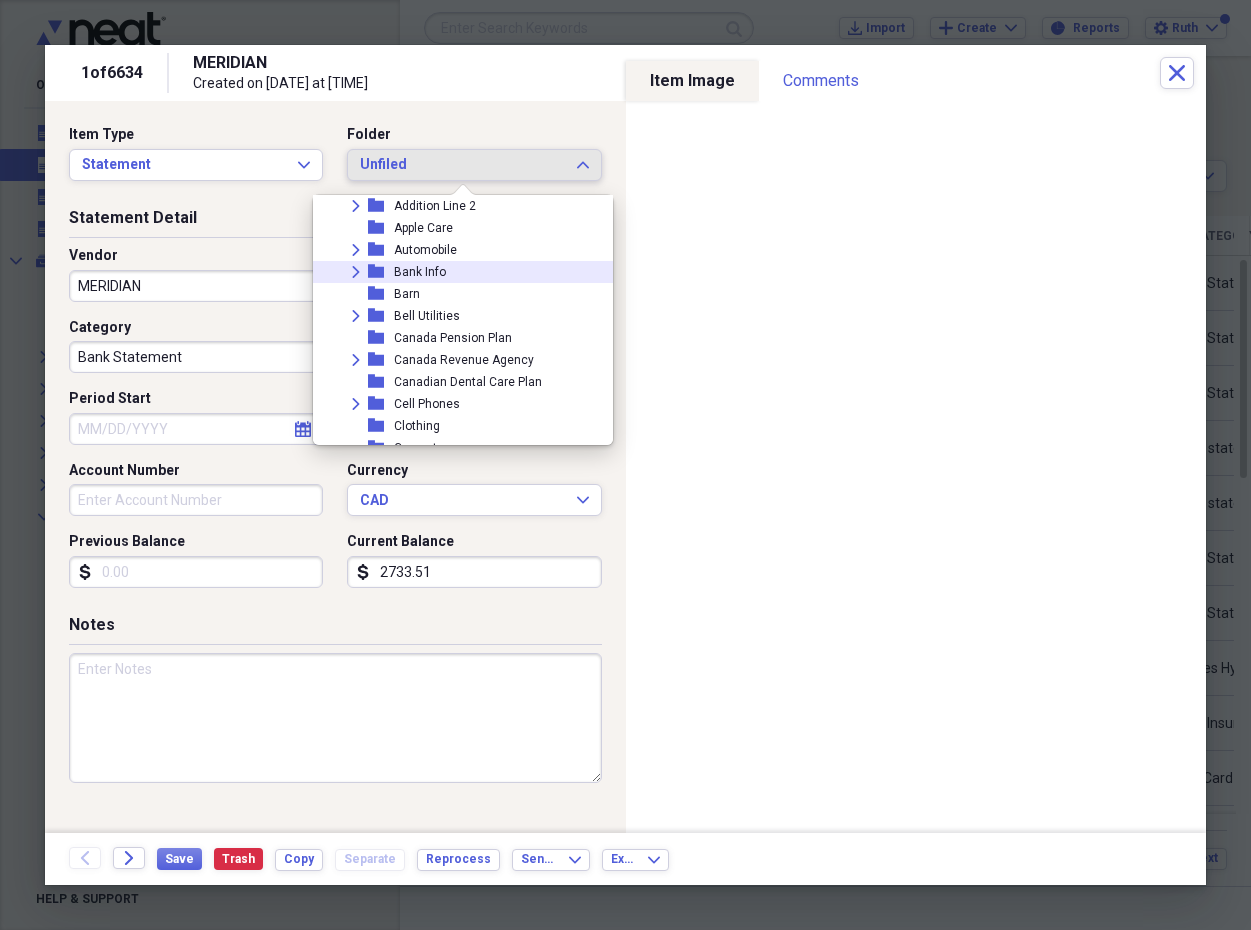 click on "Expand" 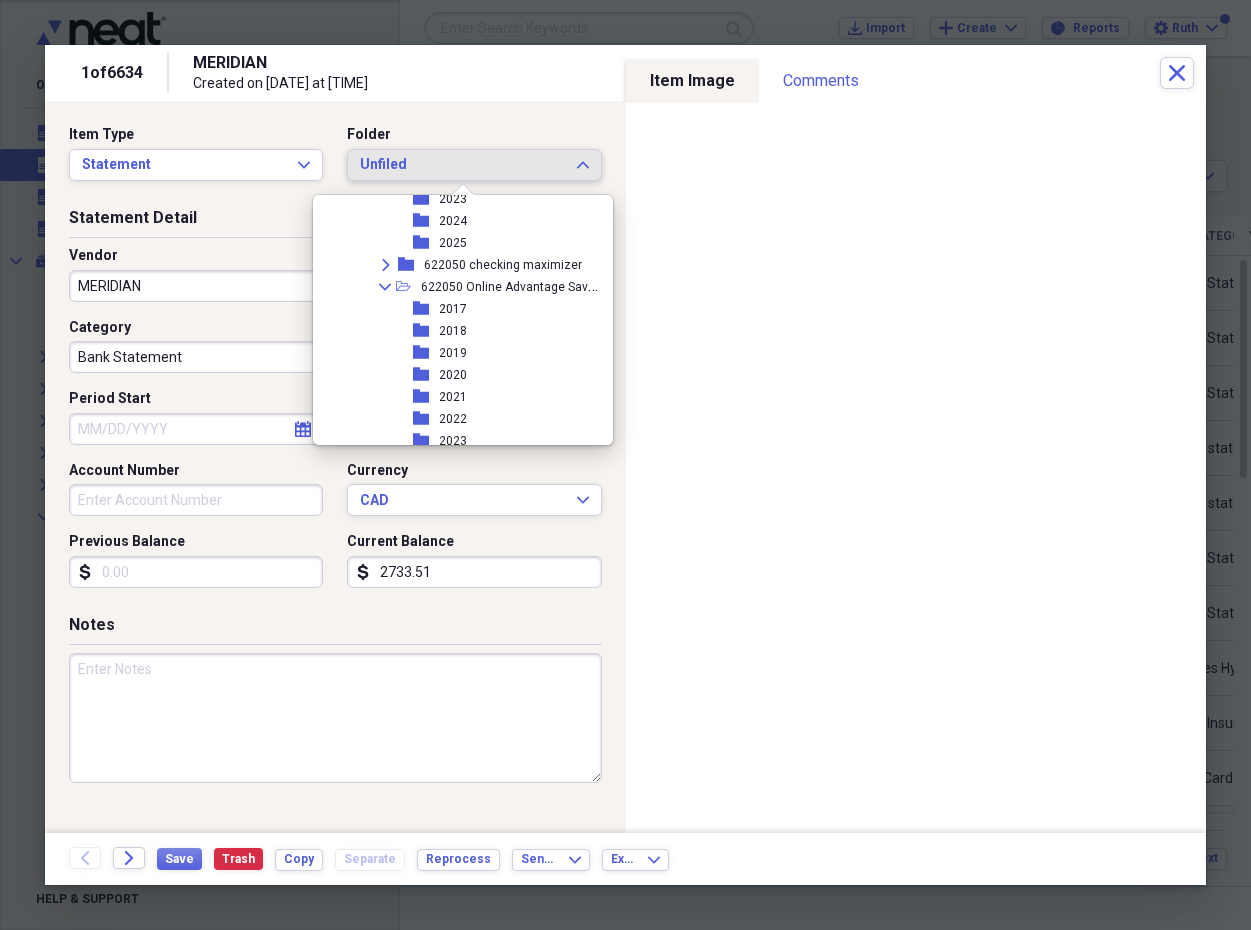 scroll, scrollTop: 547, scrollLeft: 0, axis: vertical 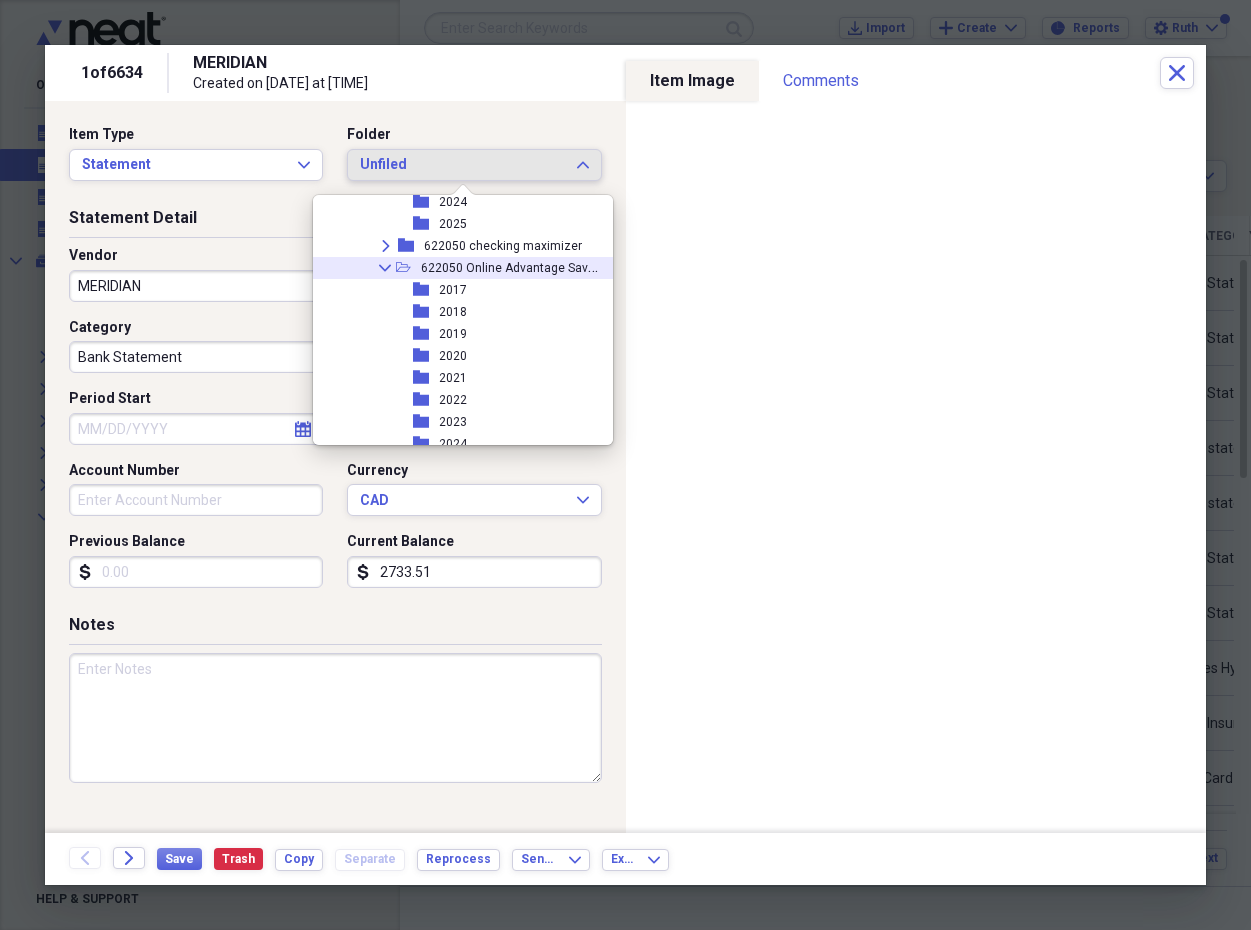 click on "Collapse" 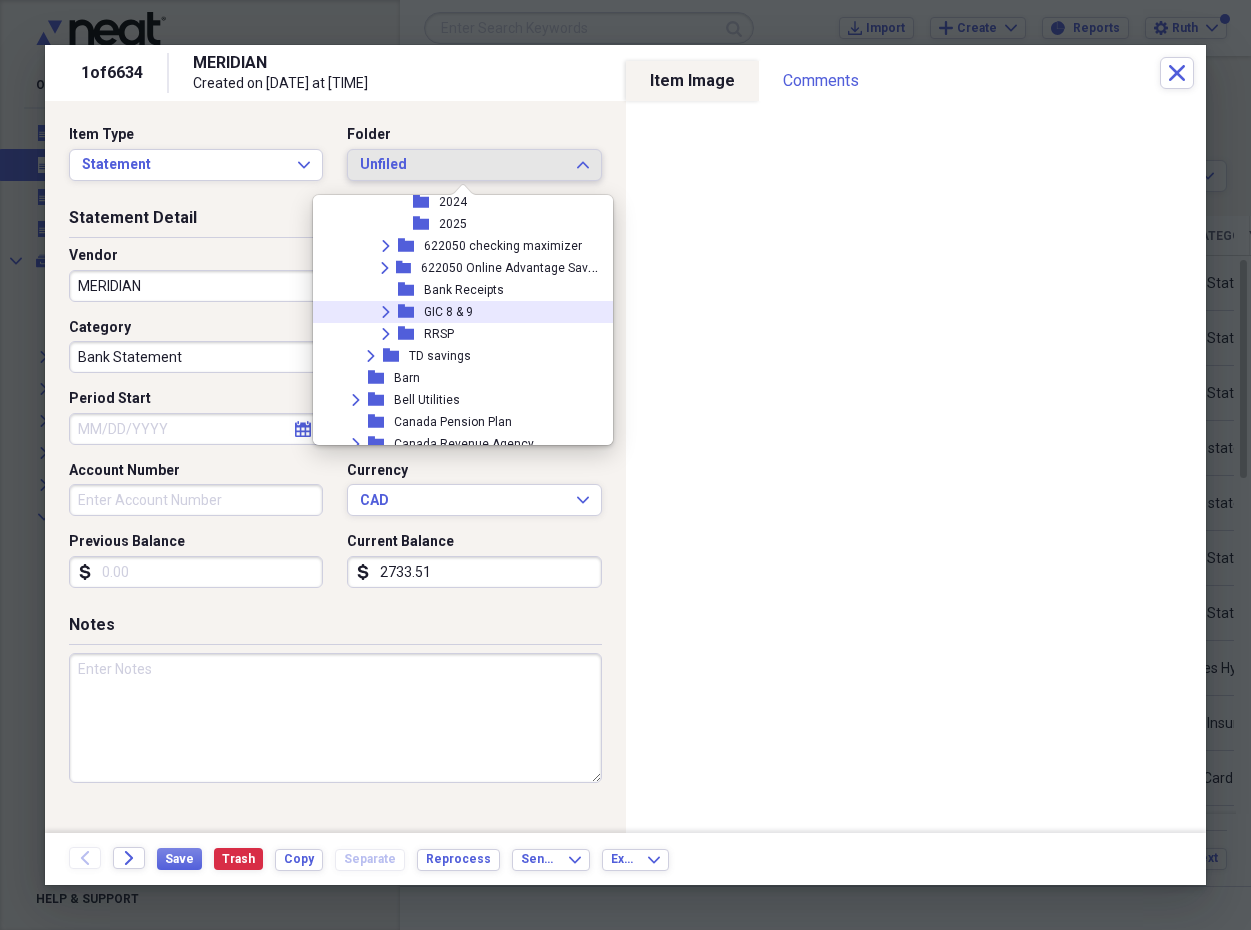 click on "Expand" 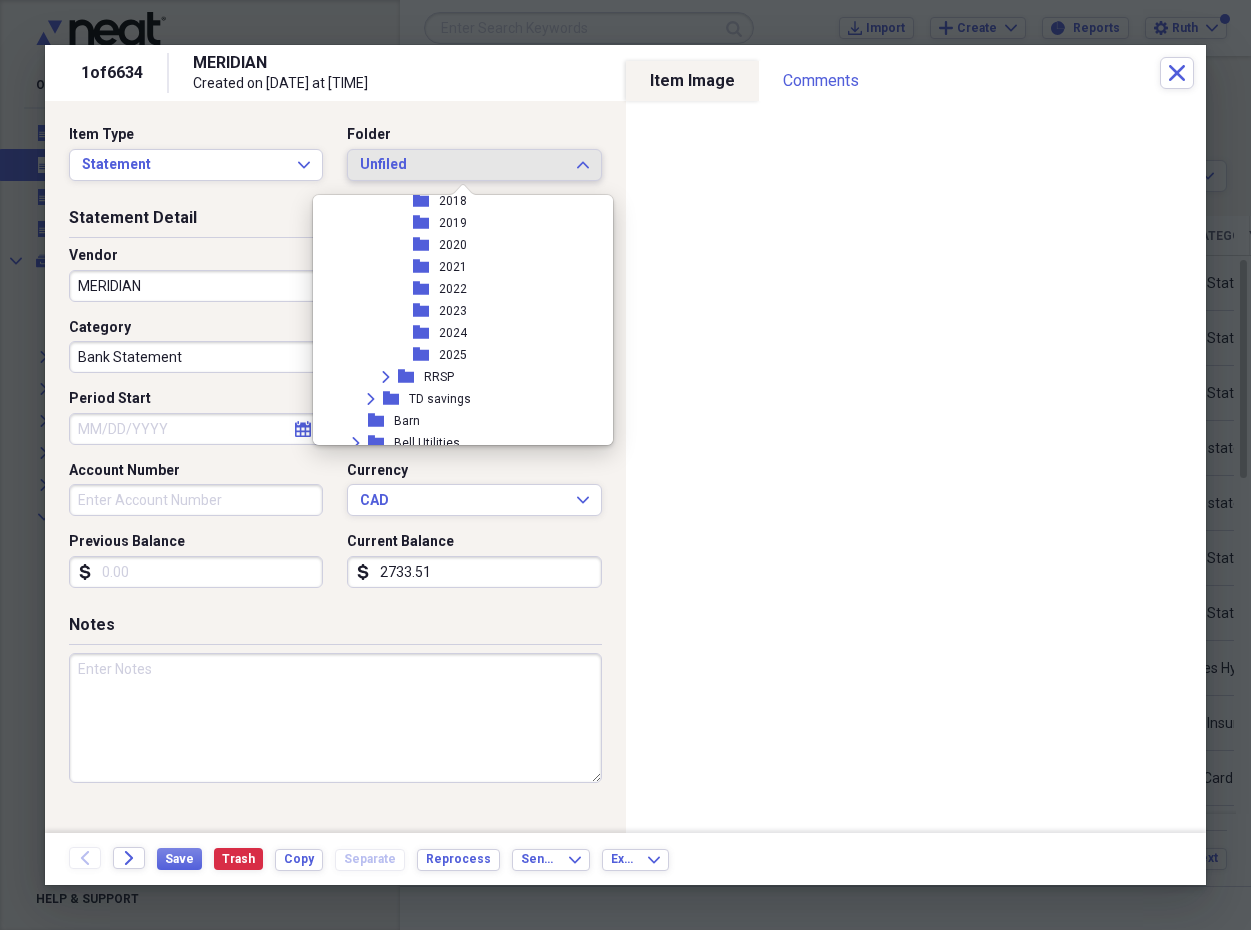 scroll, scrollTop: 700, scrollLeft: 0, axis: vertical 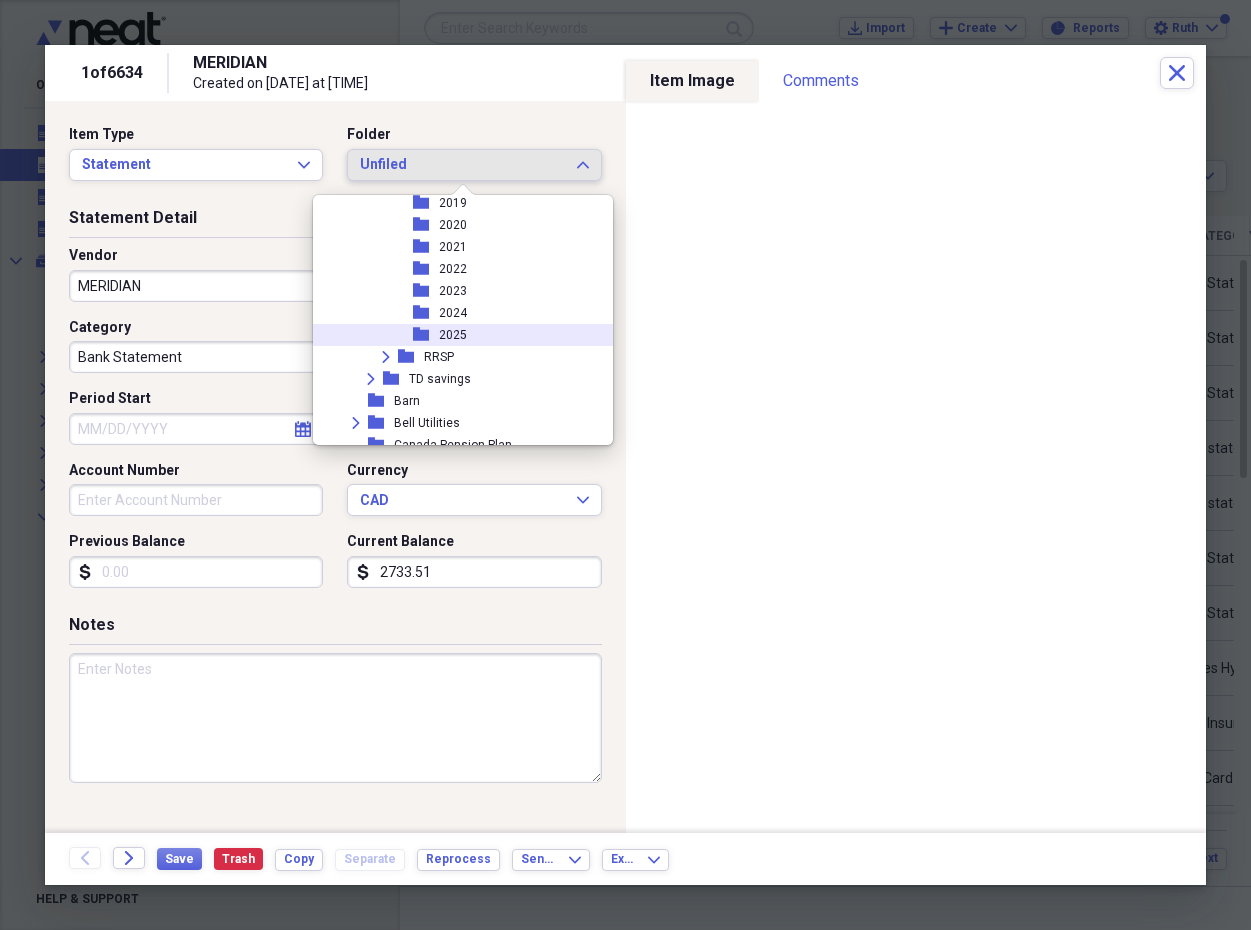 click on "folder 2025" at bounding box center (459, 335) 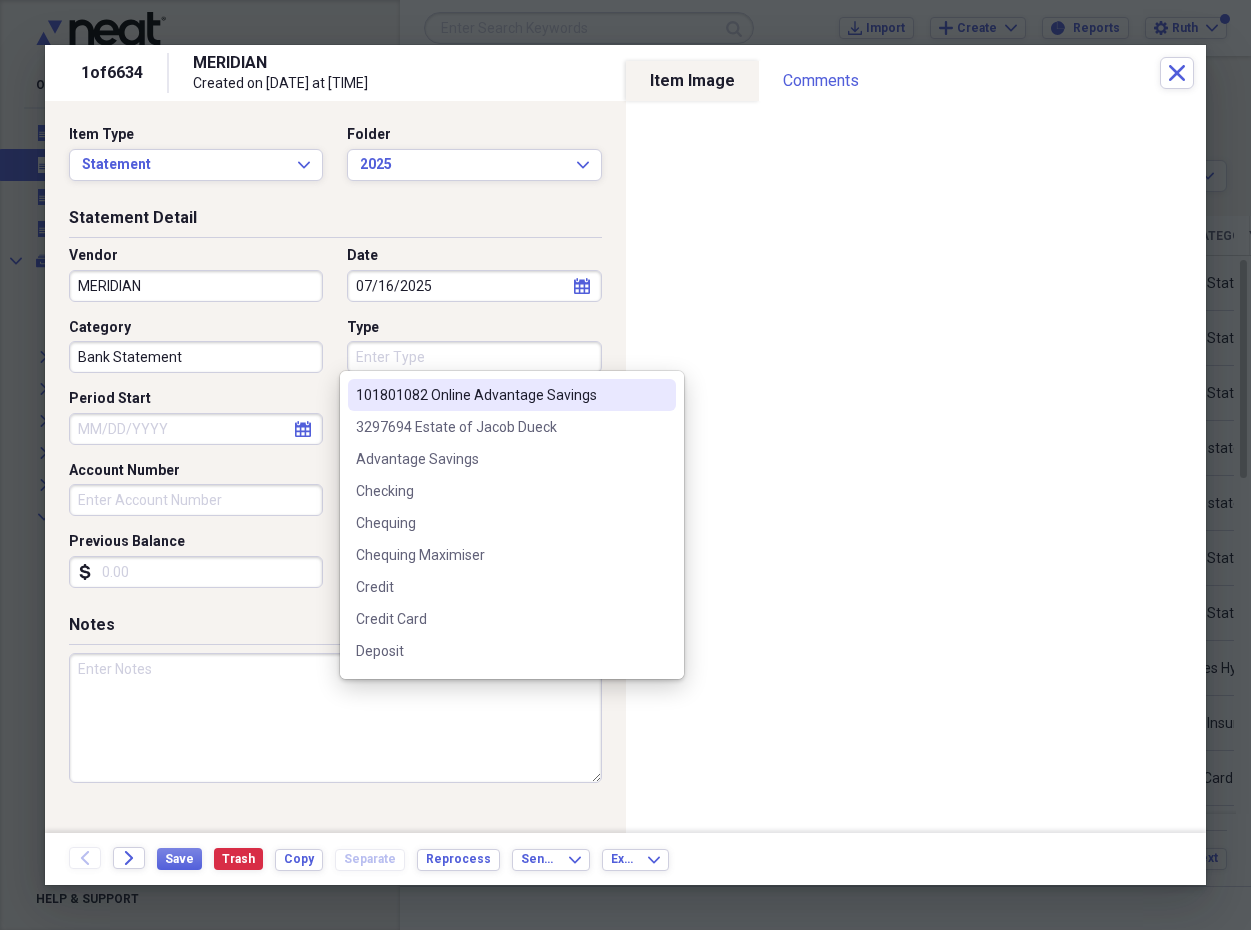 click on "Type" at bounding box center (474, 357) 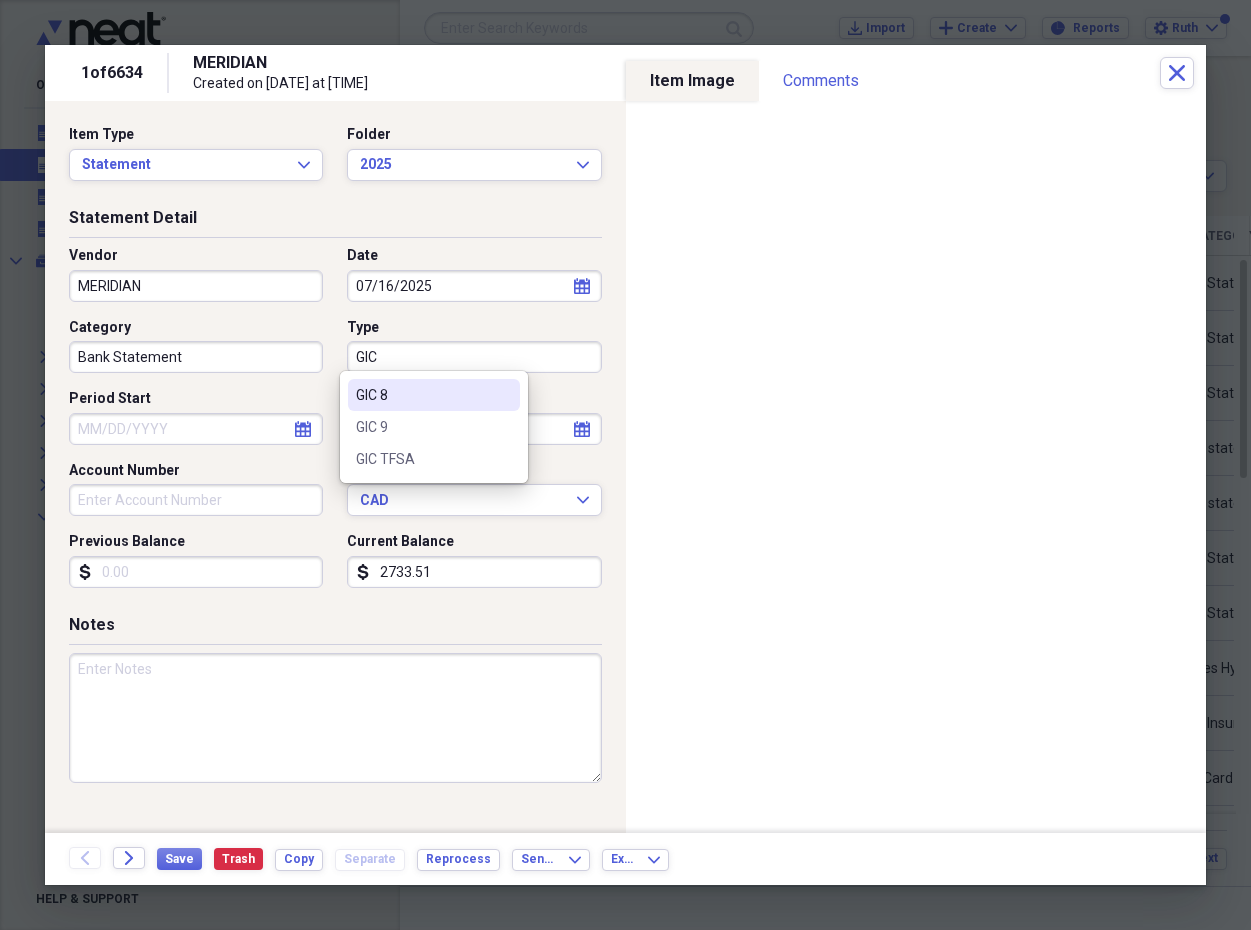 type on "GIC" 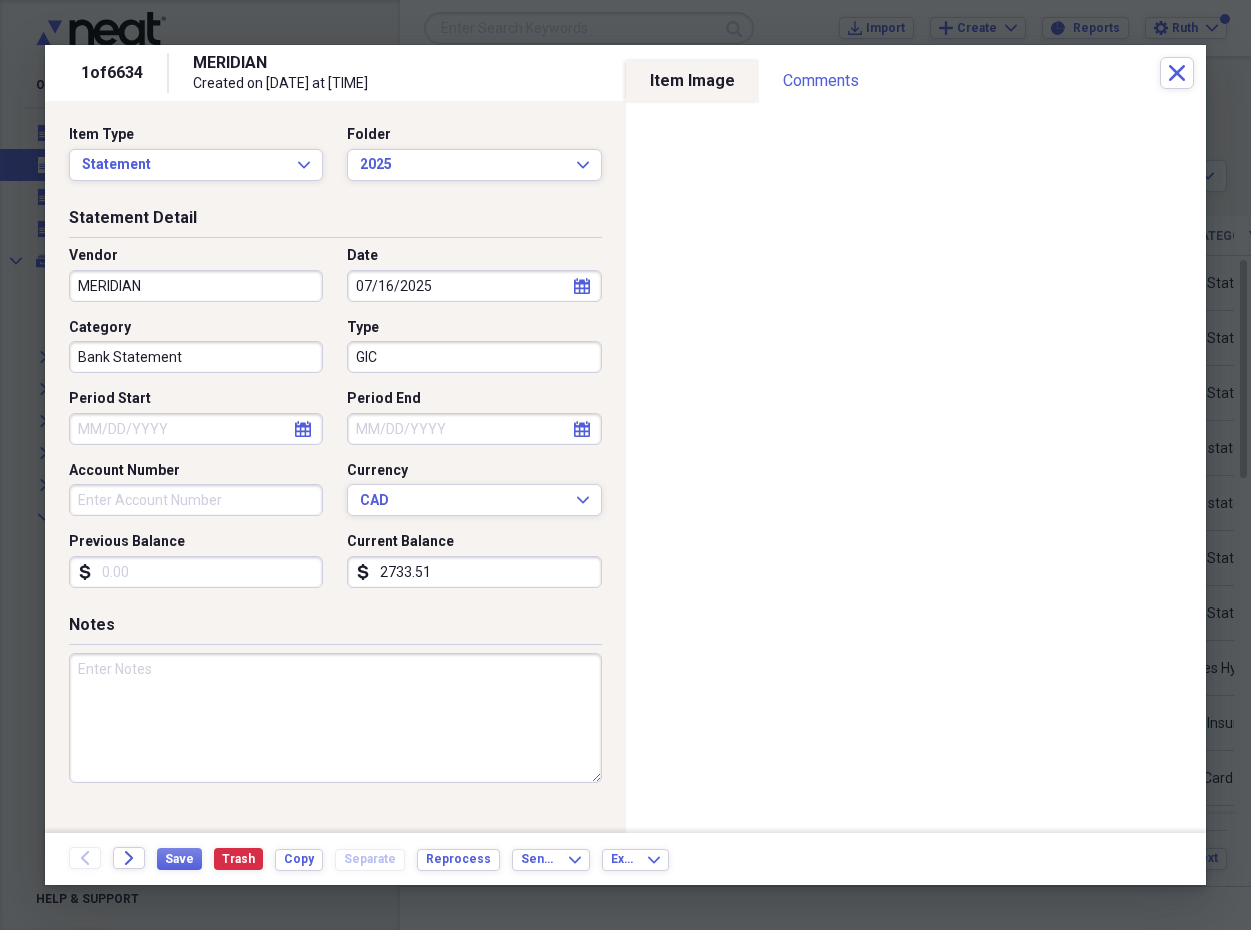 click on "Vendor MERIDIAN Date 07/16/2025 calendar Calendar Category Bank Statement Type GIC Period Start calendar Calendar Period End calendar Calendar Account Number Currency CAD Expand Previous Balance dollar-sign Current Balance dollar-sign 2733.51" at bounding box center [335, 425] 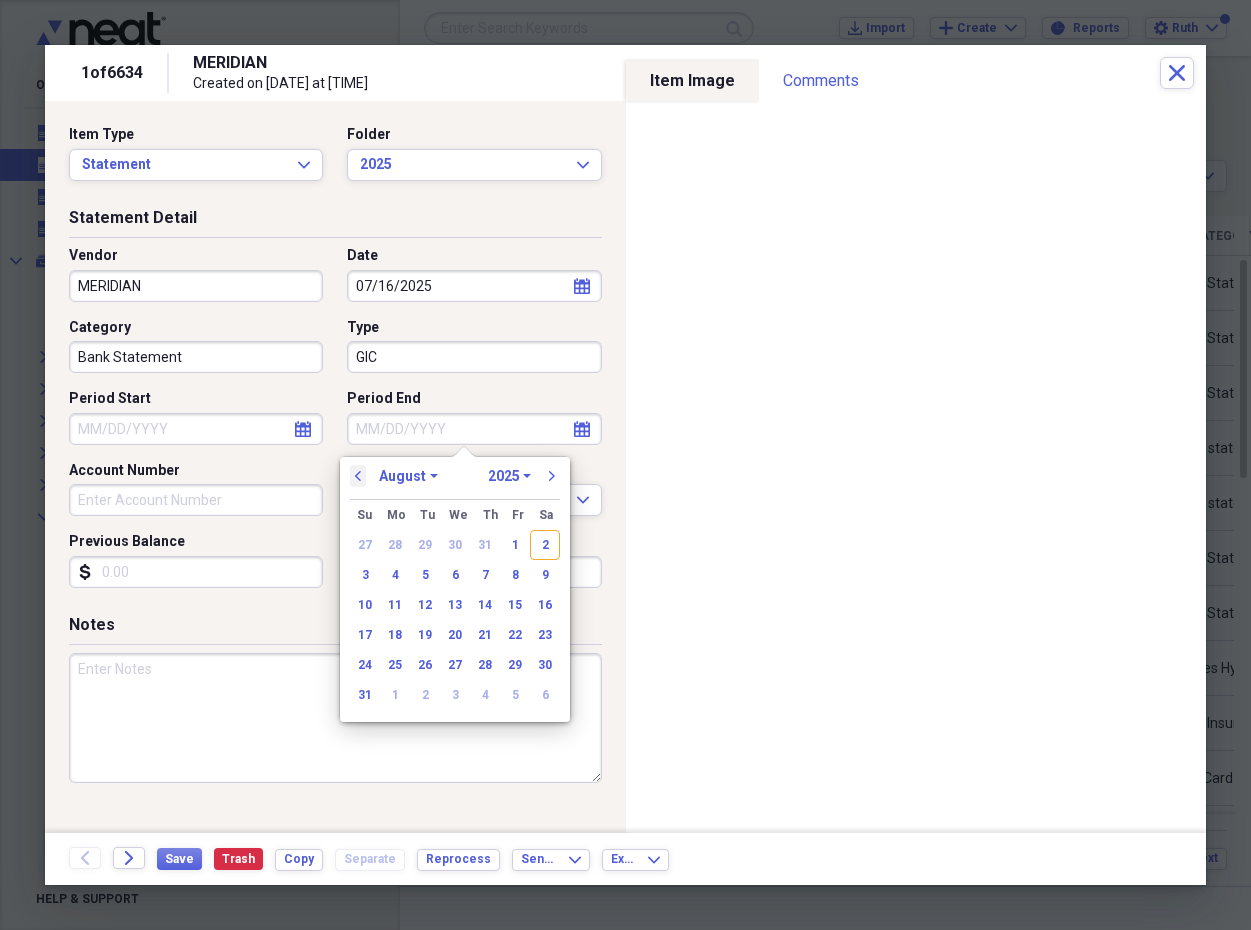 click on "previous" at bounding box center [358, 476] 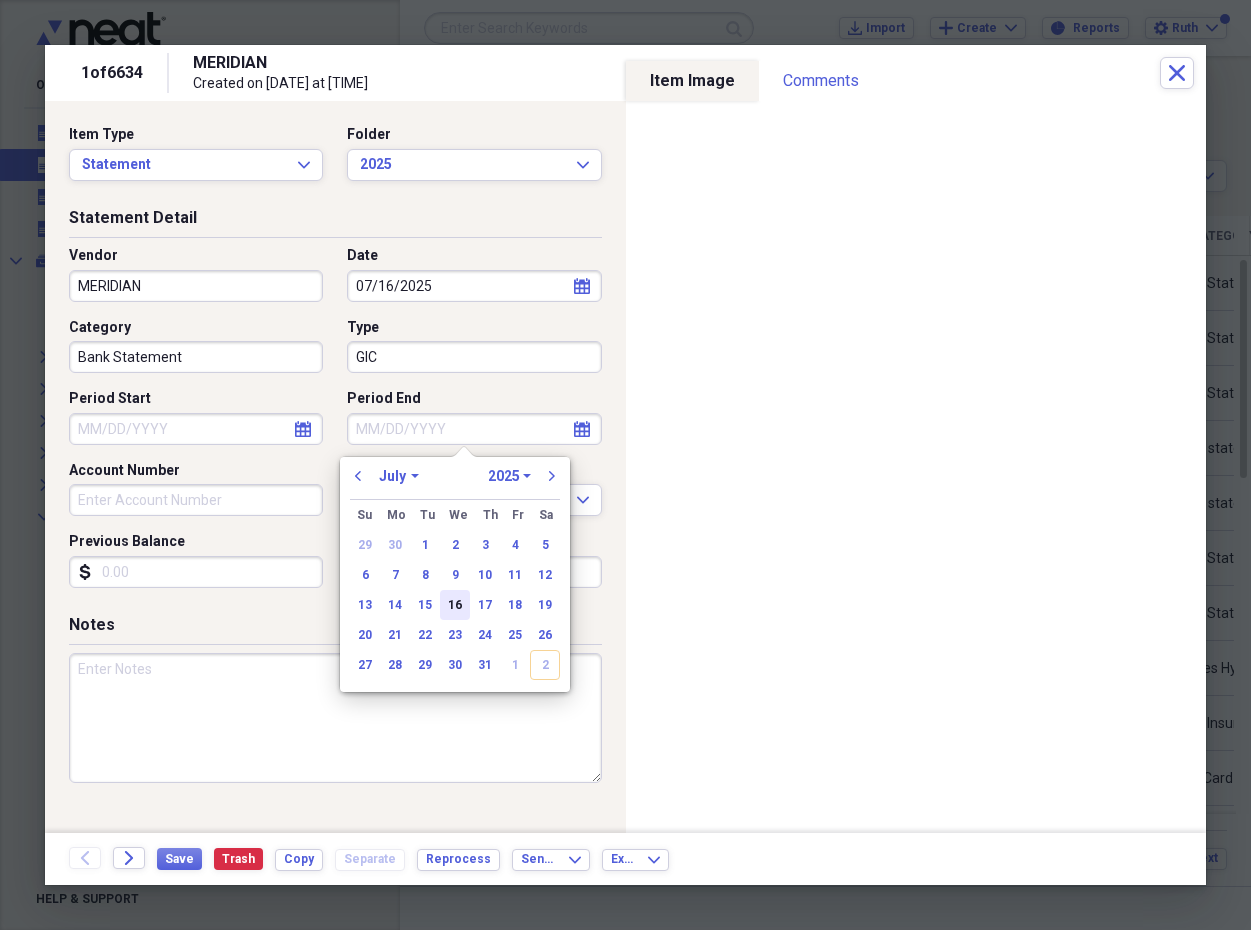 click on "16" at bounding box center (455, 605) 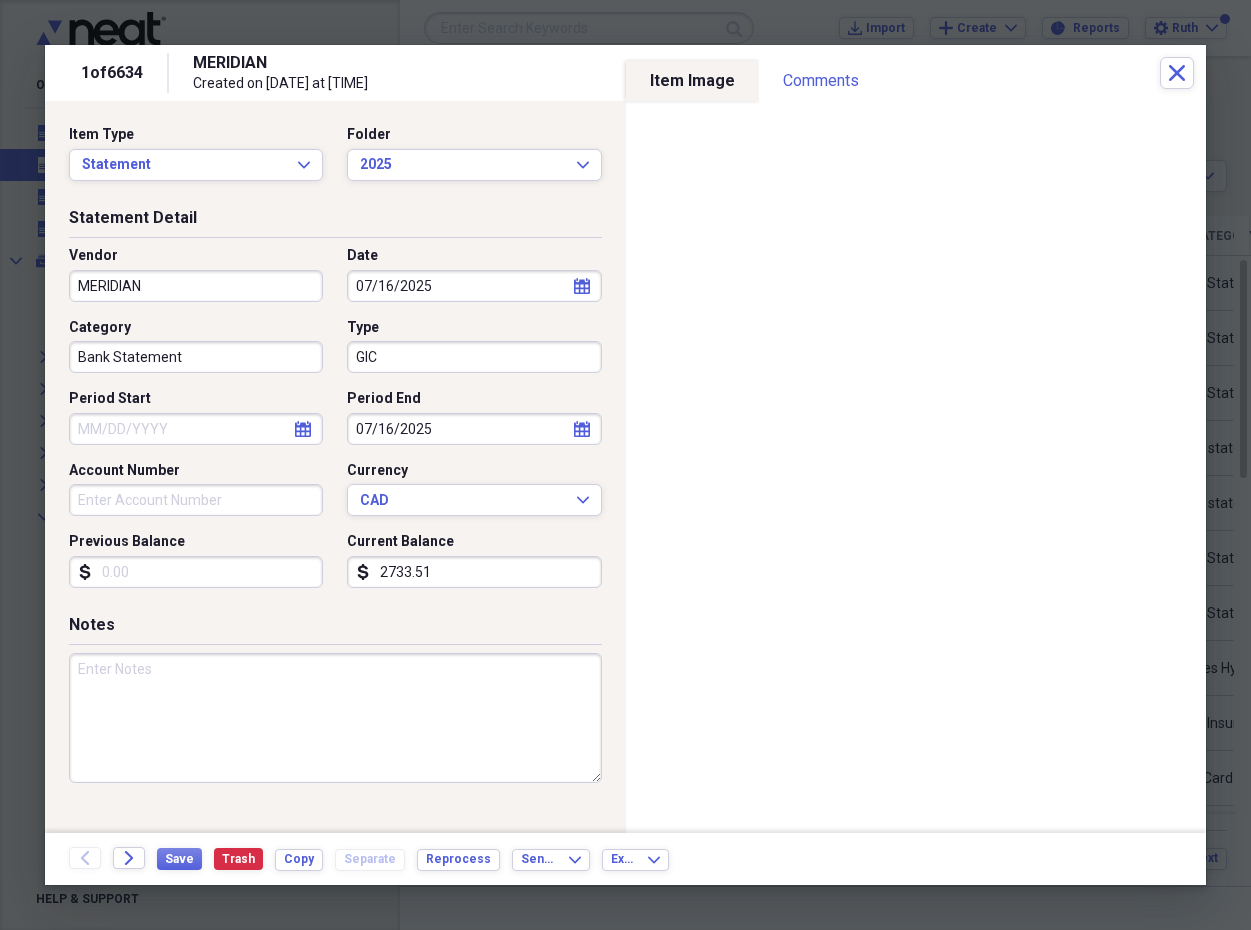 click on "Account Number" at bounding box center [196, 500] 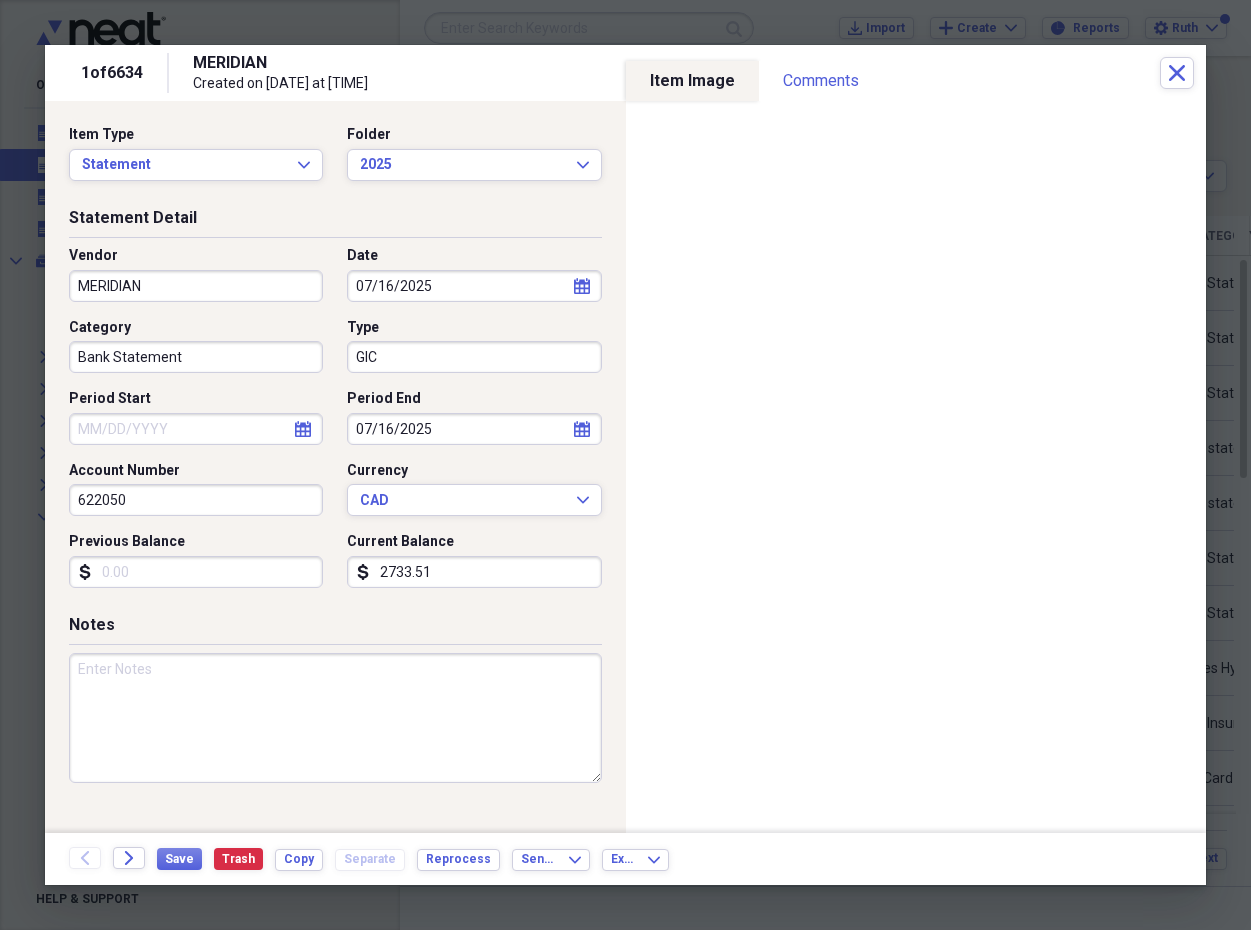 type on "622050" 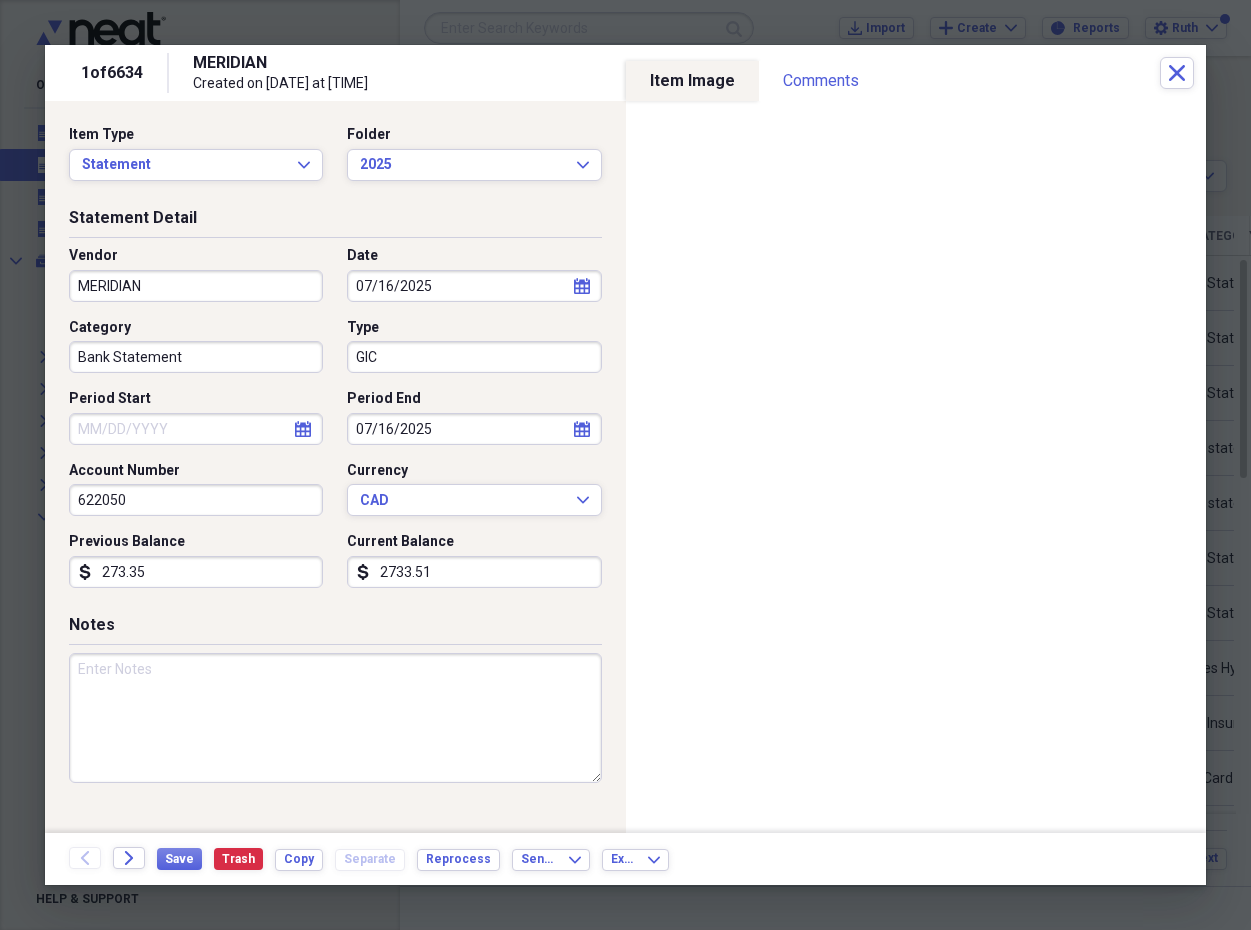 type on "2733.51" 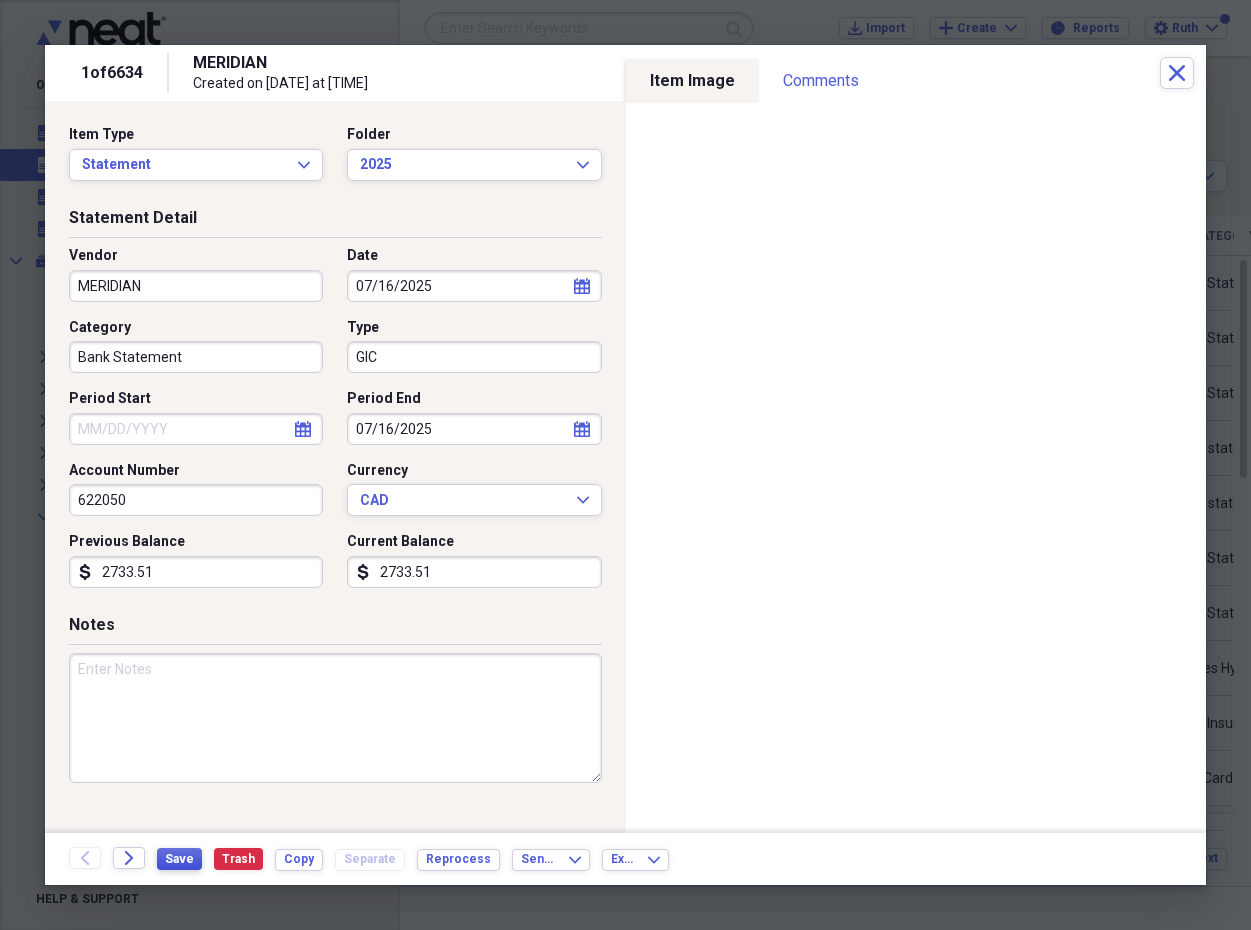 click on "Save" at bounding box center (179, 859) 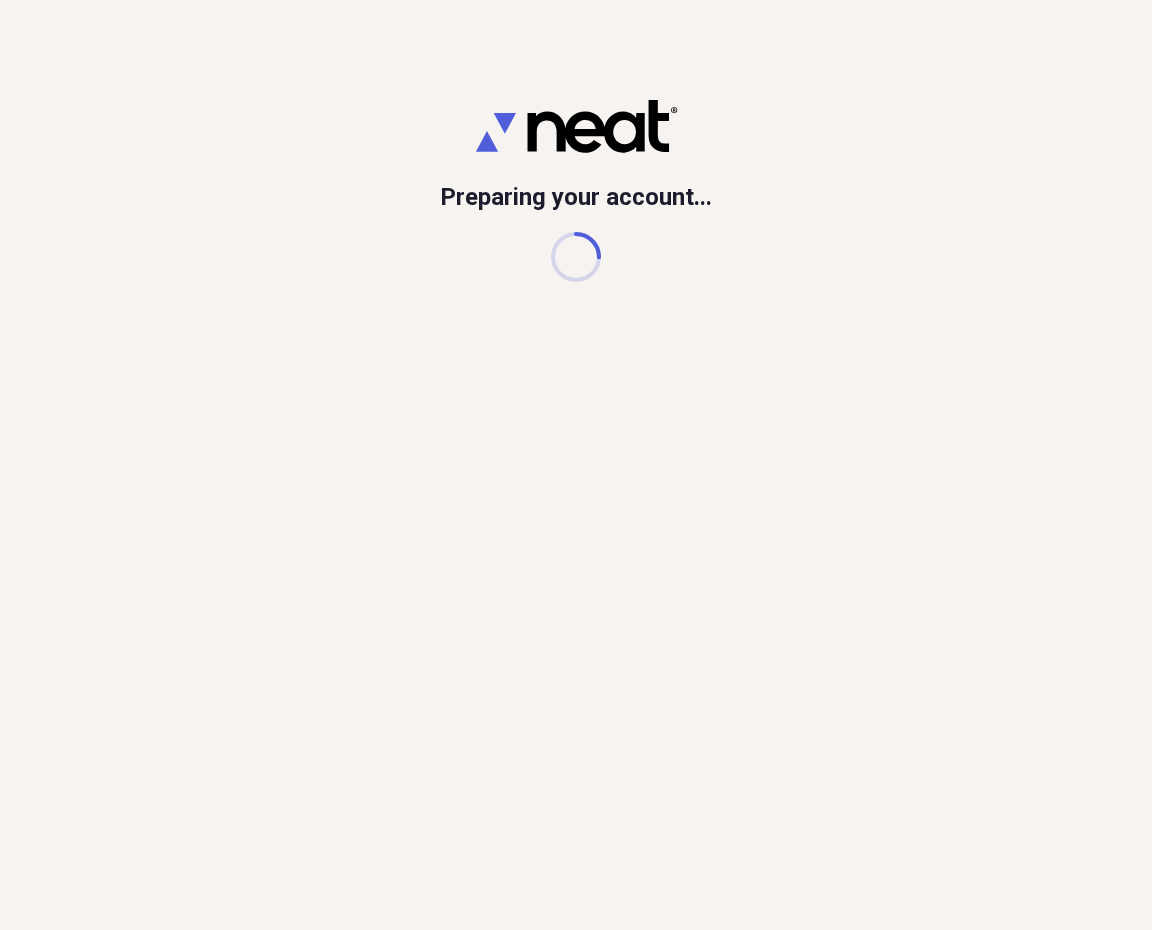 scroll, scrollTop: 0, scrollLeft: 0, axis: both 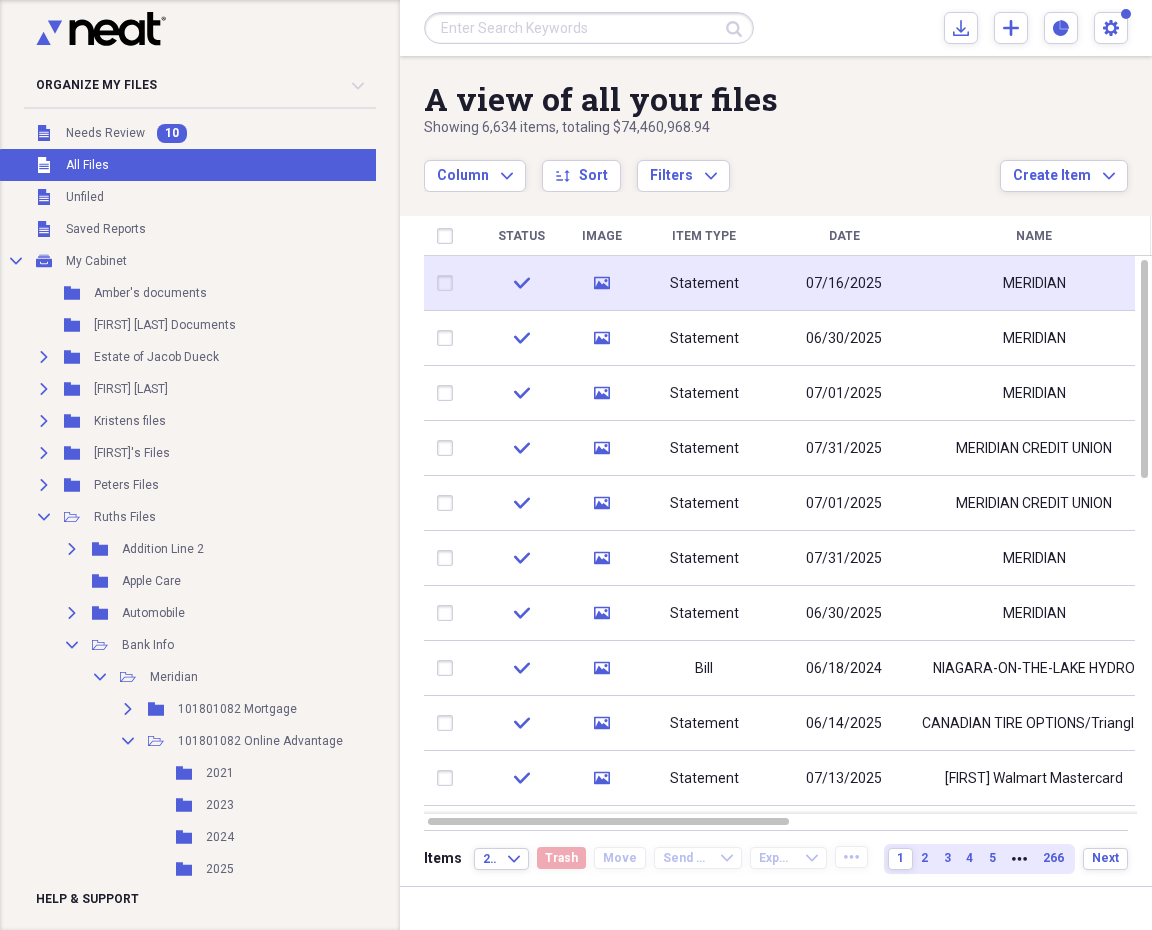 click on "Statement" at bounding box center (704, 284) 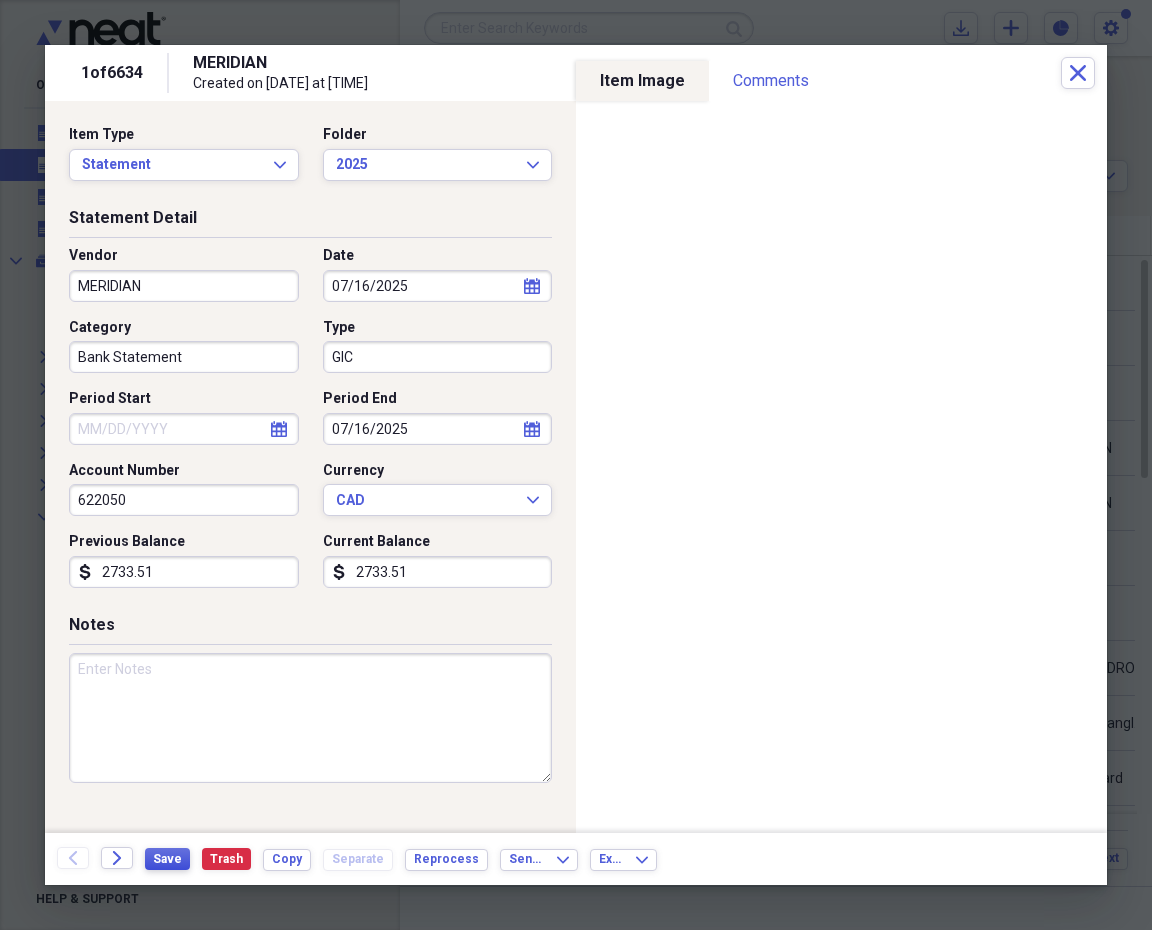 click on "Save" at bounding box center [167, 859] 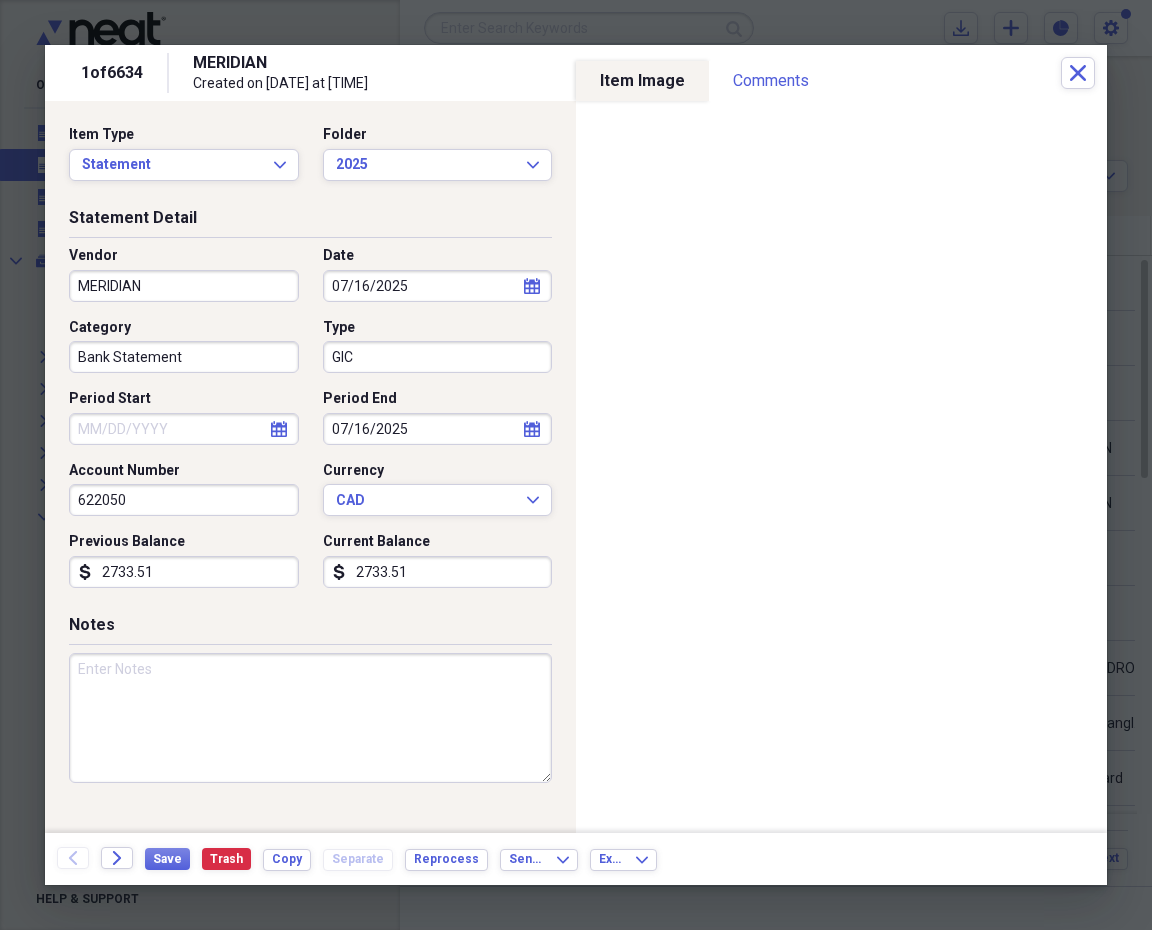drag, startPoint x: 161, startPoint y: 855, endPoint x: 449, endPoint y: 913, distance: 293.78223 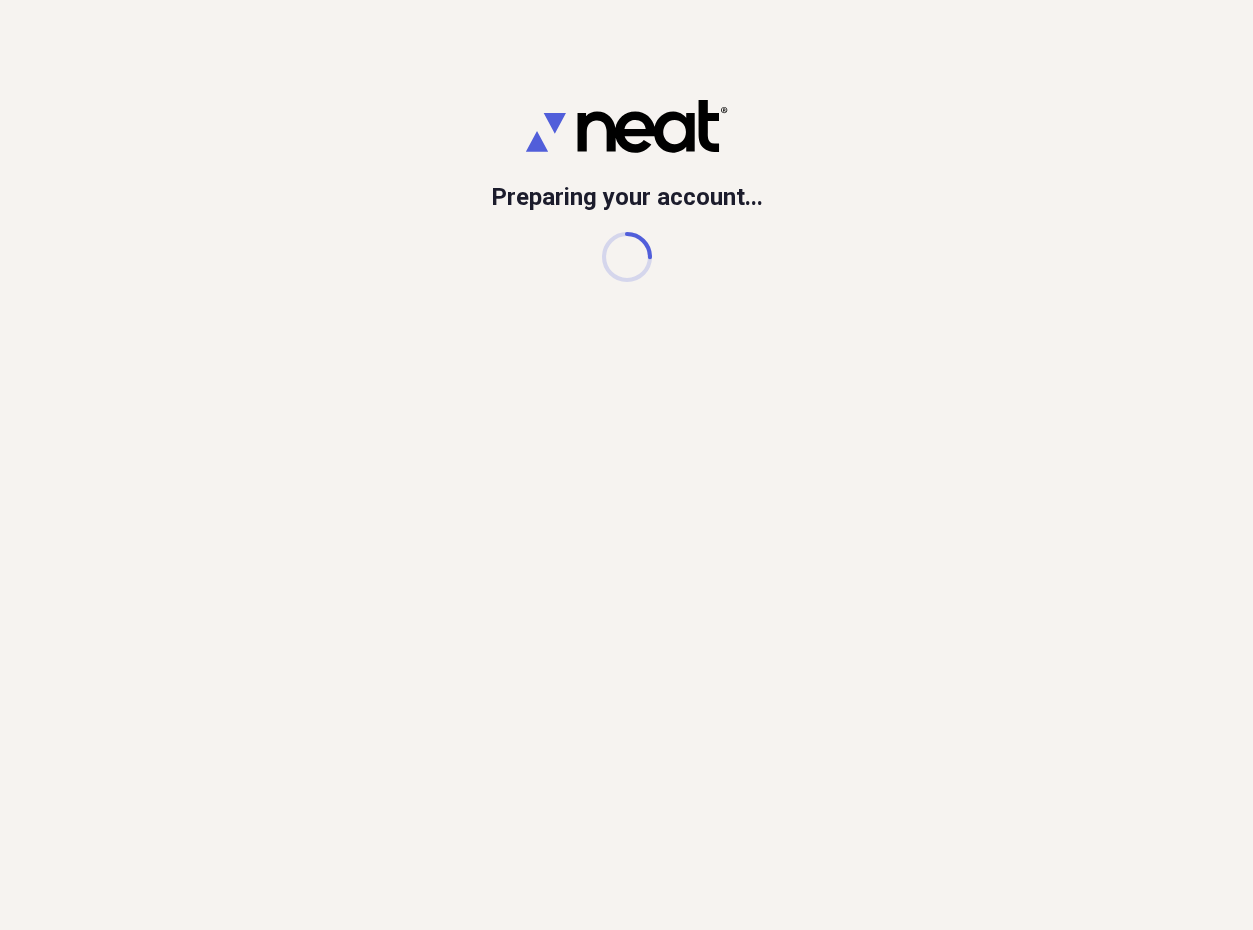 scroll, scrollTop: 0, scrollLeft: 0, axis: both 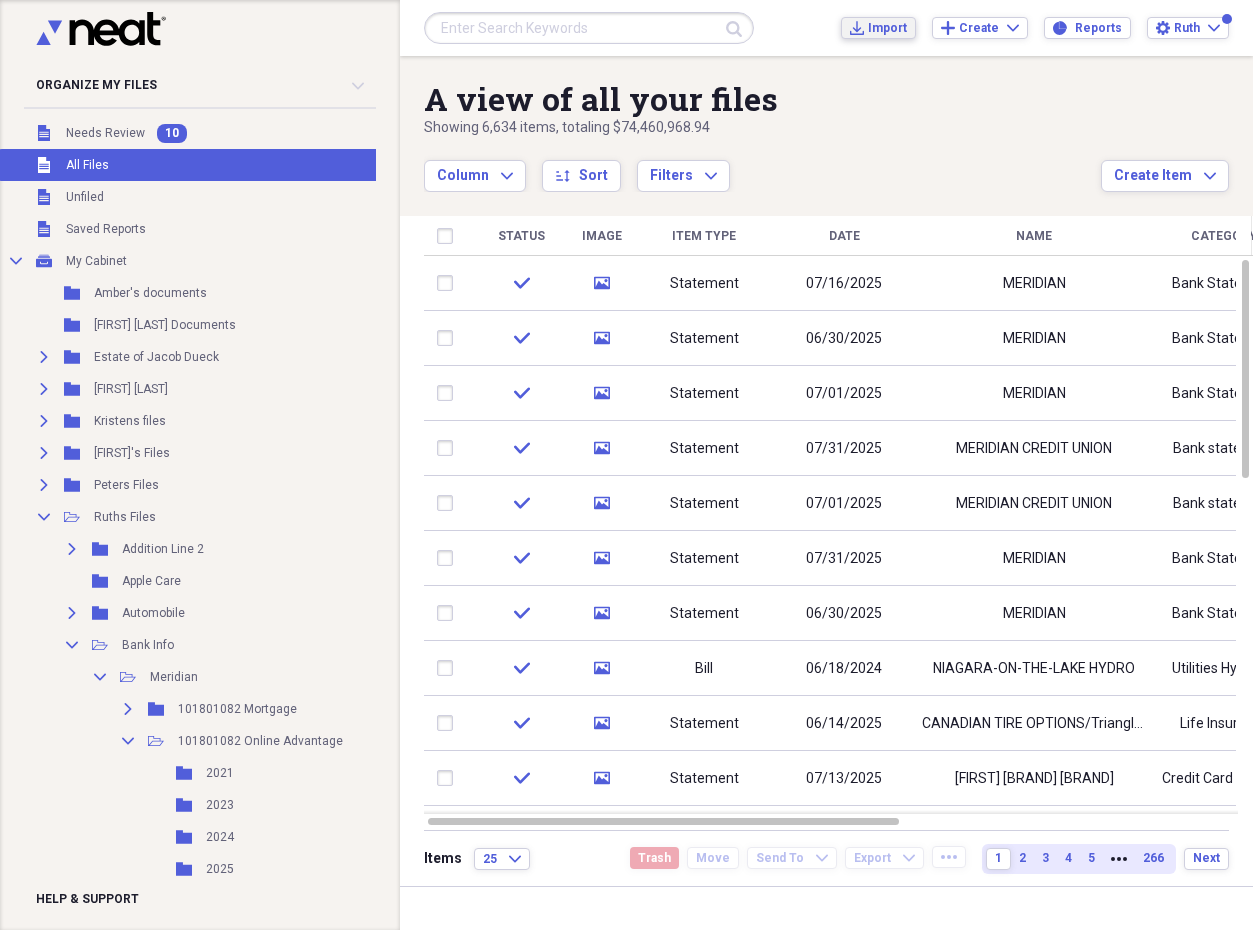 click on "Import" at bounding box center [887, 28] 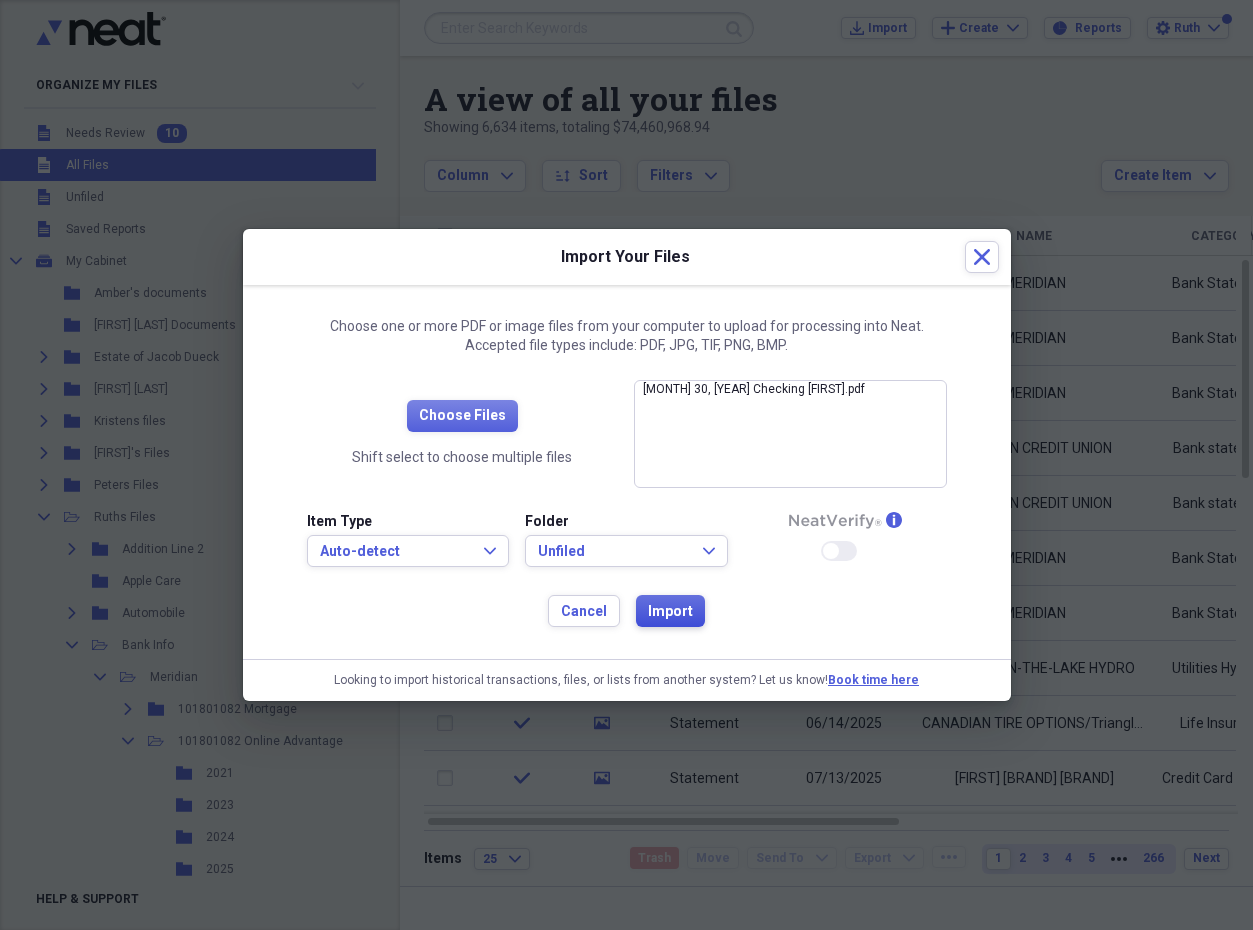 click on "Import" at bounding box center [670, 612] 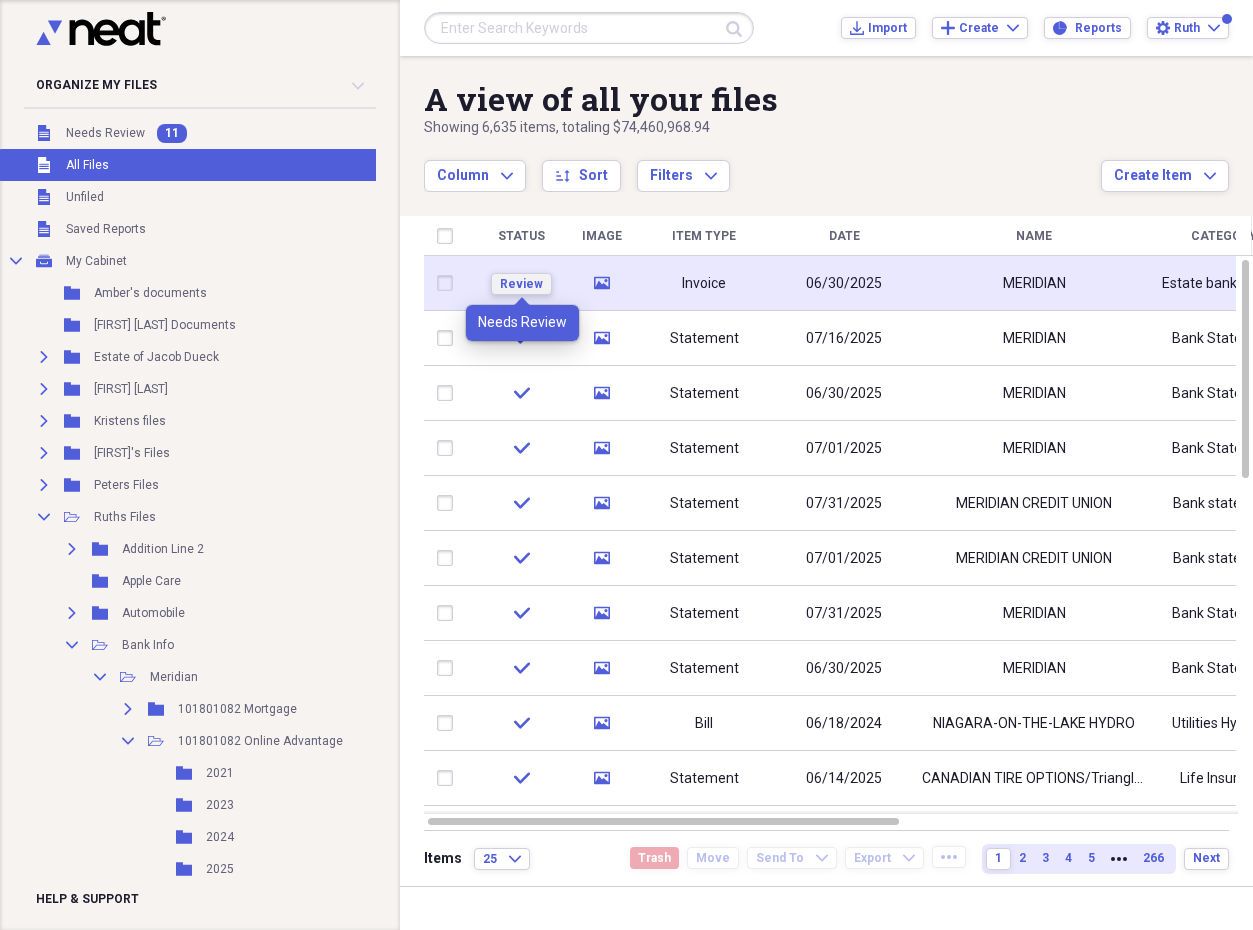 click on "Review" at bounding box center [521, 284] 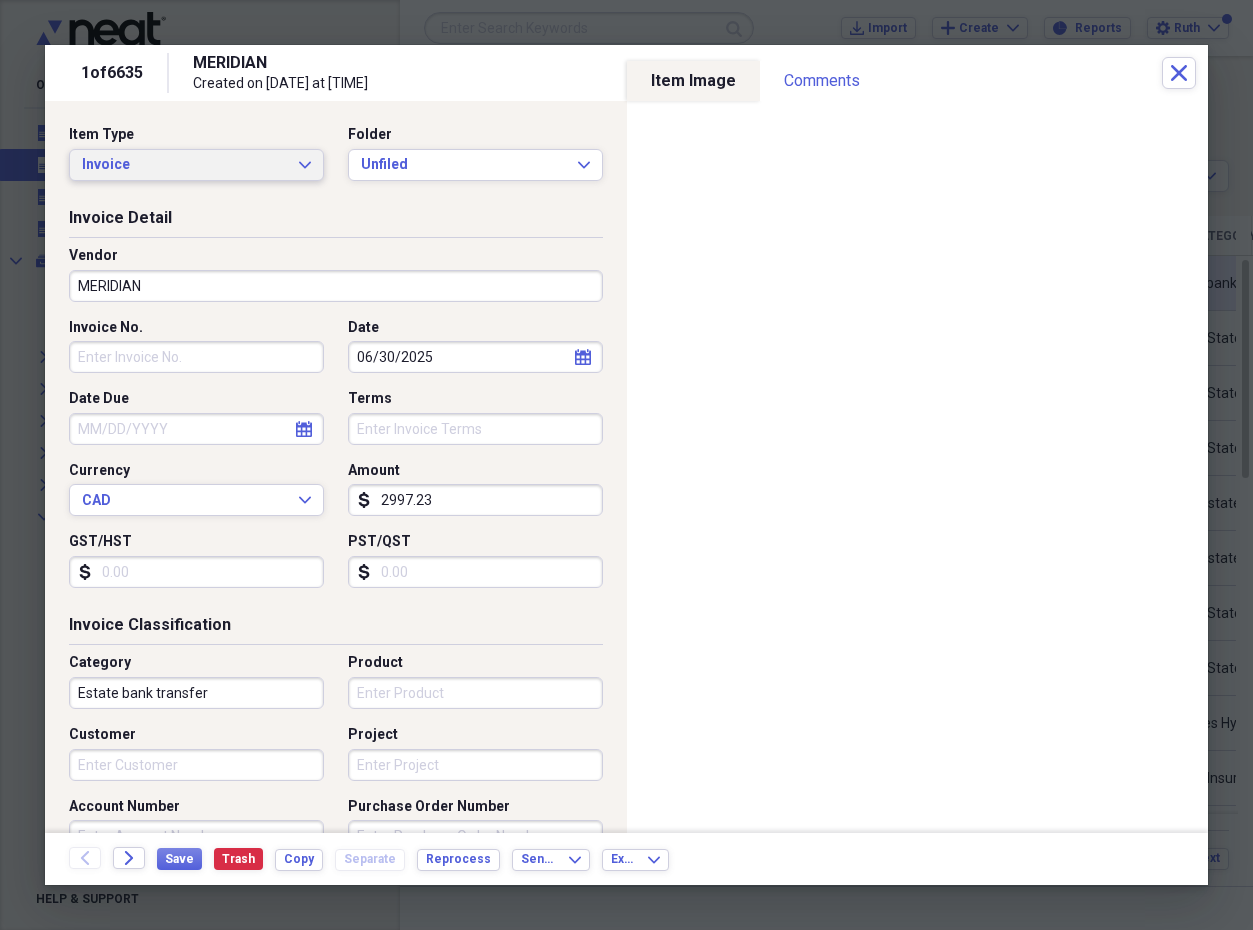 click on "Invoice Expand" at bounding box center [196, 165] 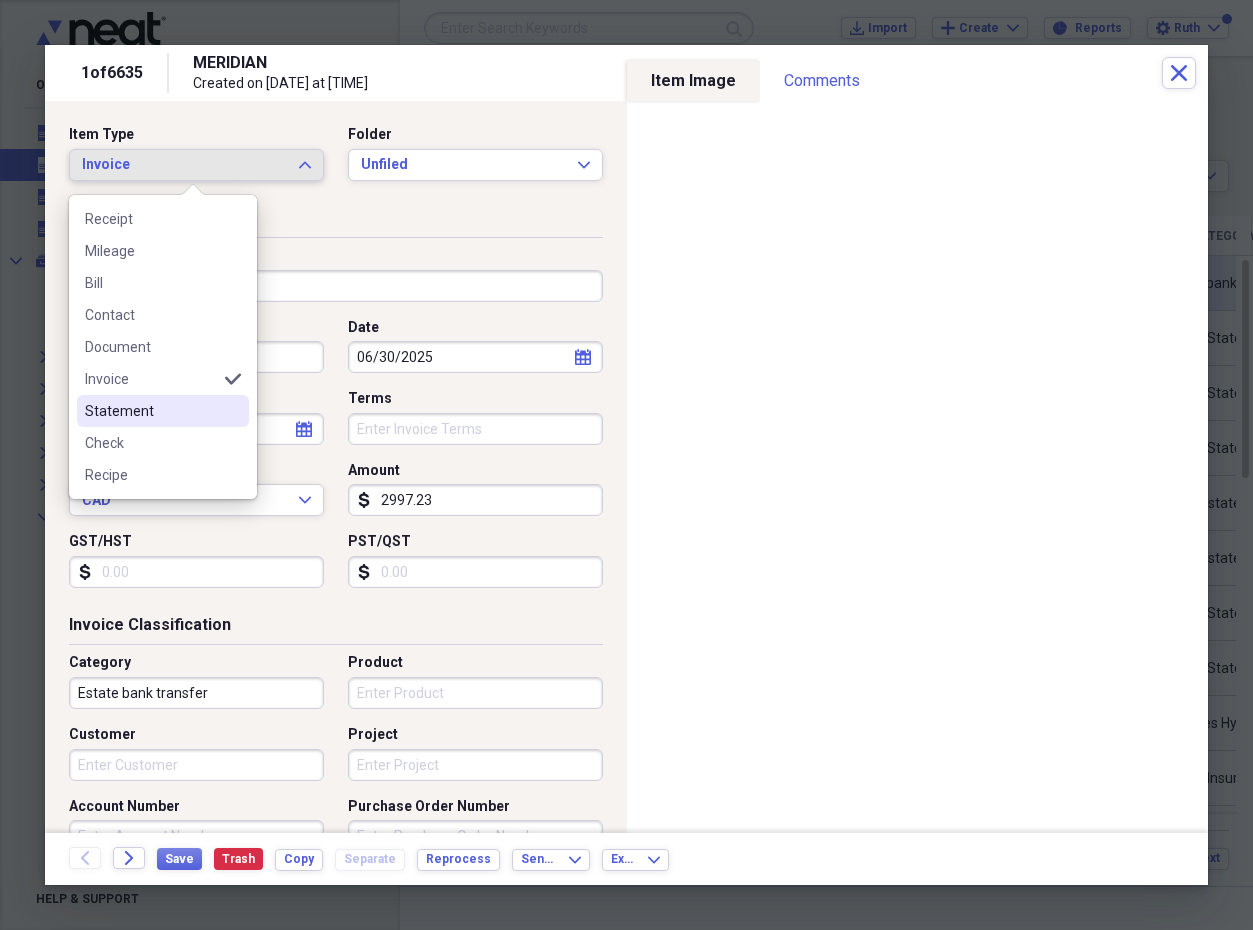 click on "Statement" at bounding box center [151, 411] 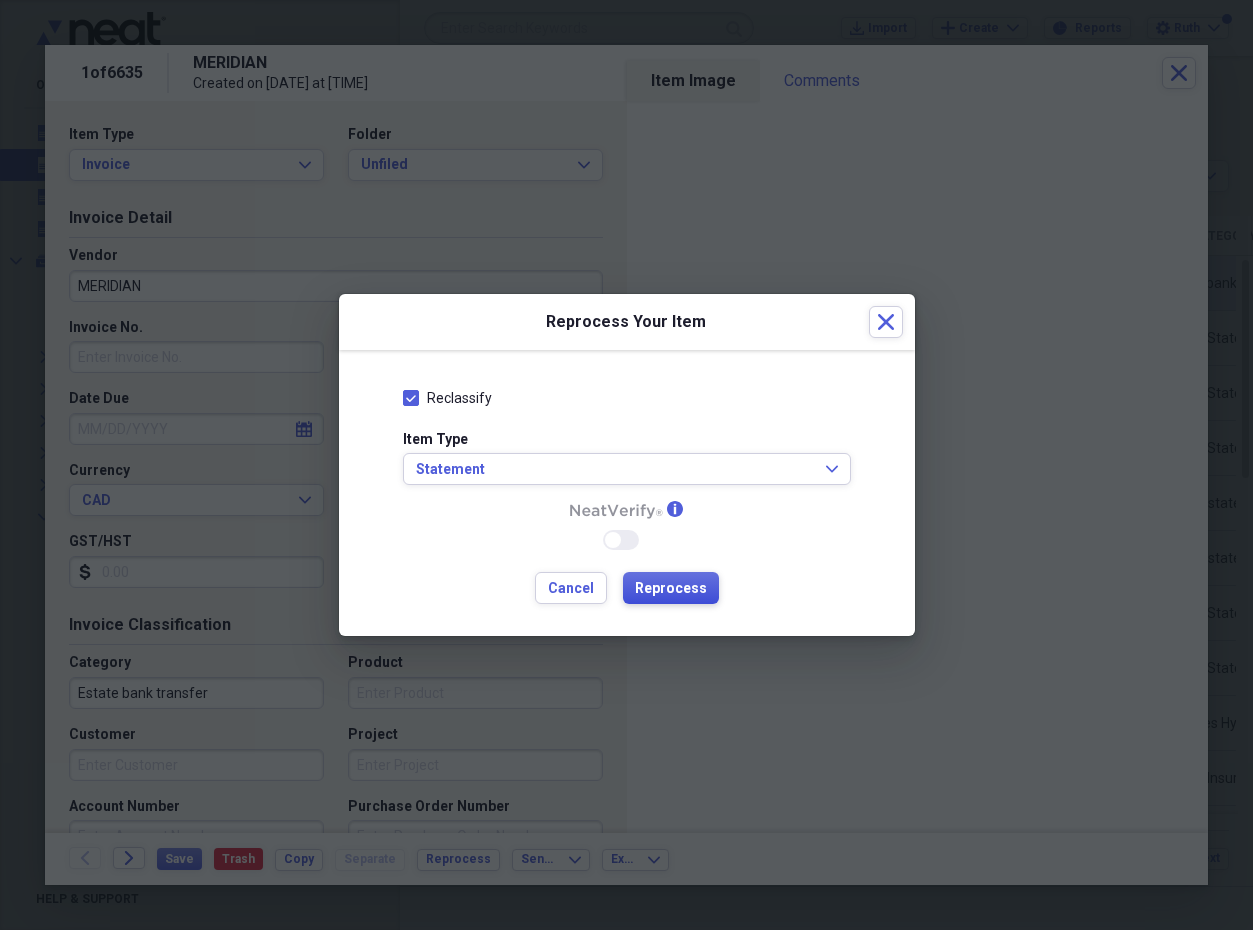 click on "Reprocess" at bounding box center (671, 589) 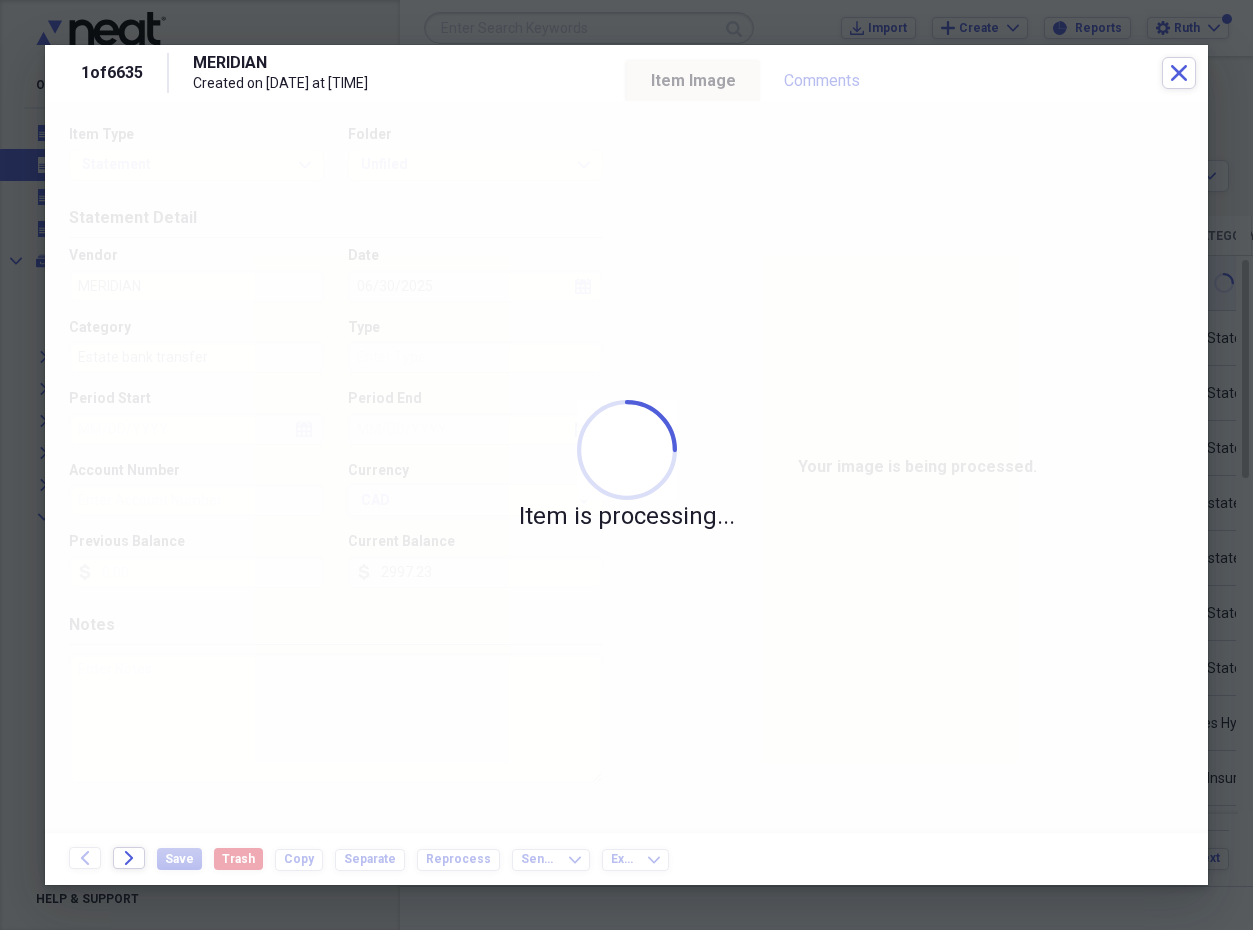 type on "Bank Statement" 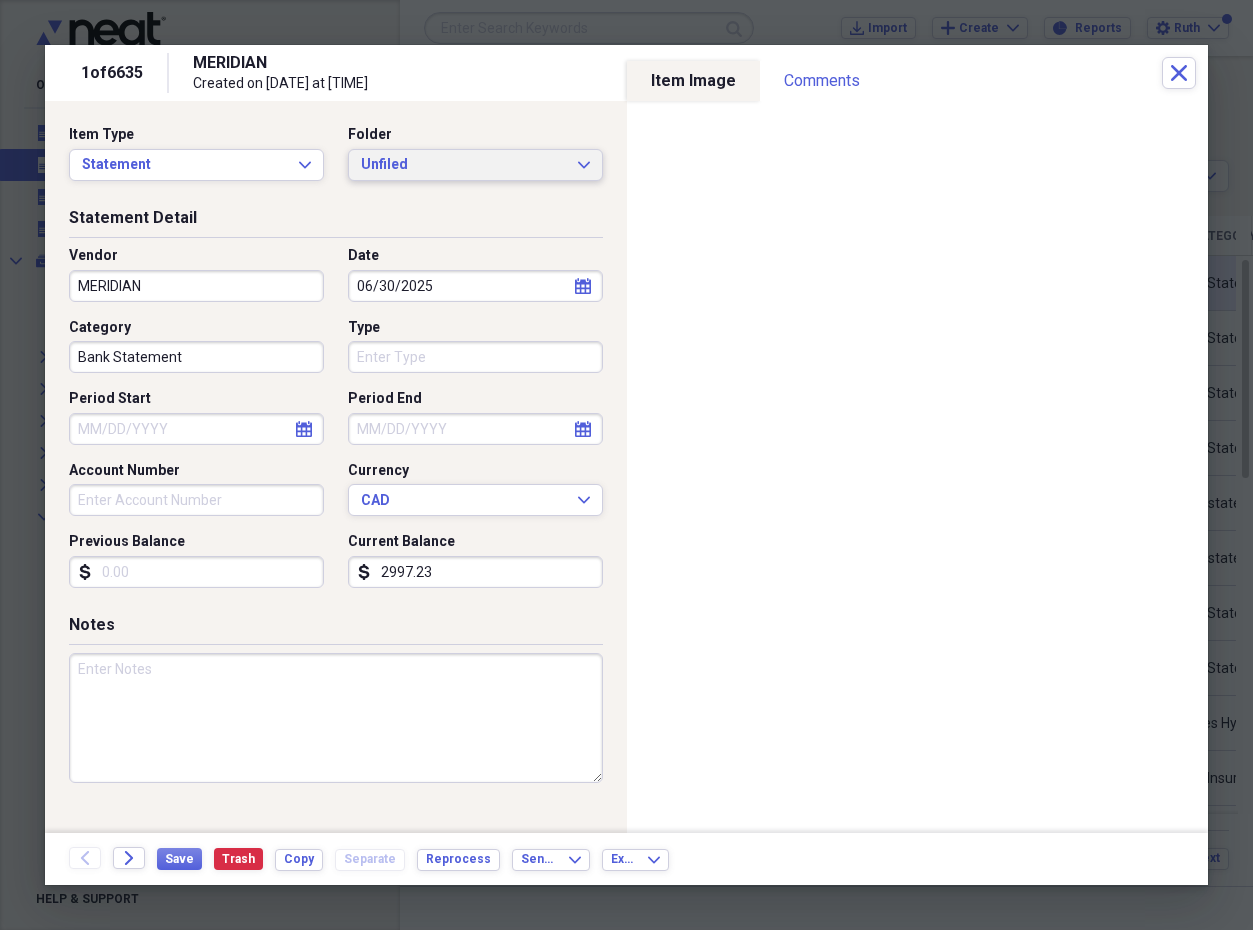 click on "Unfiled Expand" at bounding box center (475, 165) 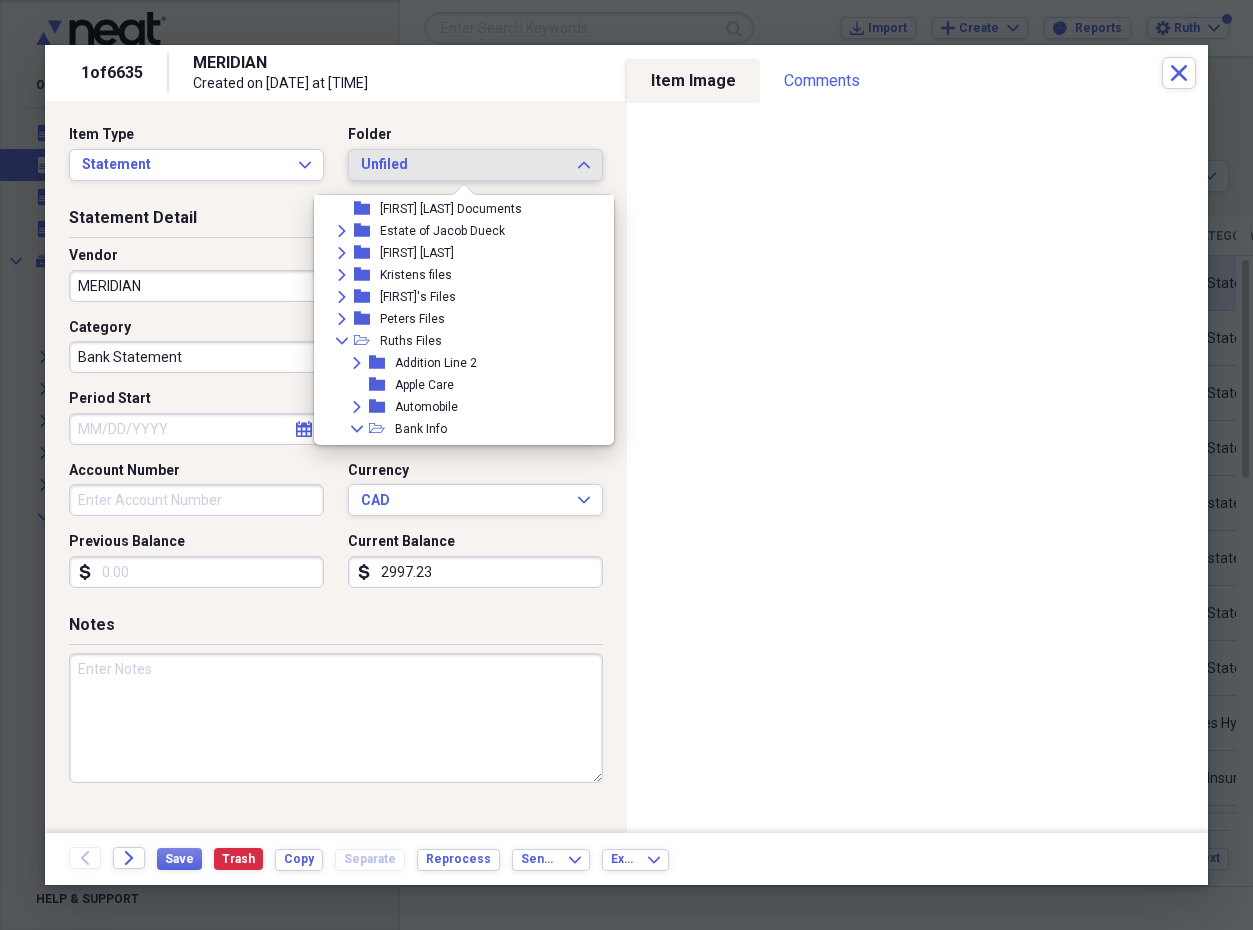 scroll, scrollTop: 136, scrollLeft: 0, axis: vertical 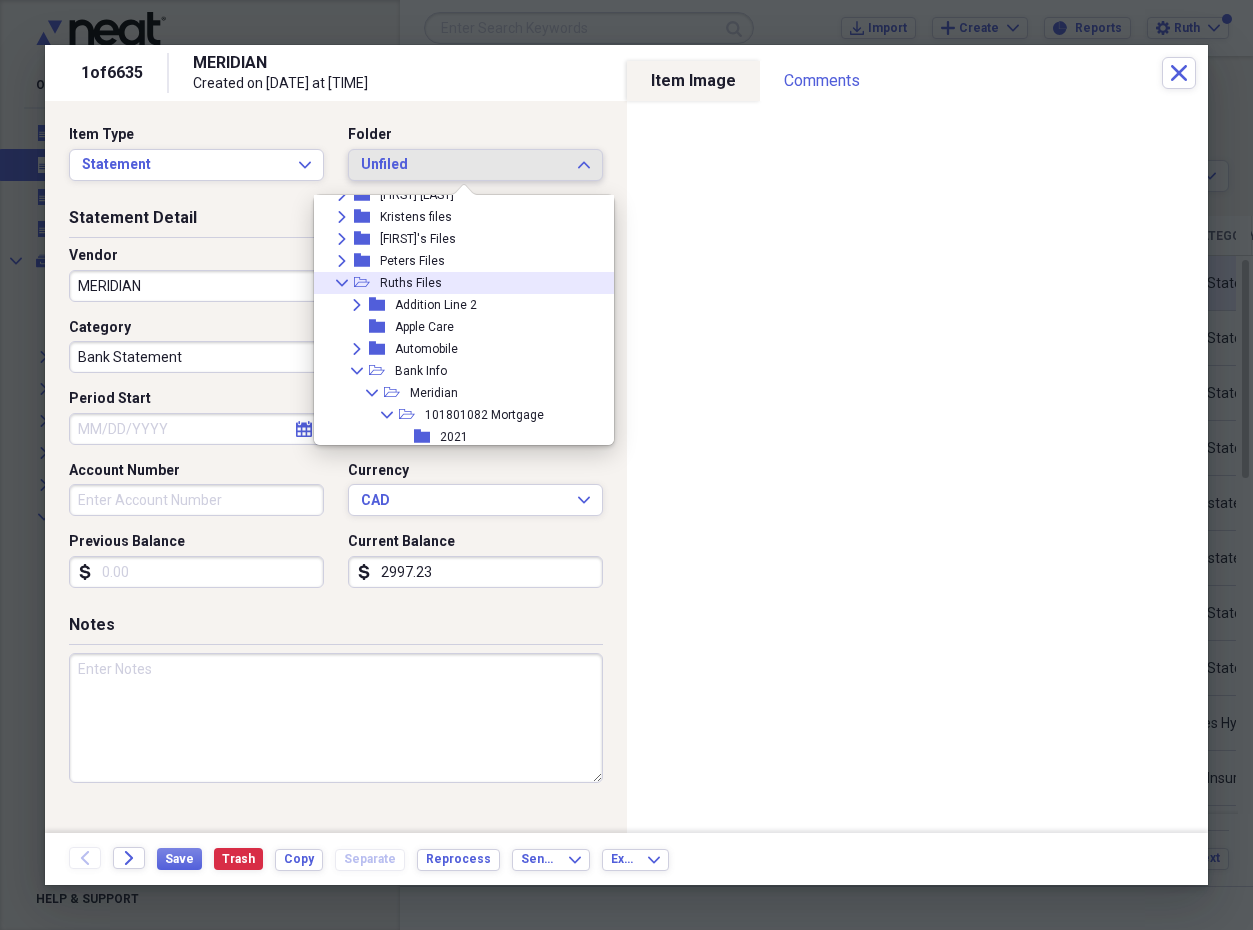 click on "Collapse" 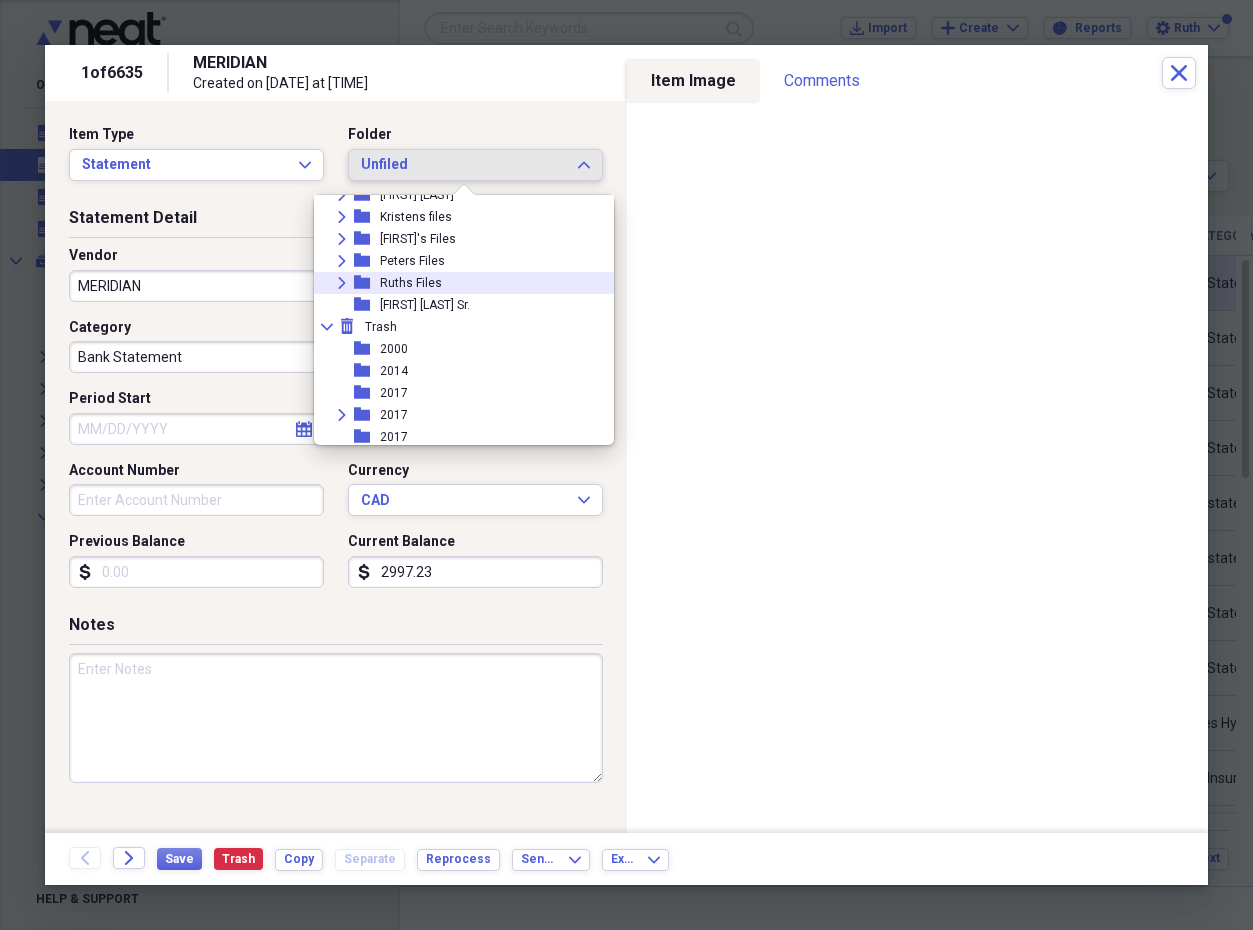 click on "Expand" 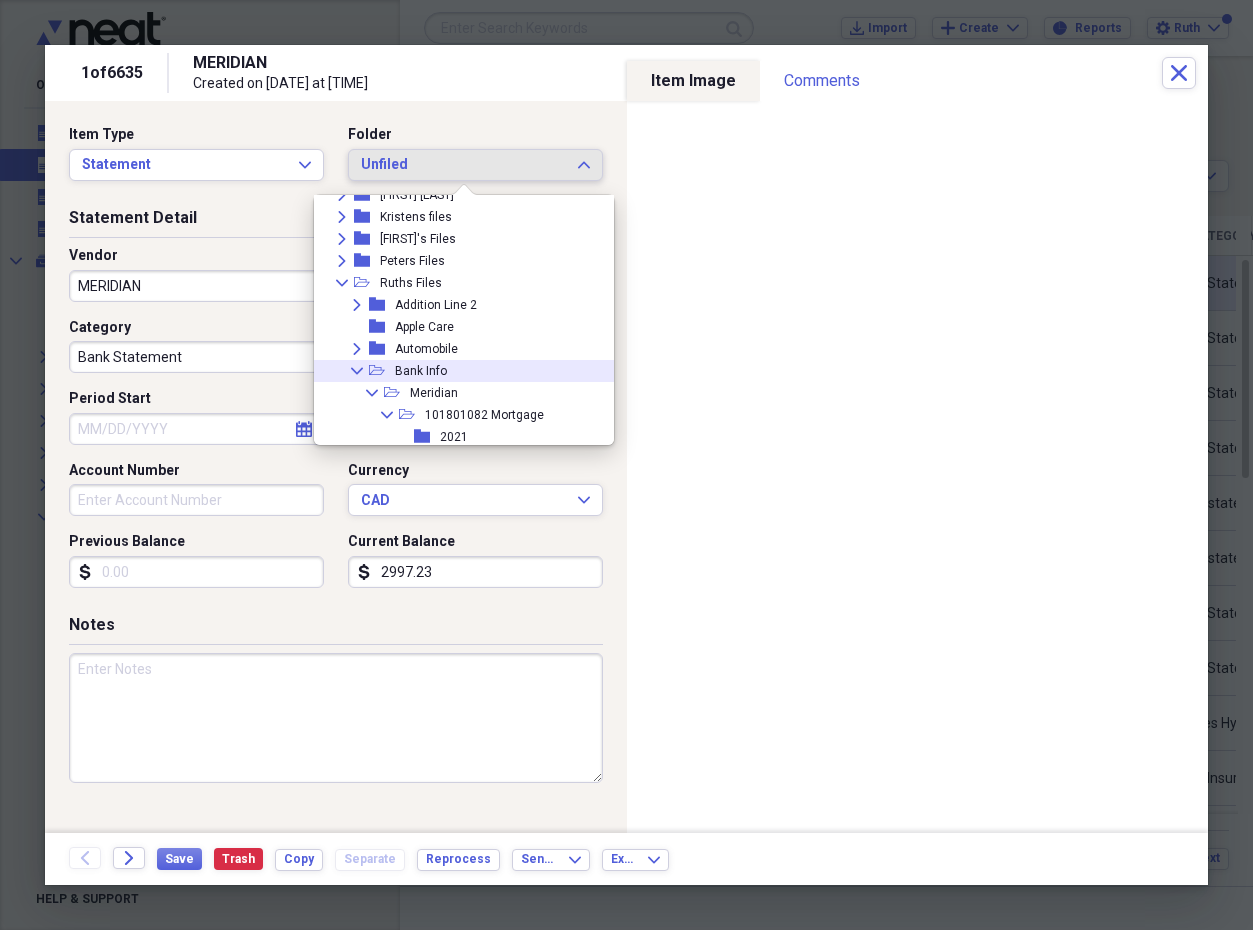 scroll, scrollTop: 173, scrollLeft: 0, axis: vertical 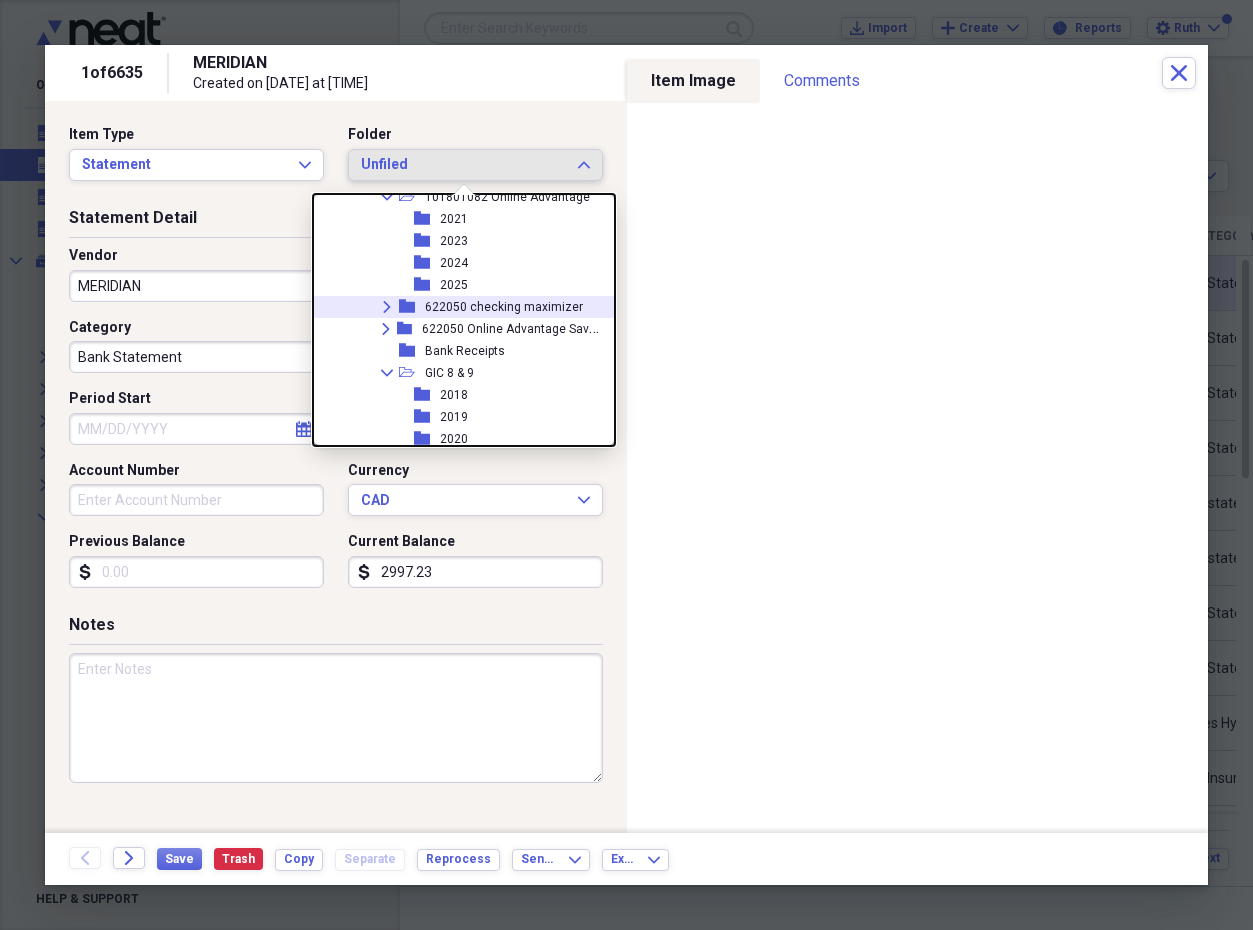 click on "Expand" 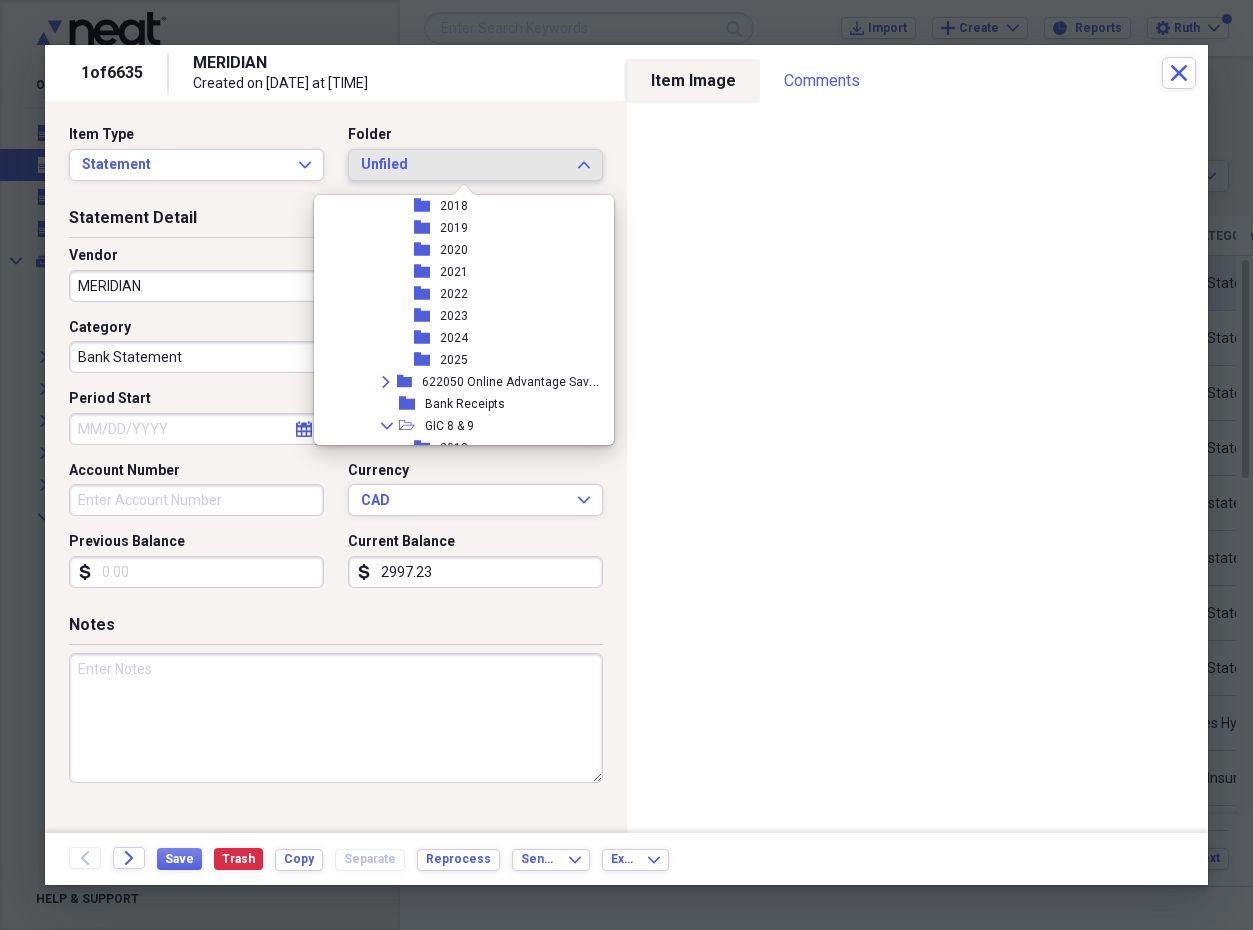 scroll, scrollTop: 570, scrollLeft: 0, axis: vertical 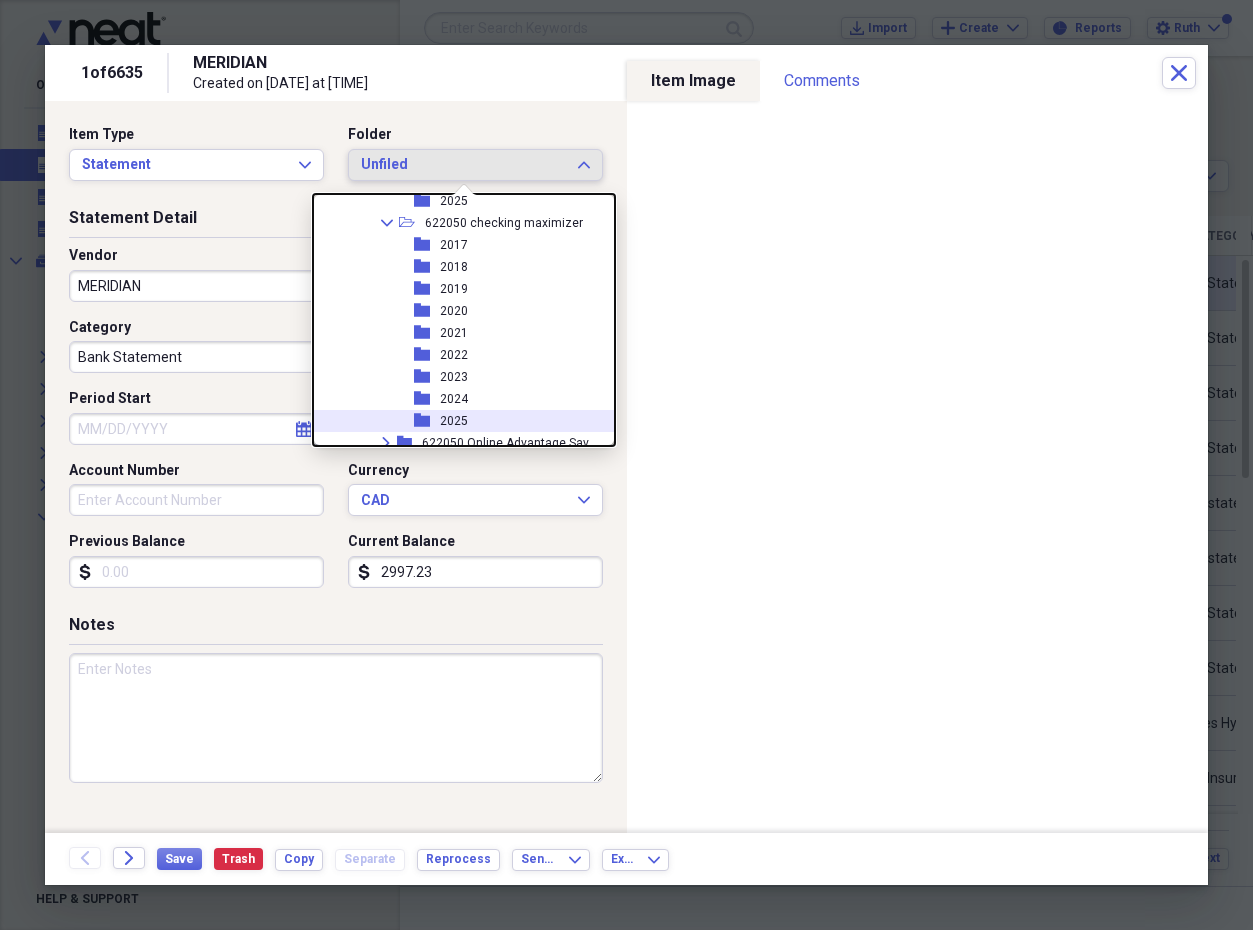 click on "2025" at bounding box center [454, 421] 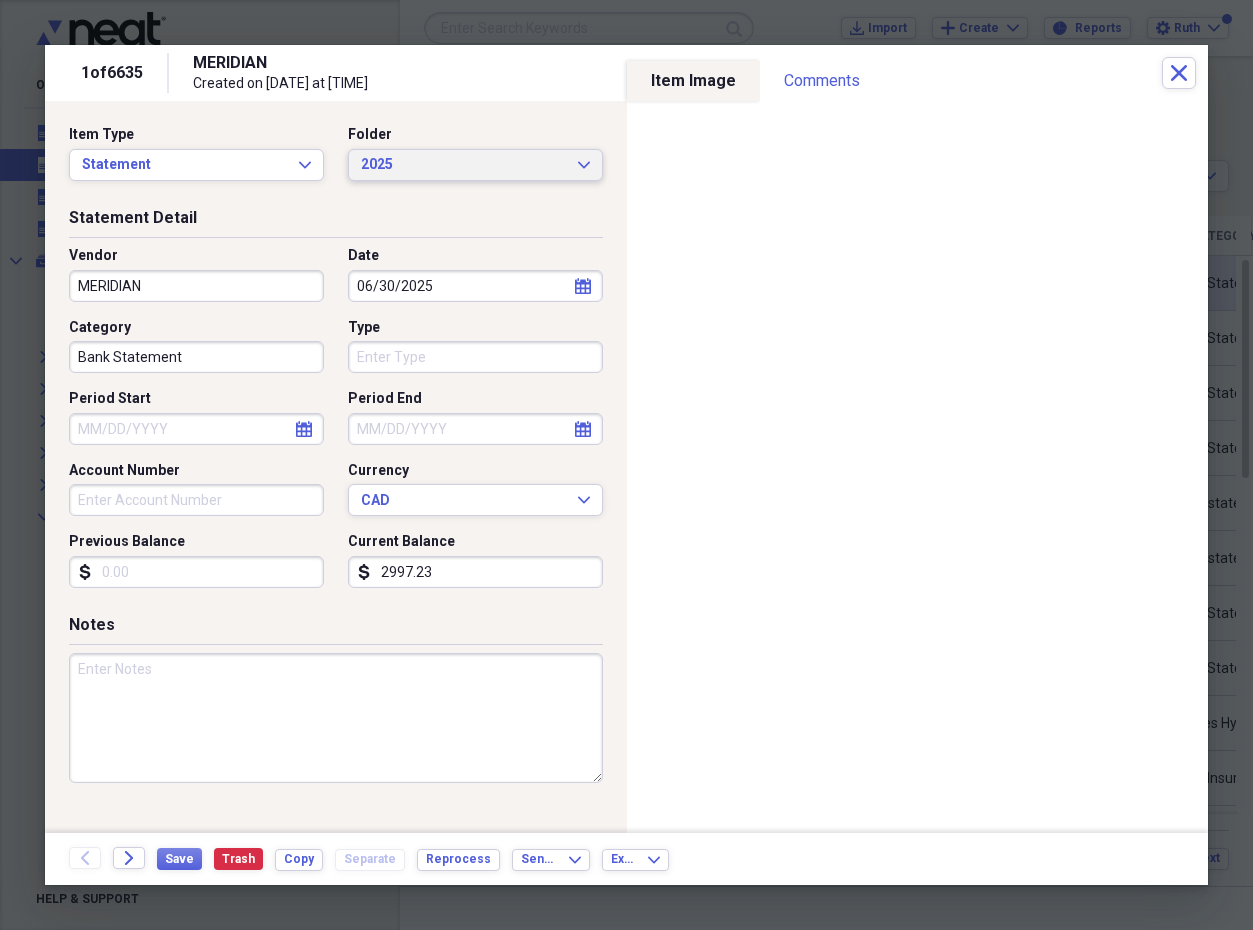 click on "Expand" 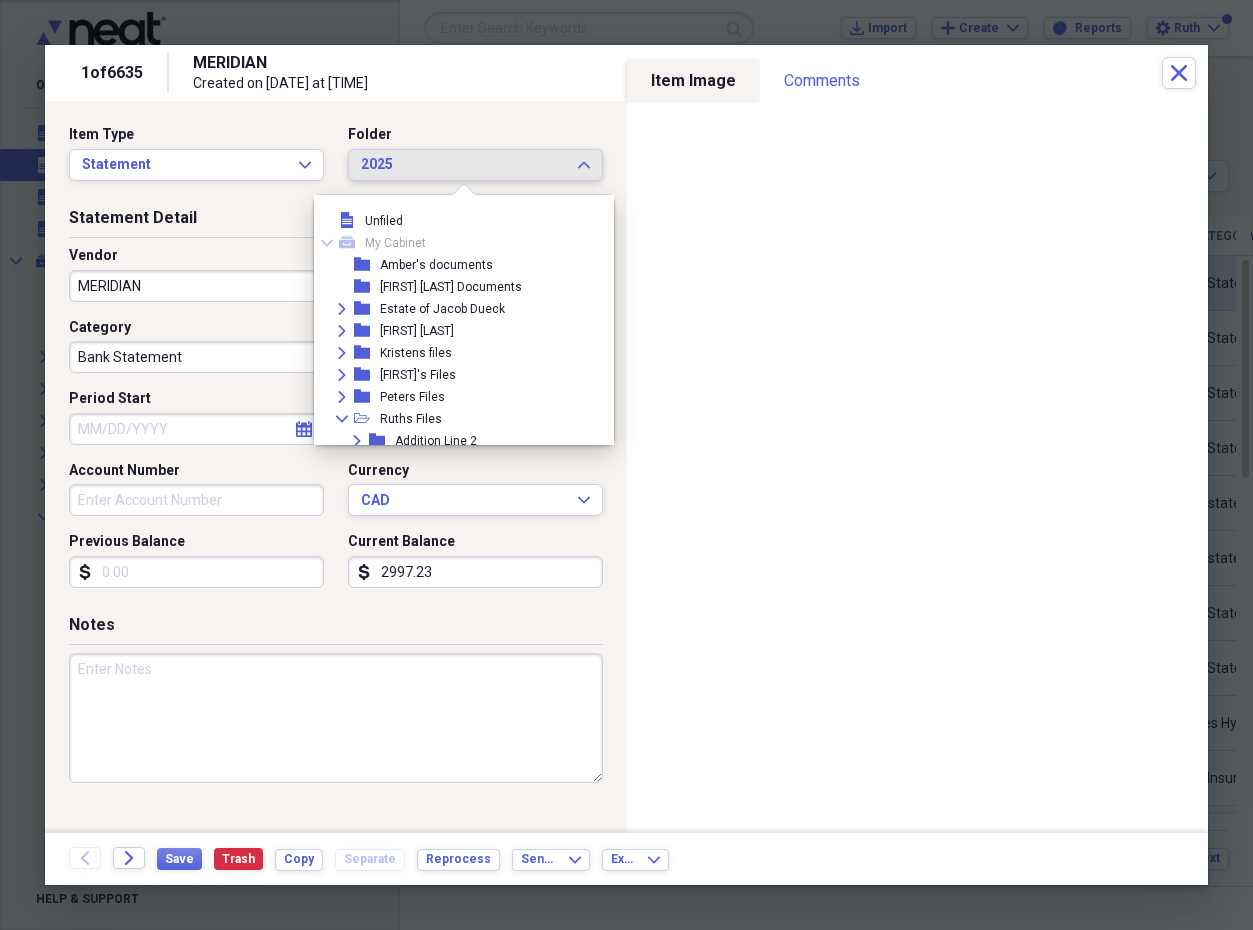 scroll, scrollTop: 679, scrollLeft: 0, axis: vertical 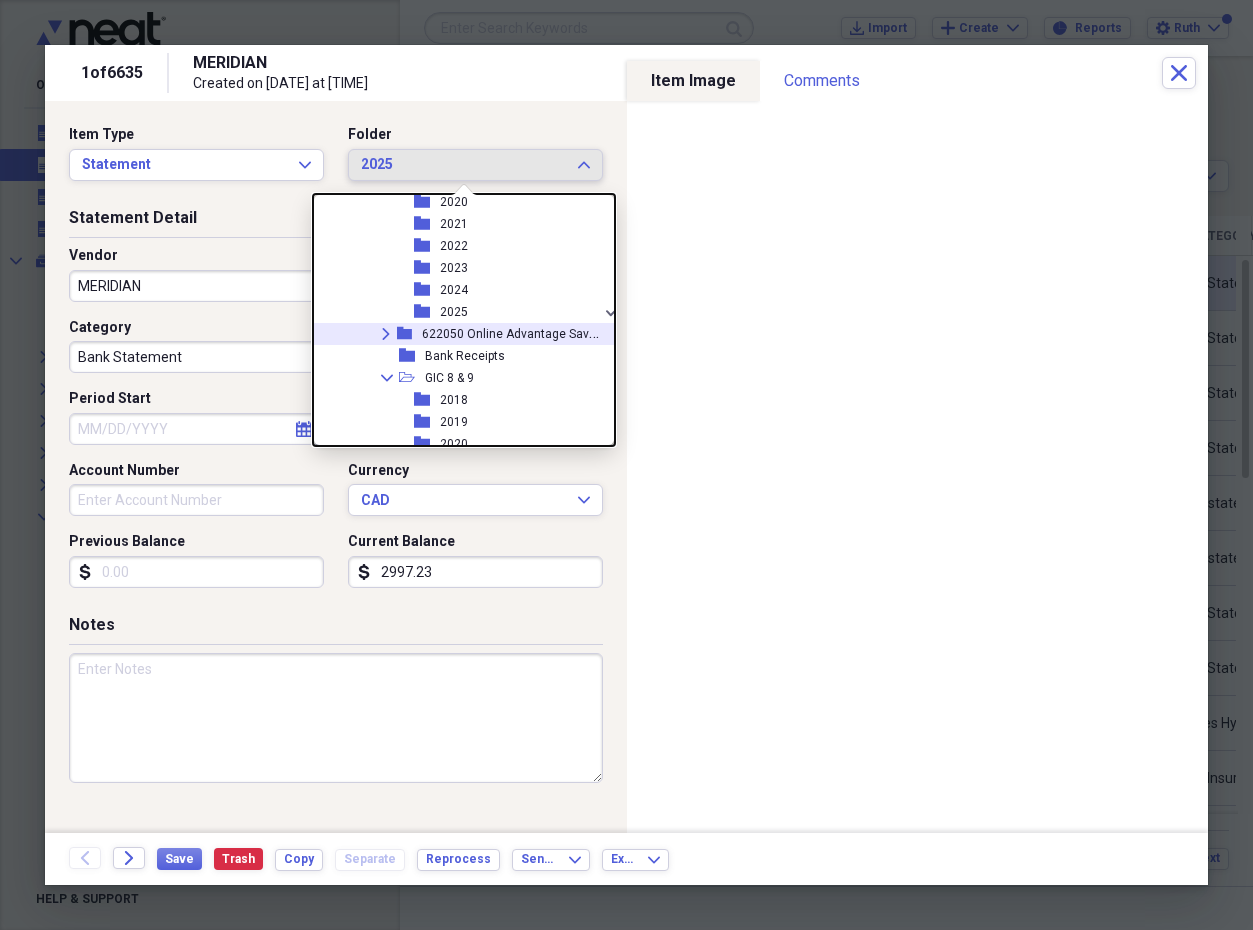 click on "Expand" 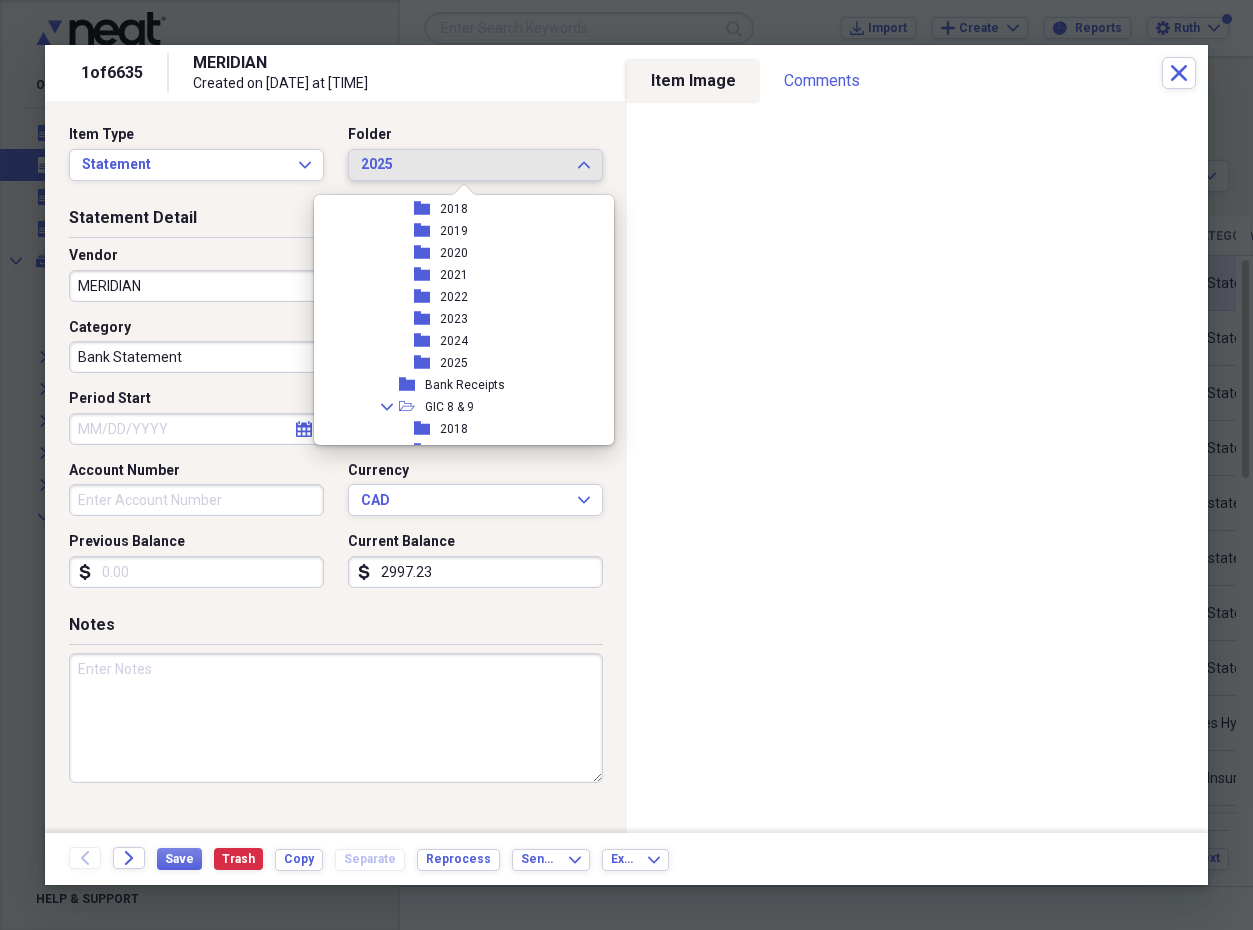 scroll, scrollTop: 874, scrollLeft: 0, axis: vertical 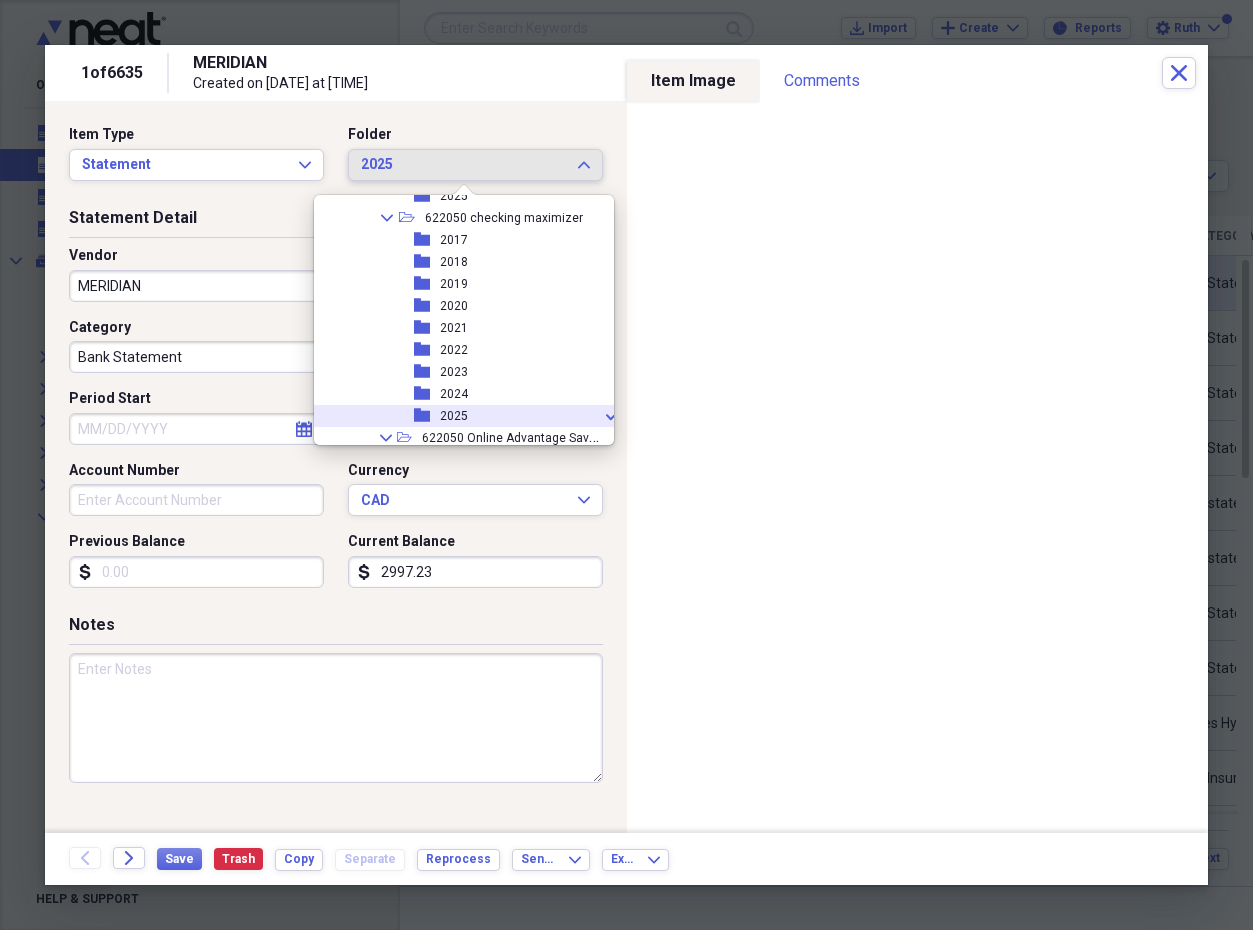 click on "folder 2025   check" at bounding box center (460, 416) 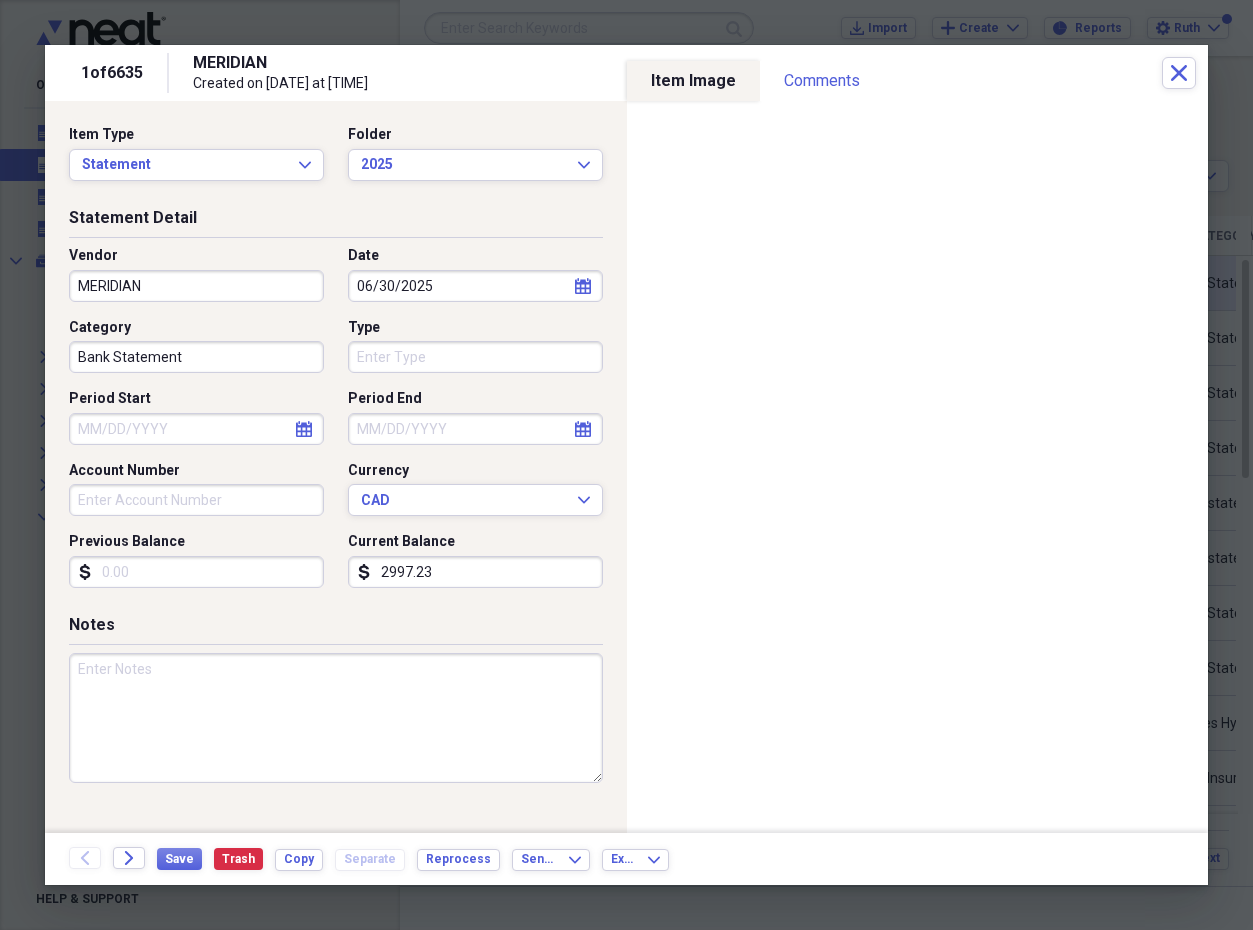 click 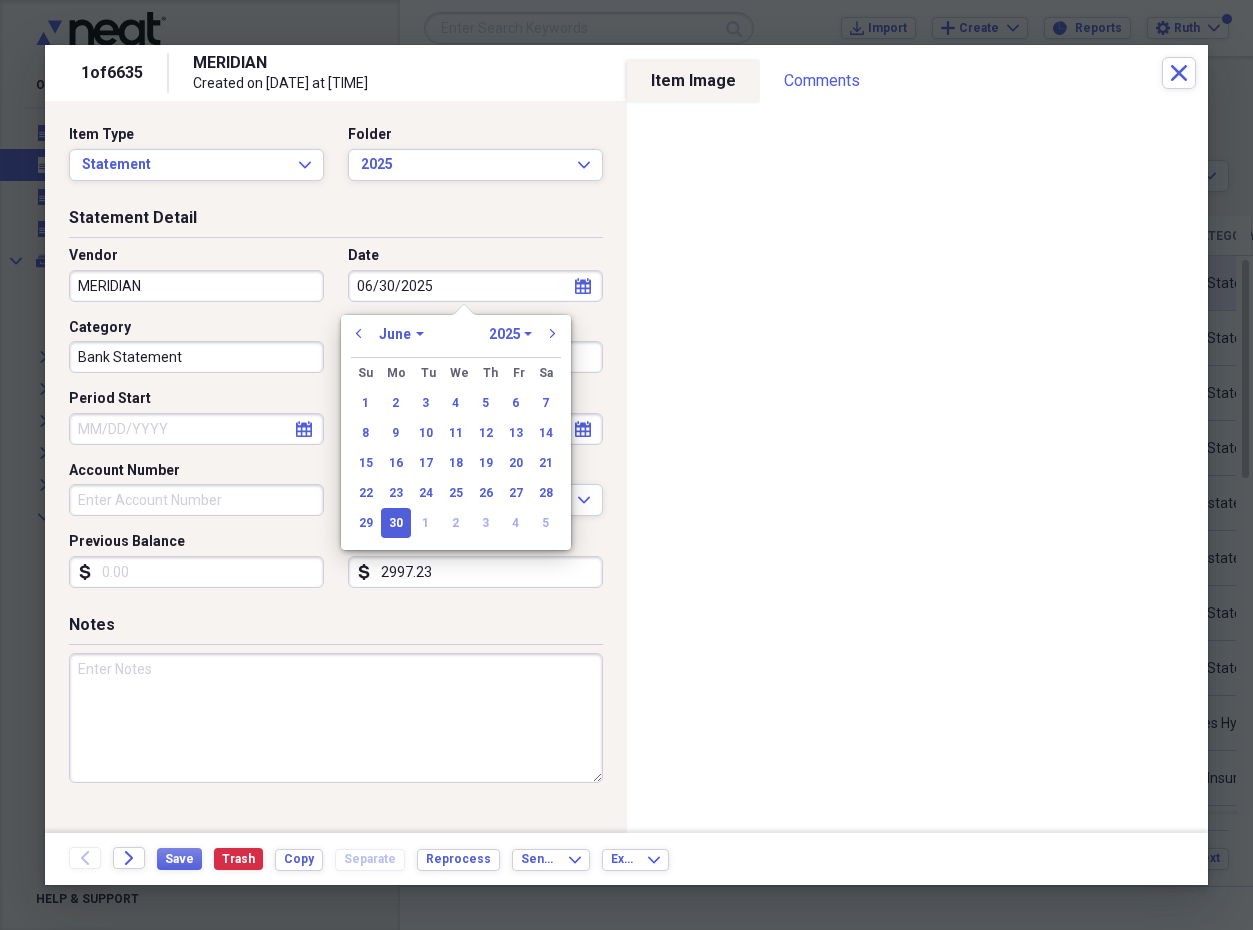 click 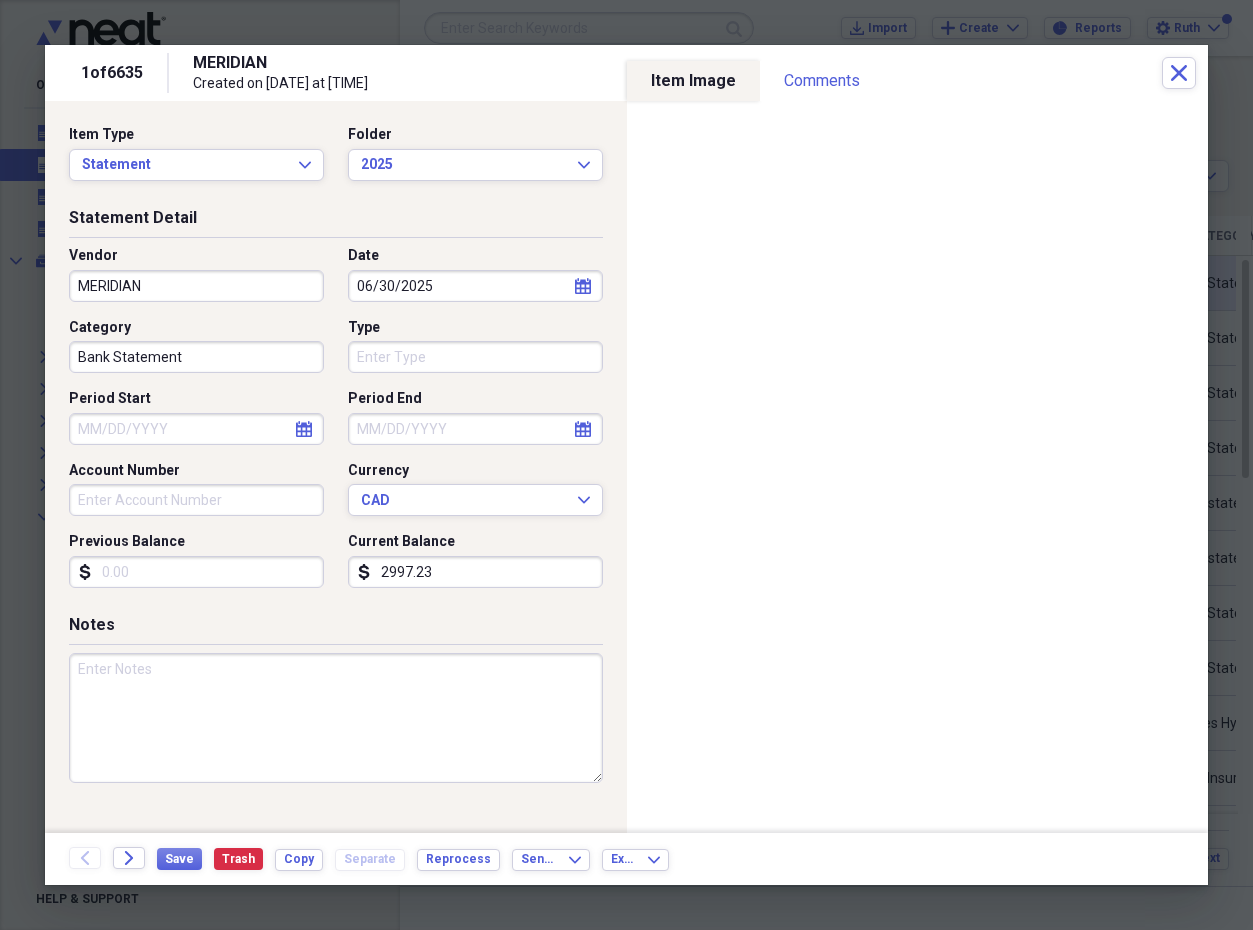 click on "calendar" 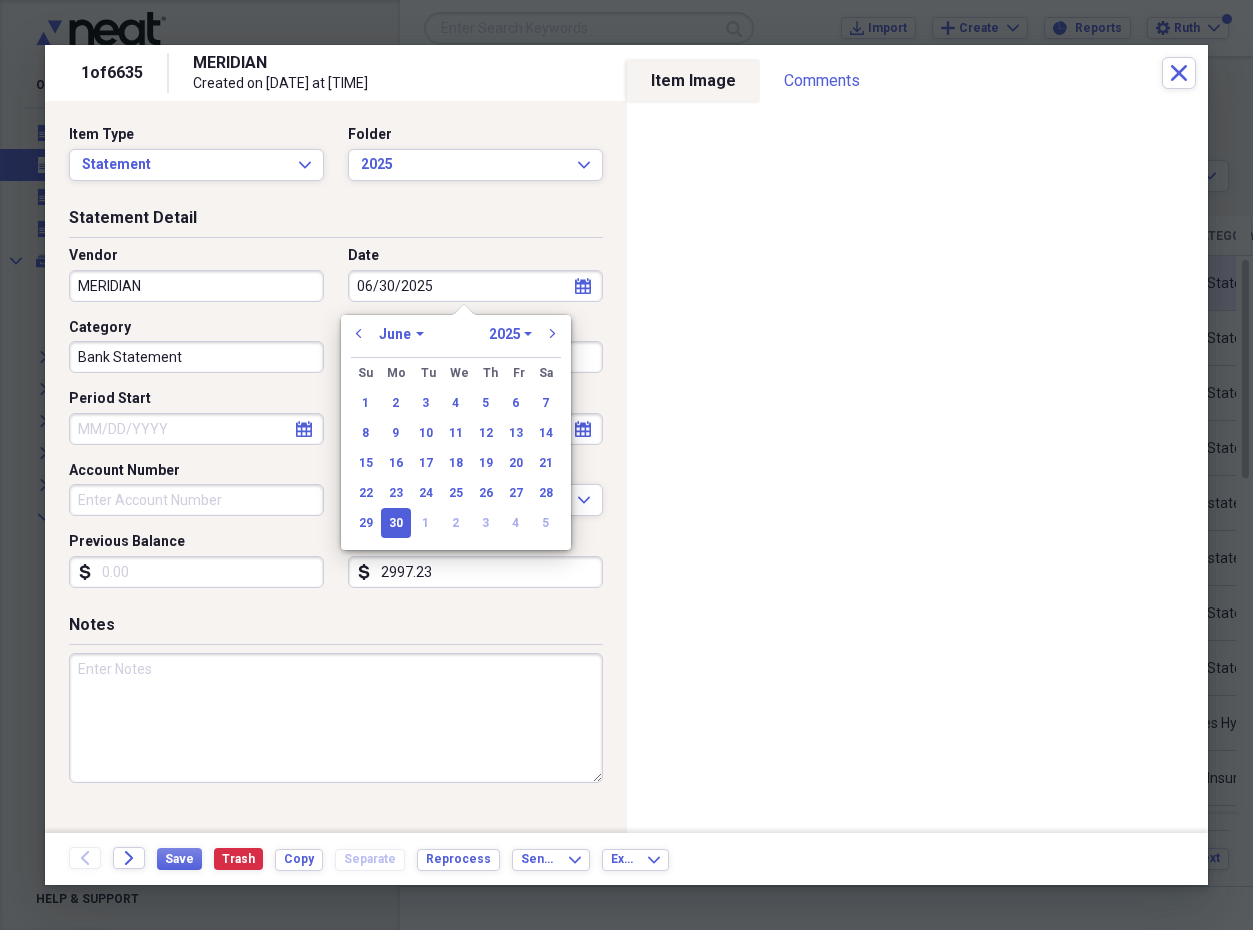 click on "30" at bounding box center [396, 523] 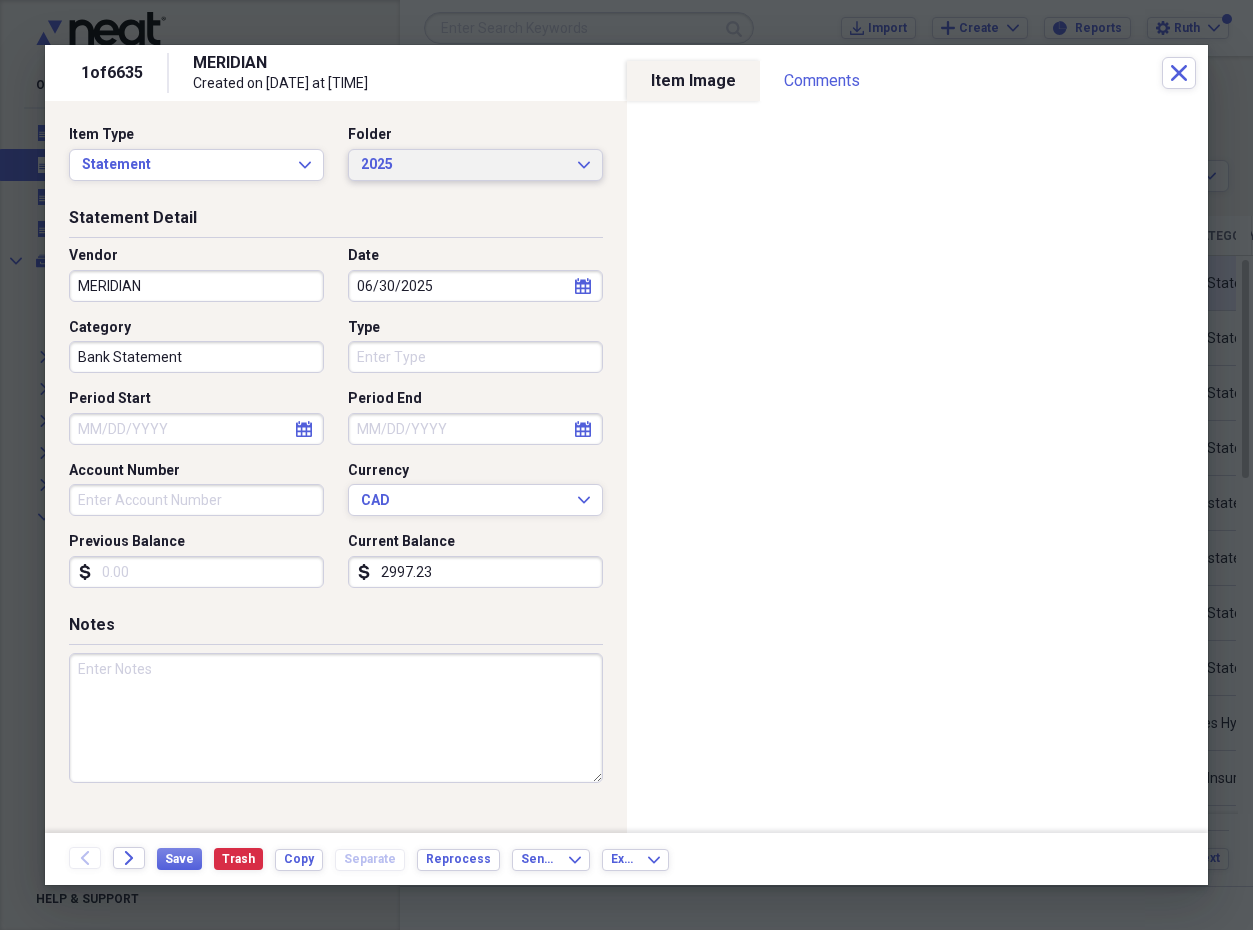 click on "Expand" 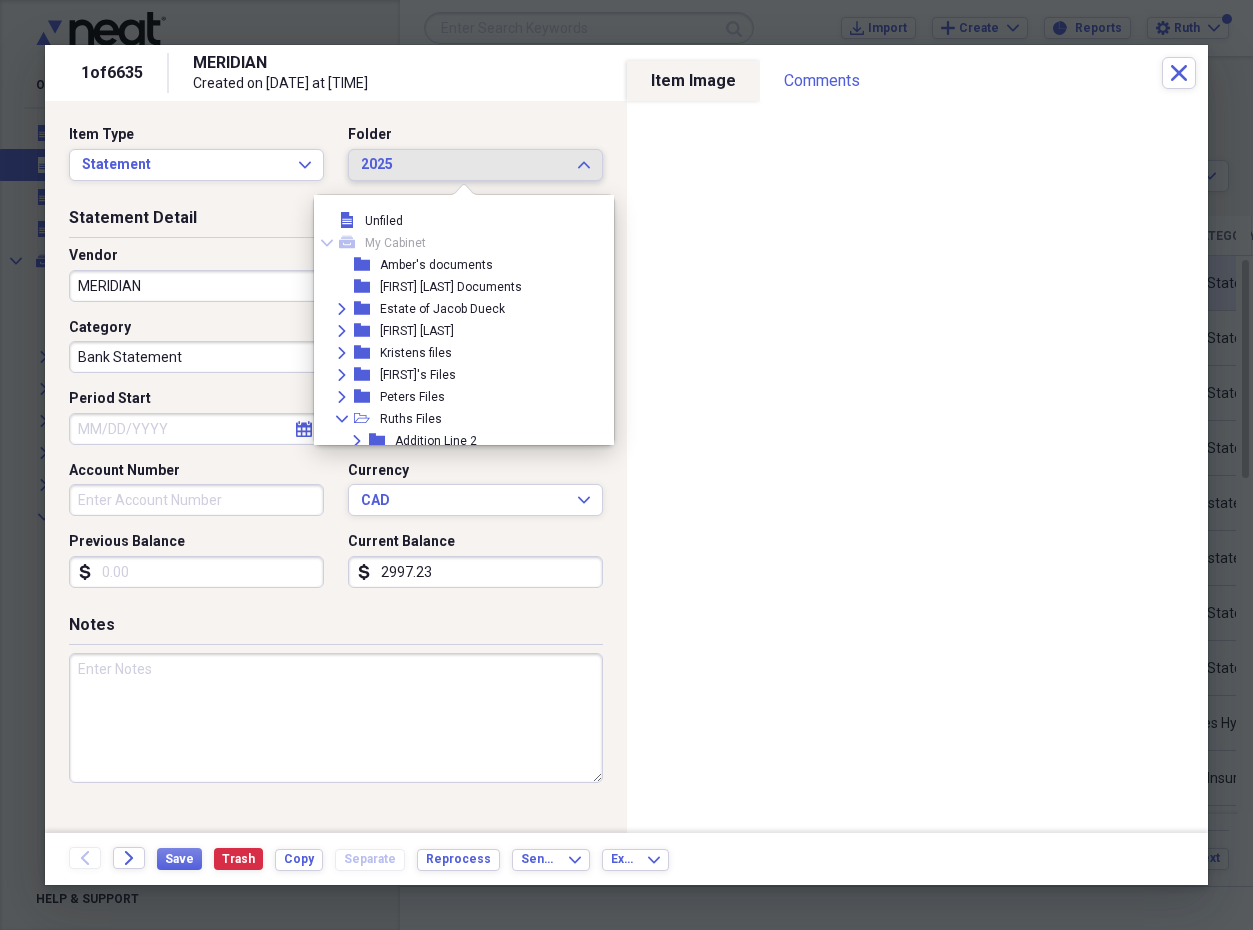 scroll, scrollTop: 679, scrollLeft: 0, axis: vertical 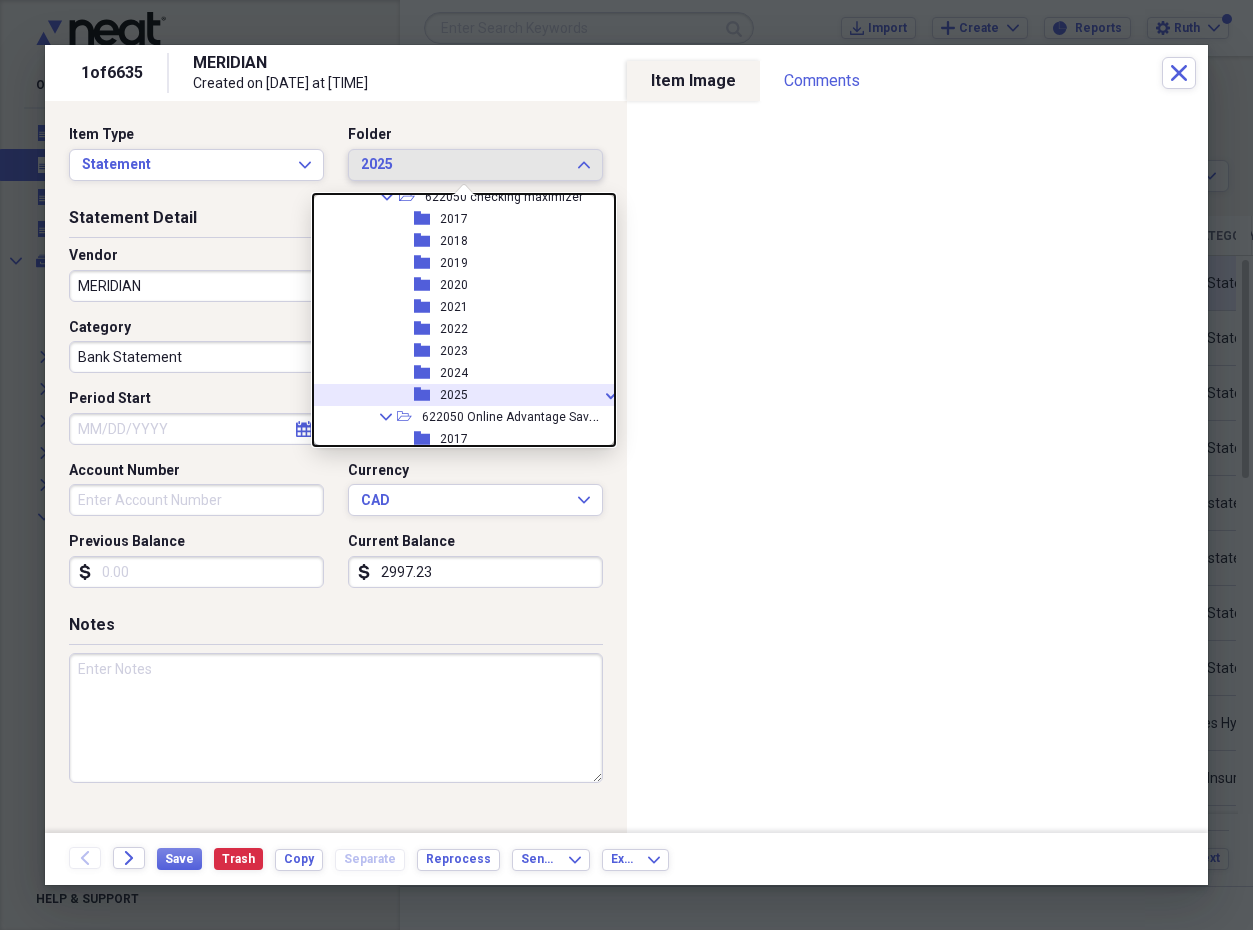 click on "folder 2025   check" at bounding box center [460, 395] 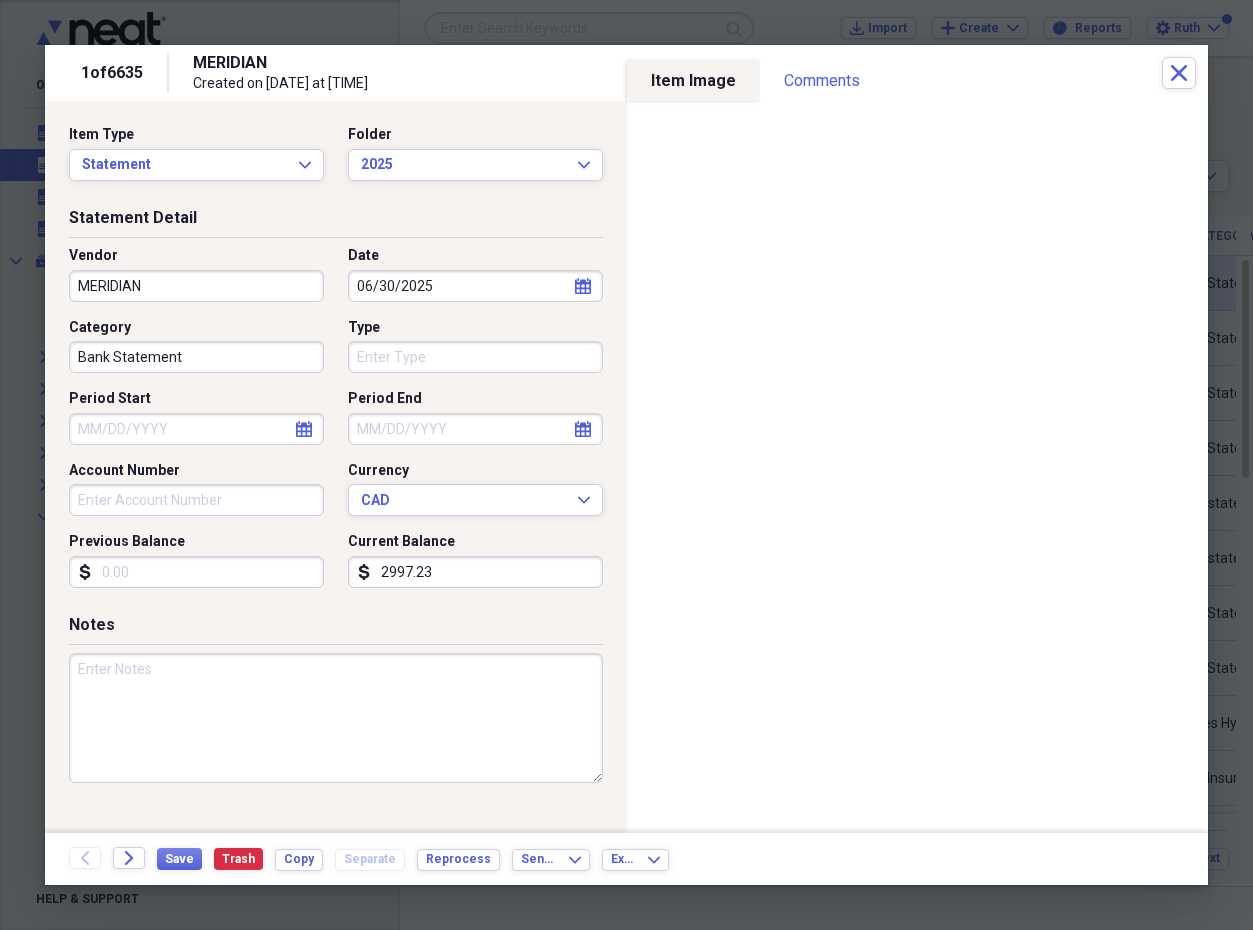 click on "Type" at bounding box center (475, 357) 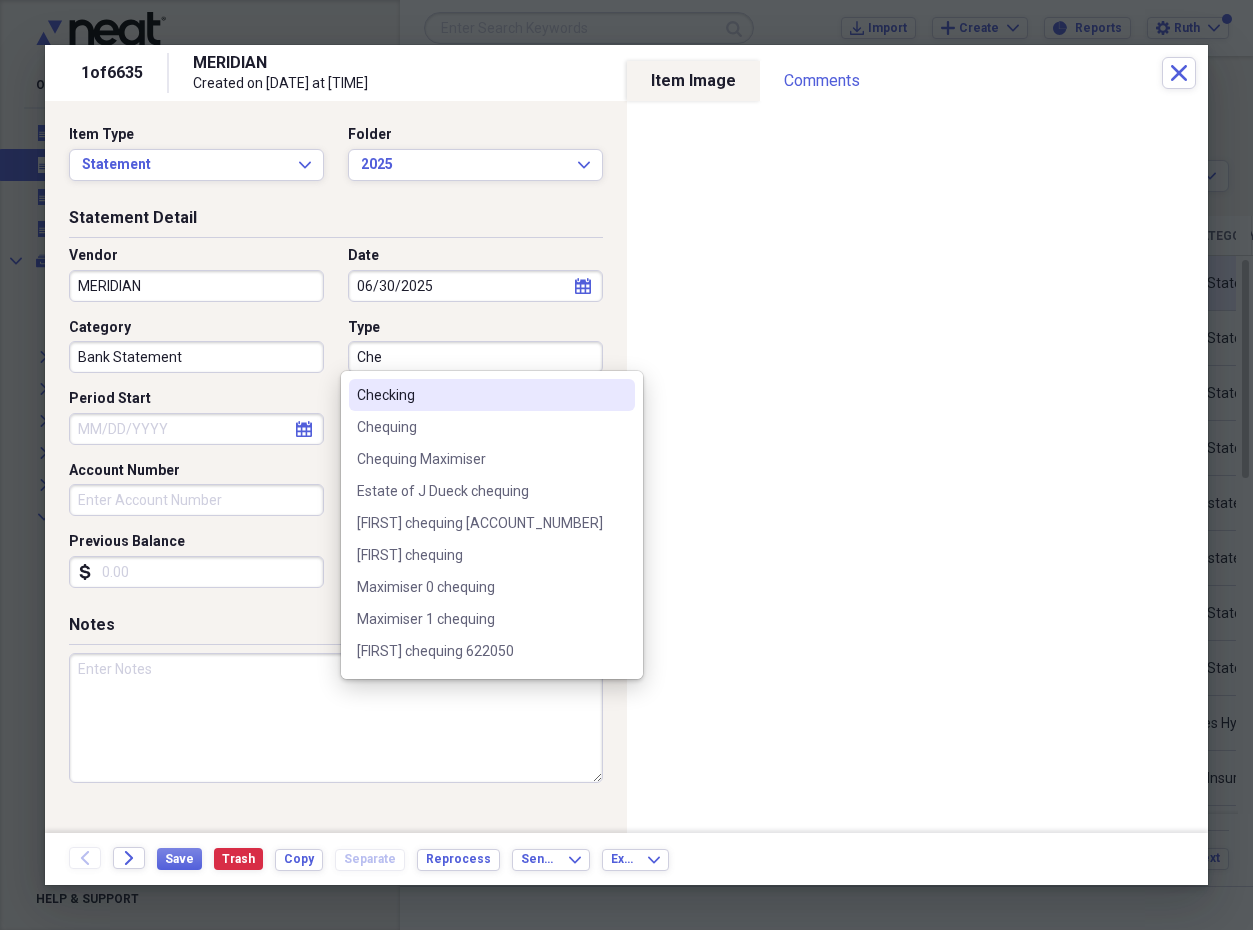click on "Checking" at bounding box center [480, 395] 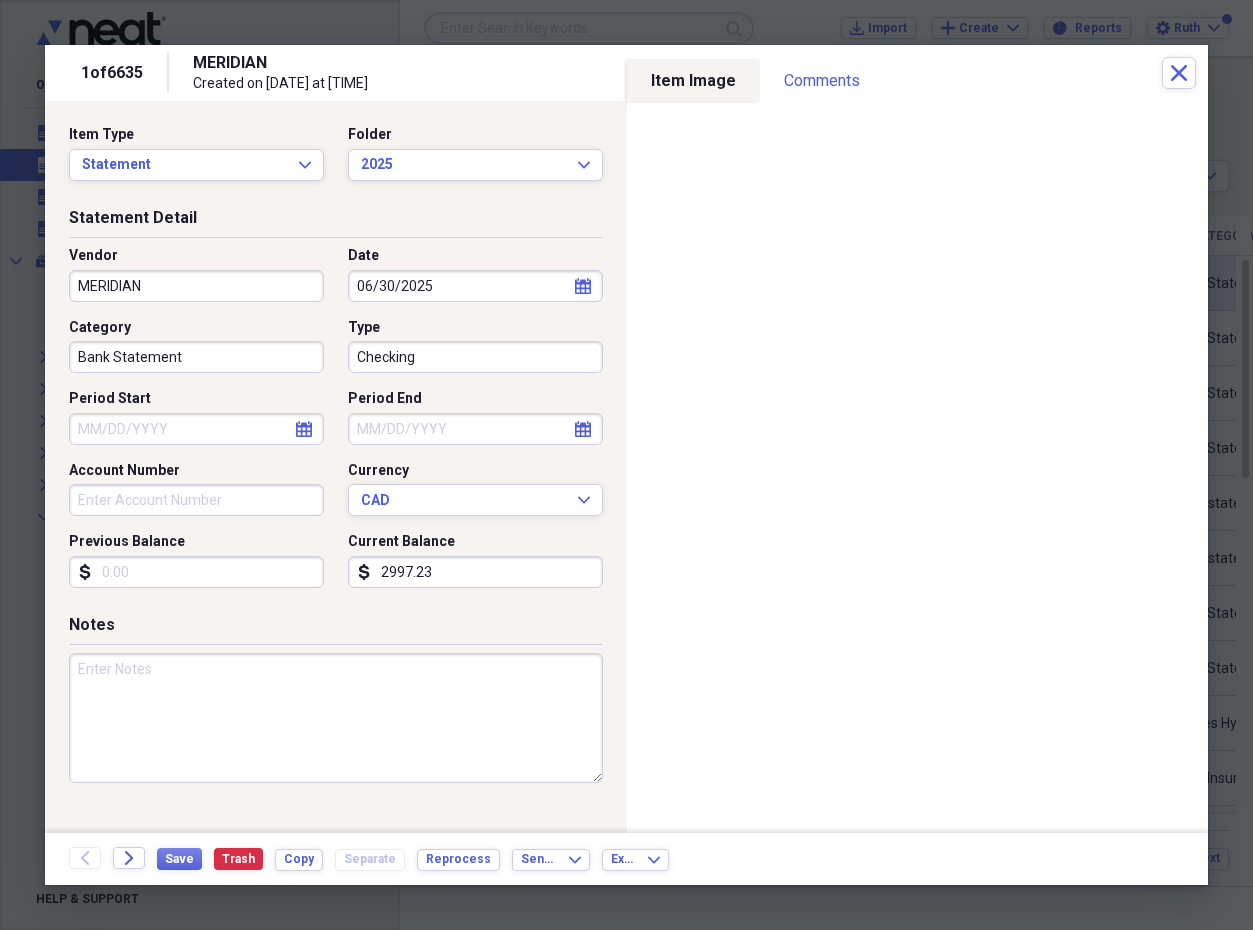 click 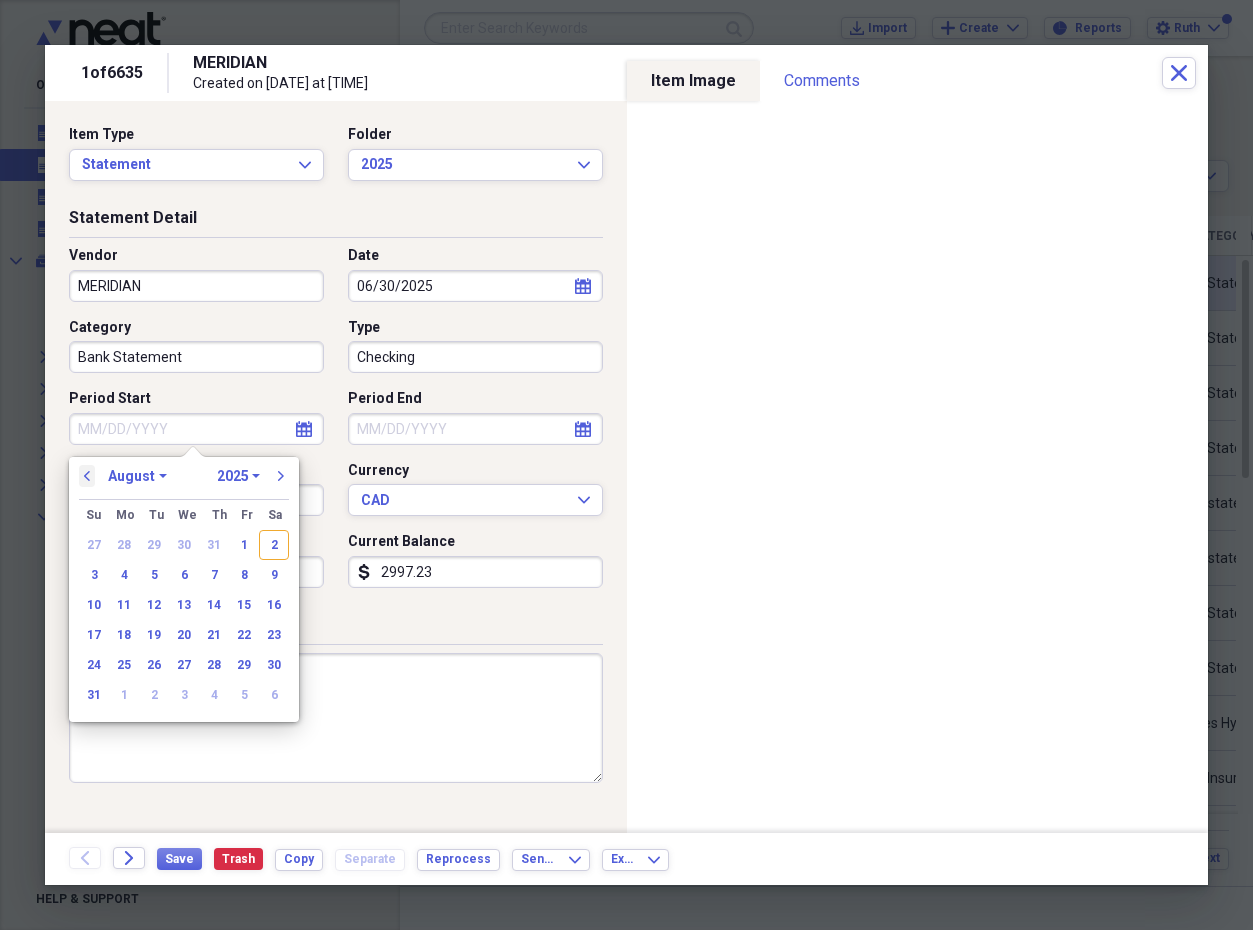 click on "previous" at bounding box center (87, 476) 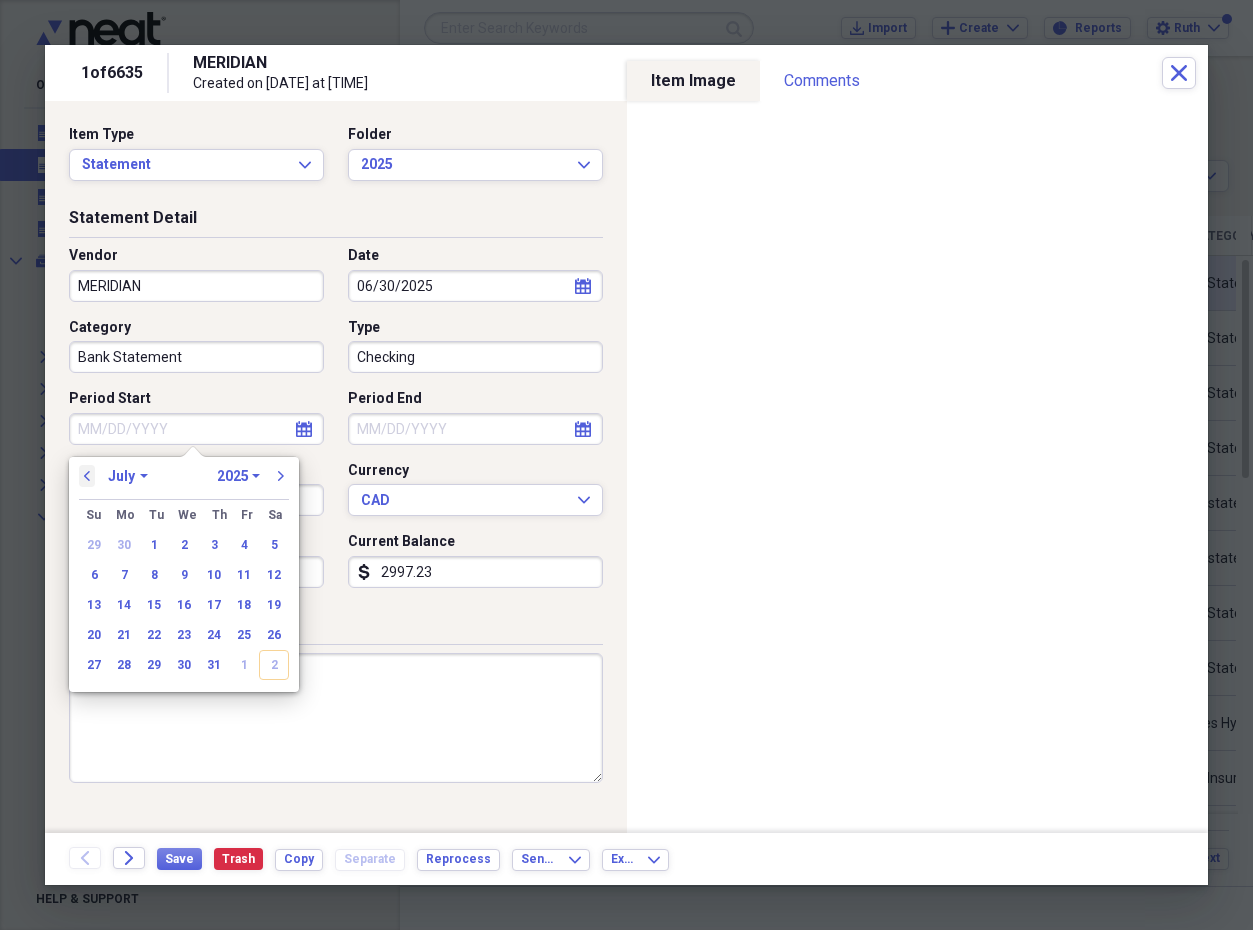 click on "previous" at bounding box center [87, 476] 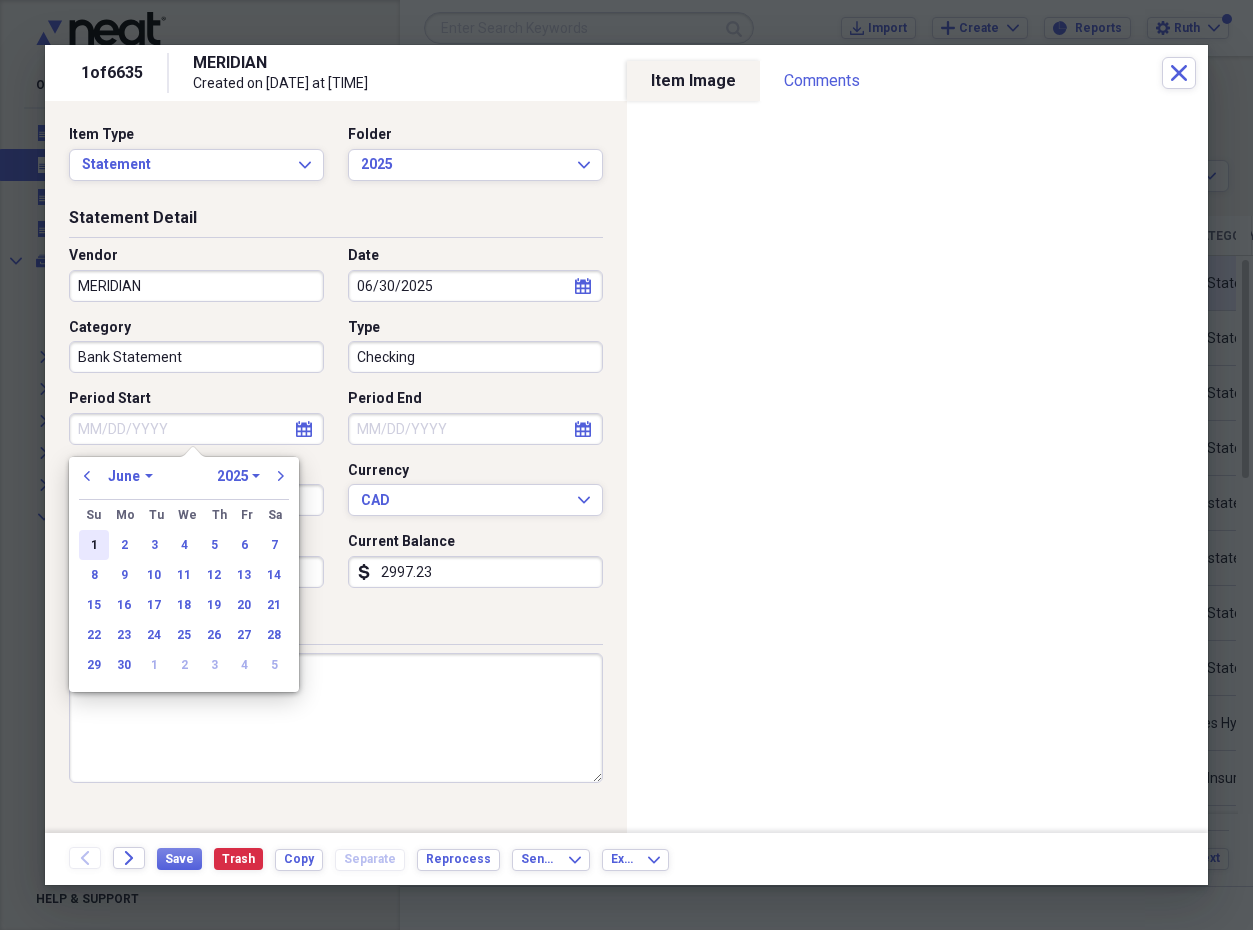click on "1" at bounding box center [94, 545] 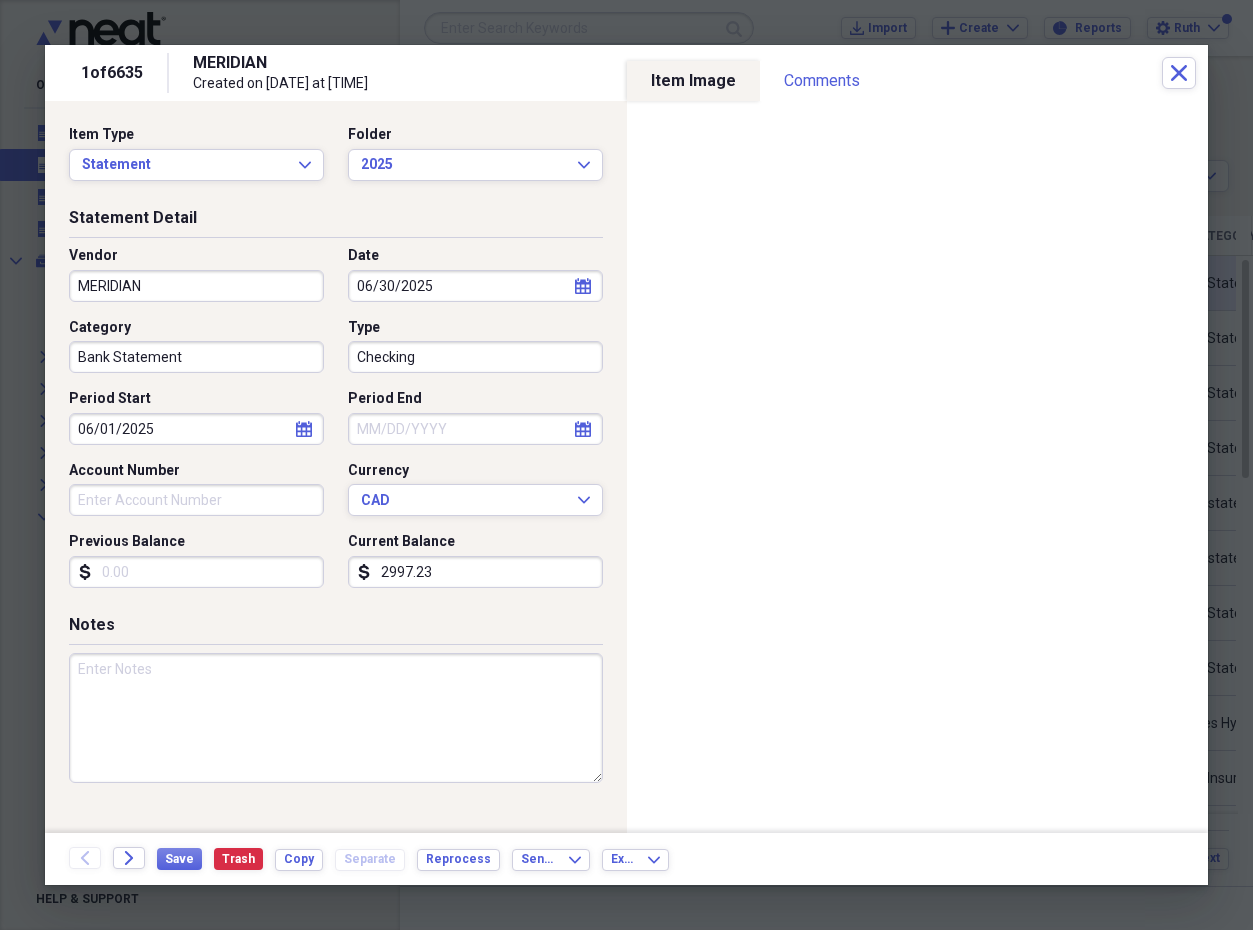 click 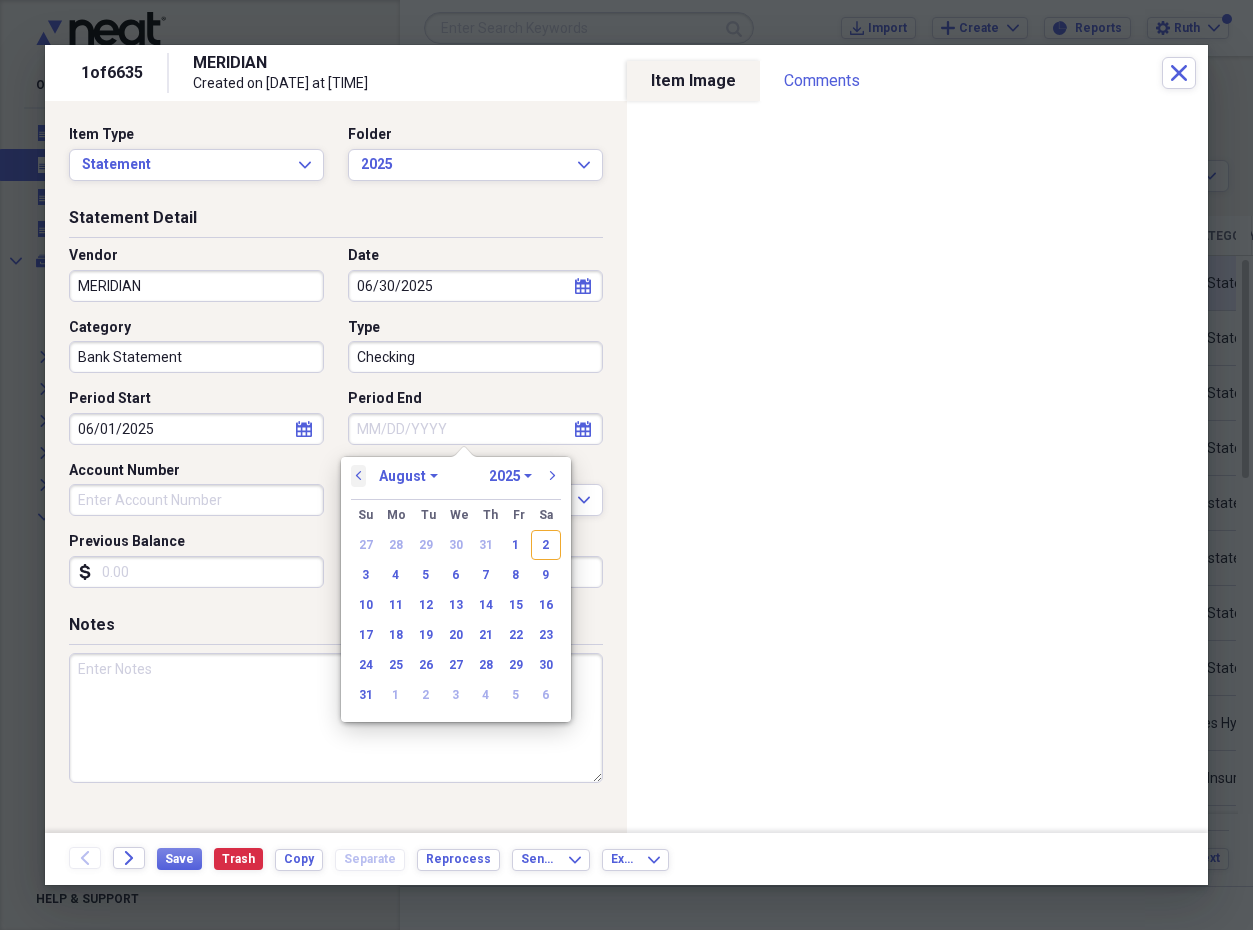 click on "previous" at bounding box center [359, 476] 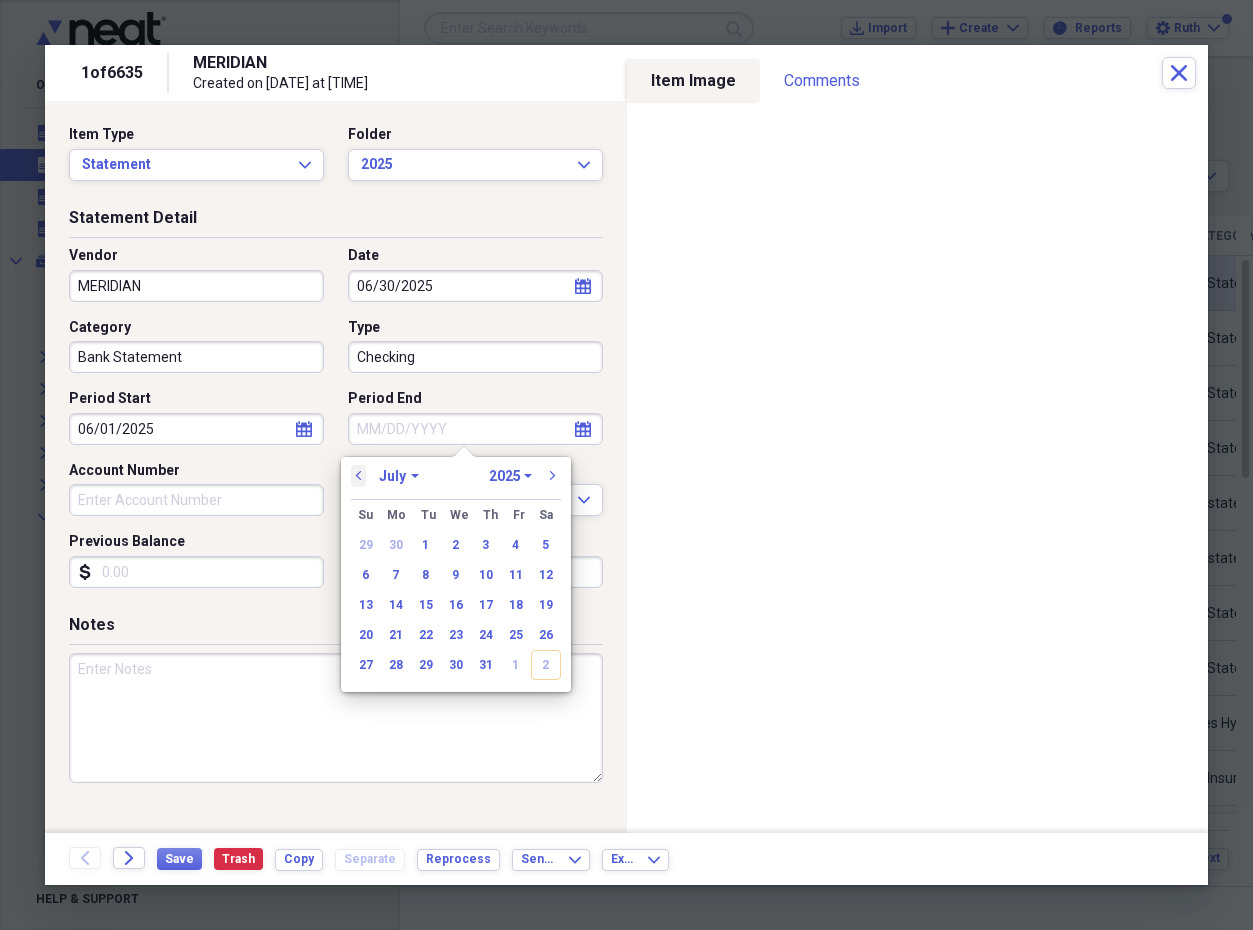click on "previous" at bounding box center (359, 476) 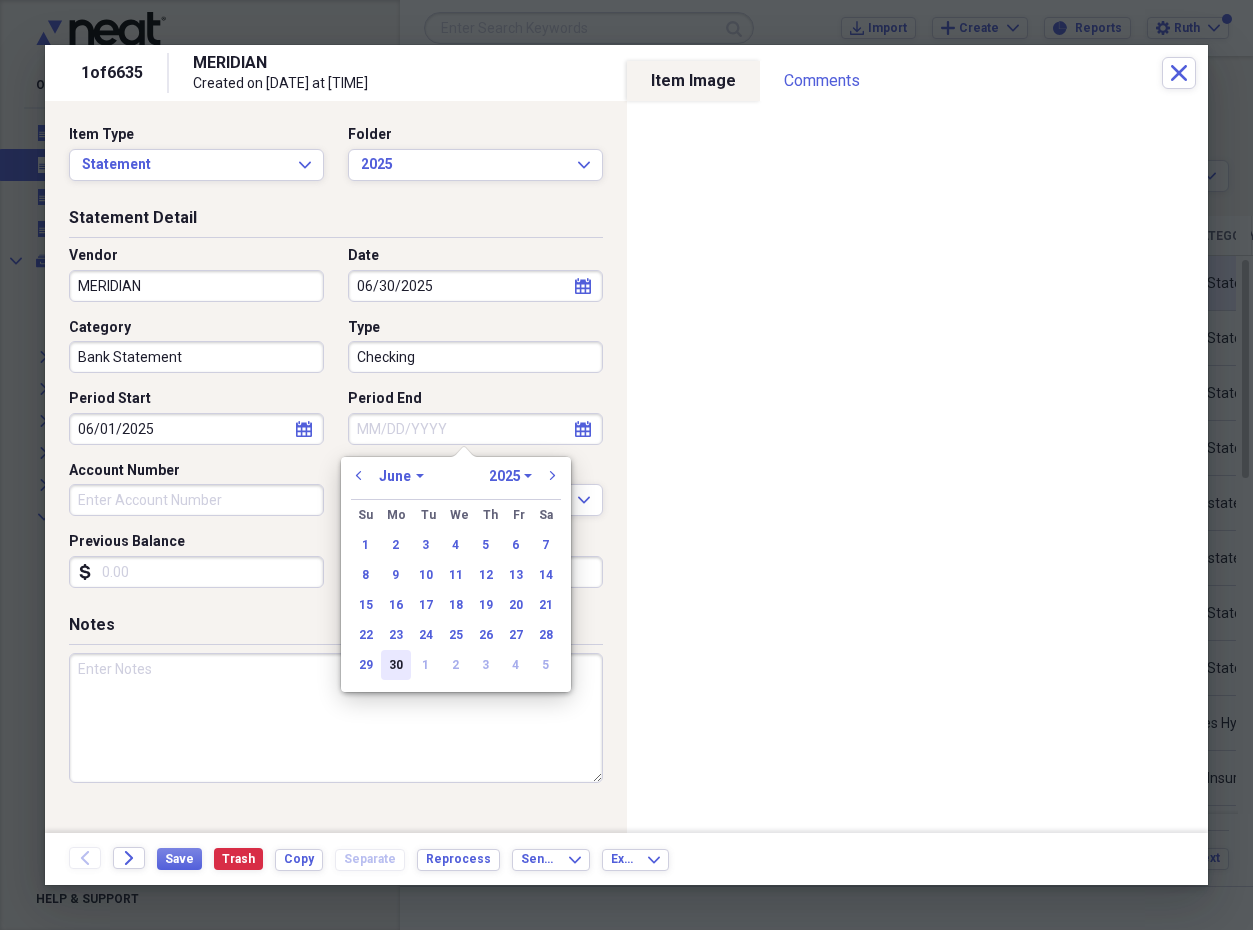click on "30" at bounding box center (396, 665) 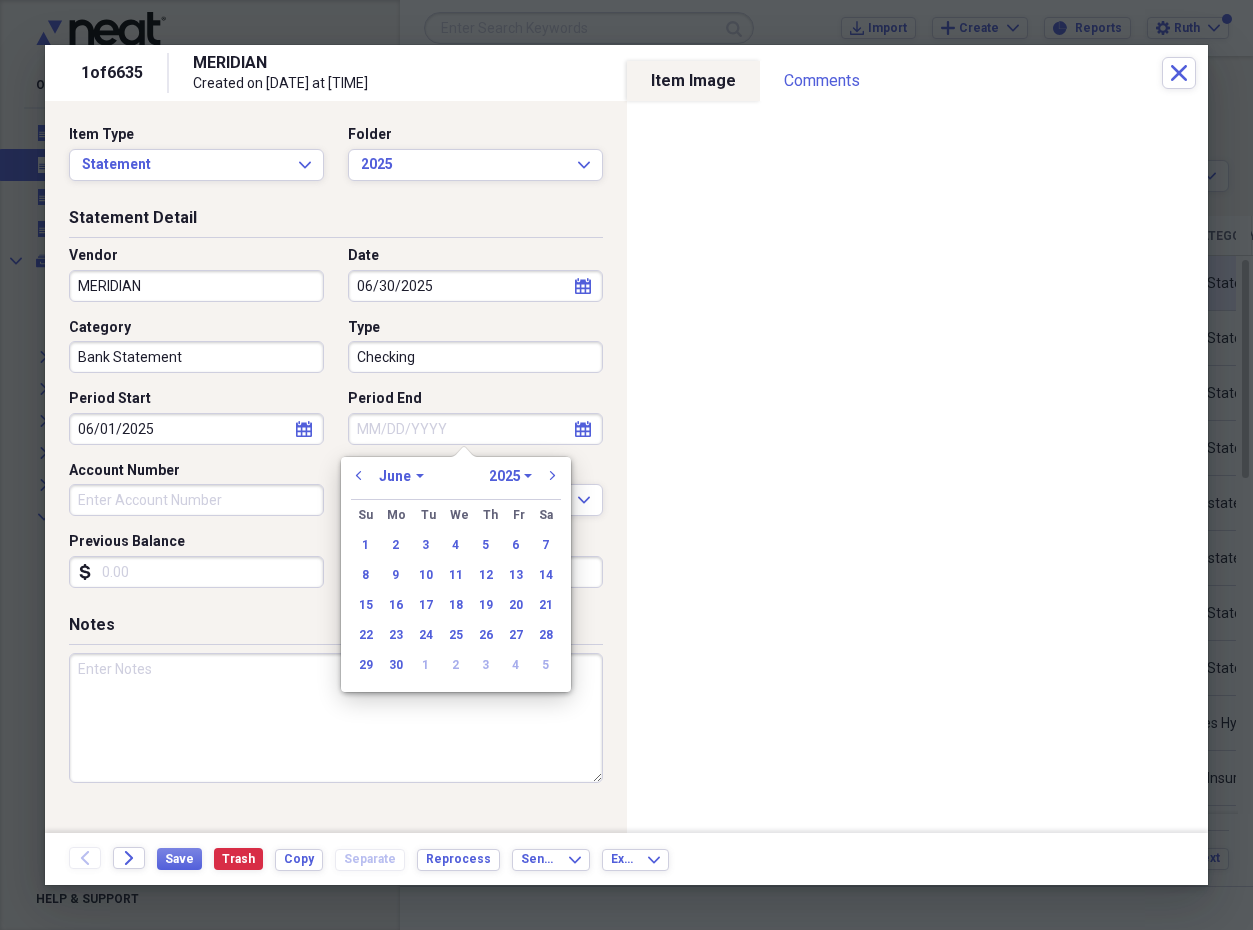 type on "06/30/2025" 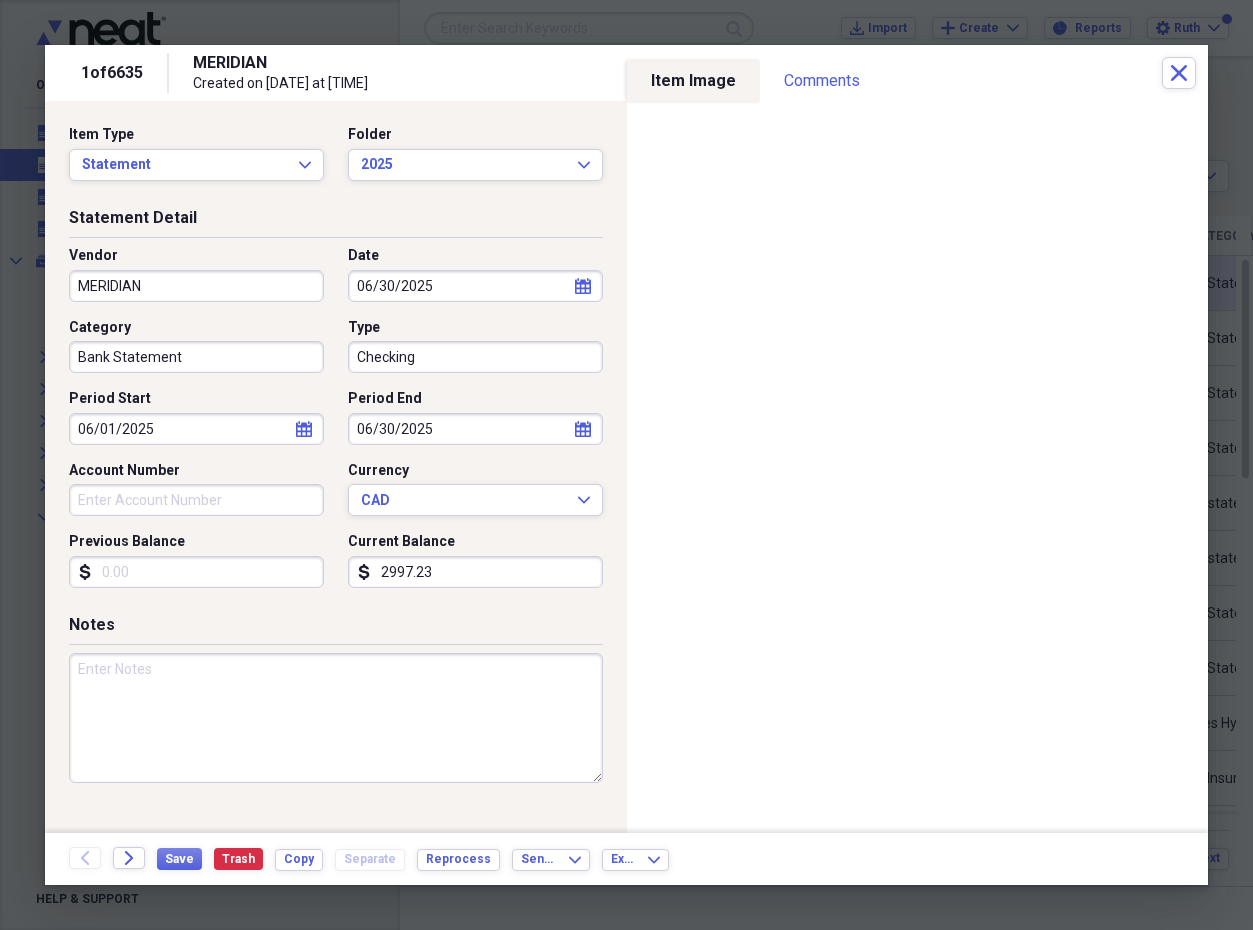 click on "Account Number" at bounding box center (196, 500) 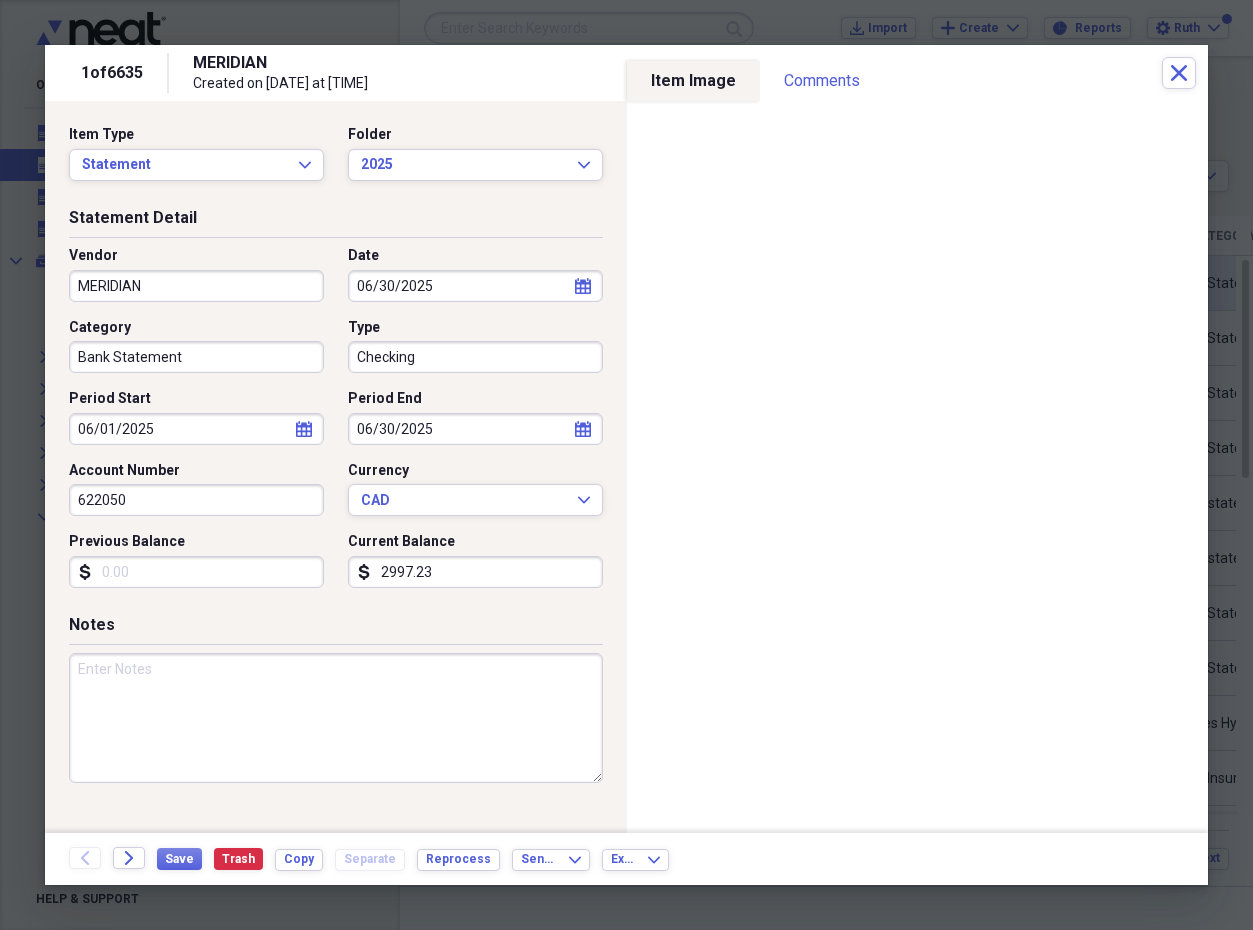 type on "622050" 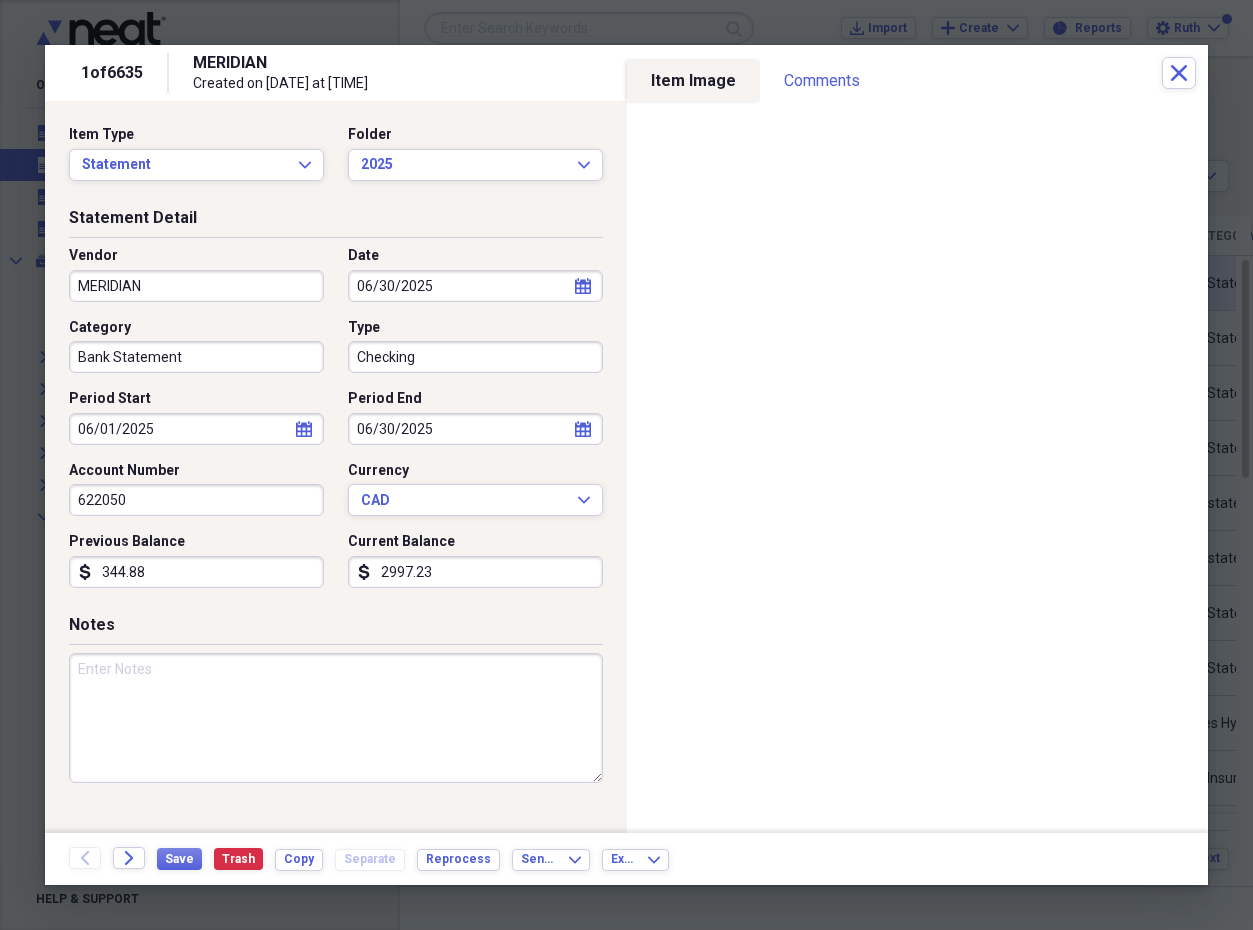 type on "3448.87" 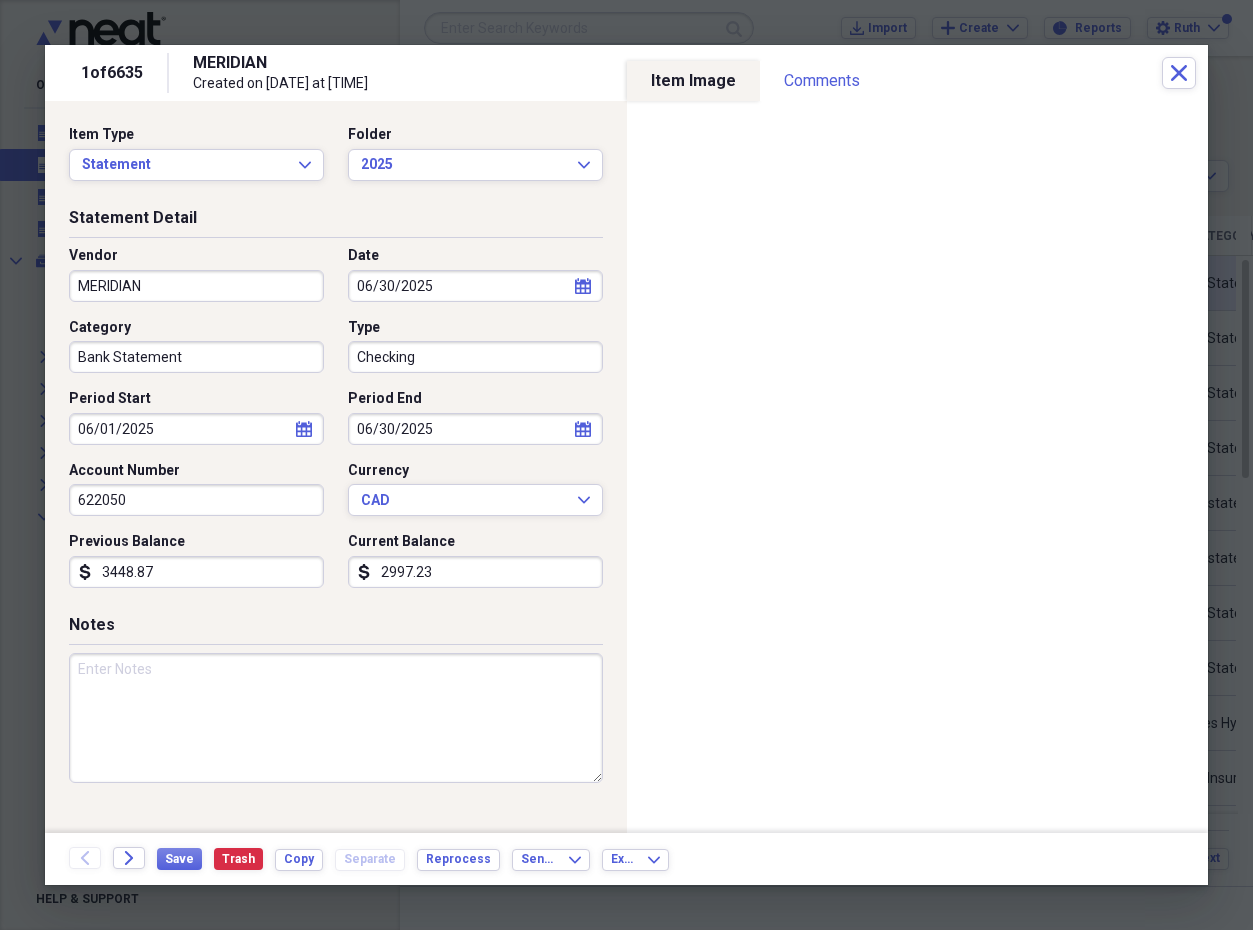 drag, startPoint x: 463, startPoint y: 564, endPoint x: 373, endPoint y: 580, distance: 91.411156 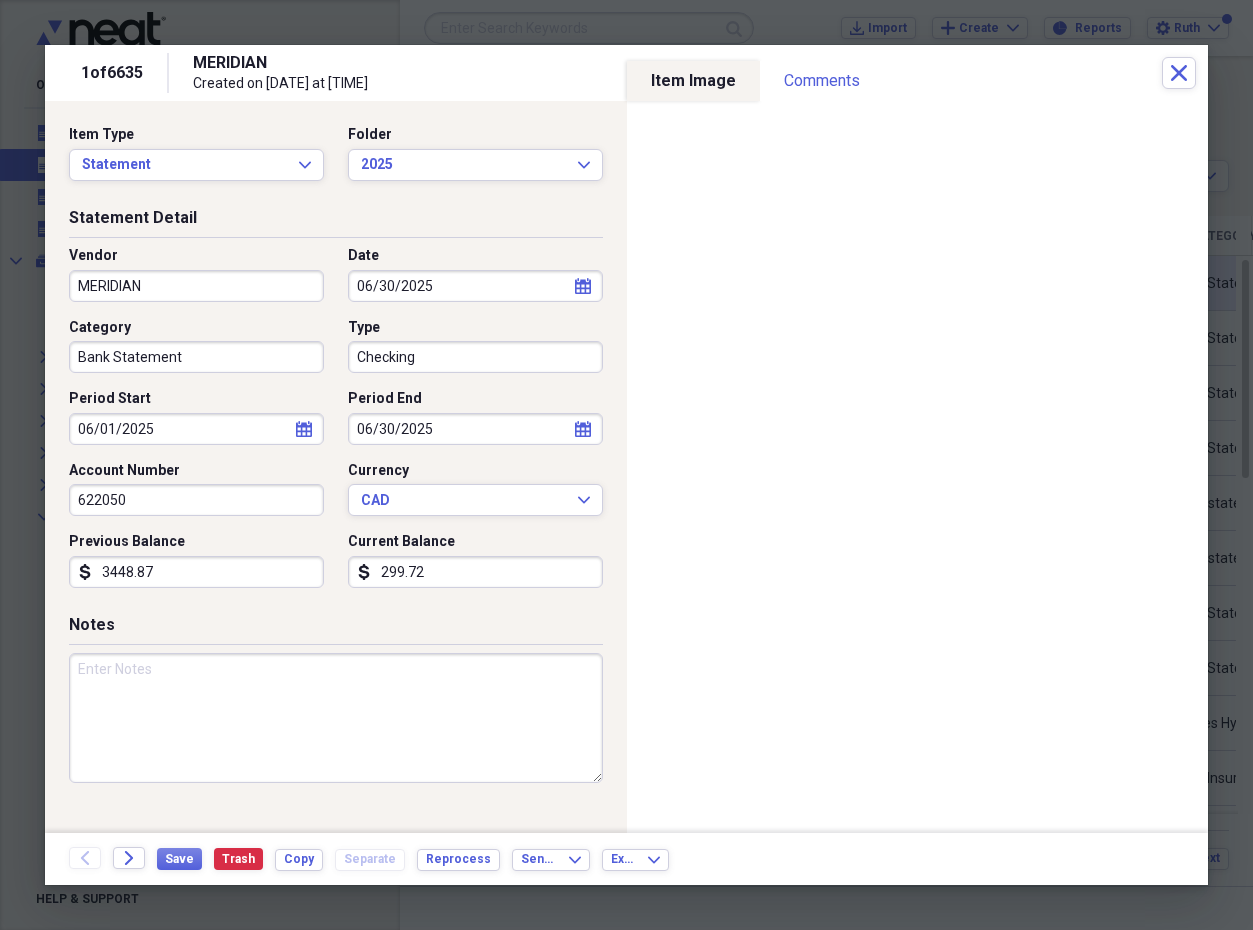 type on "2997.23" 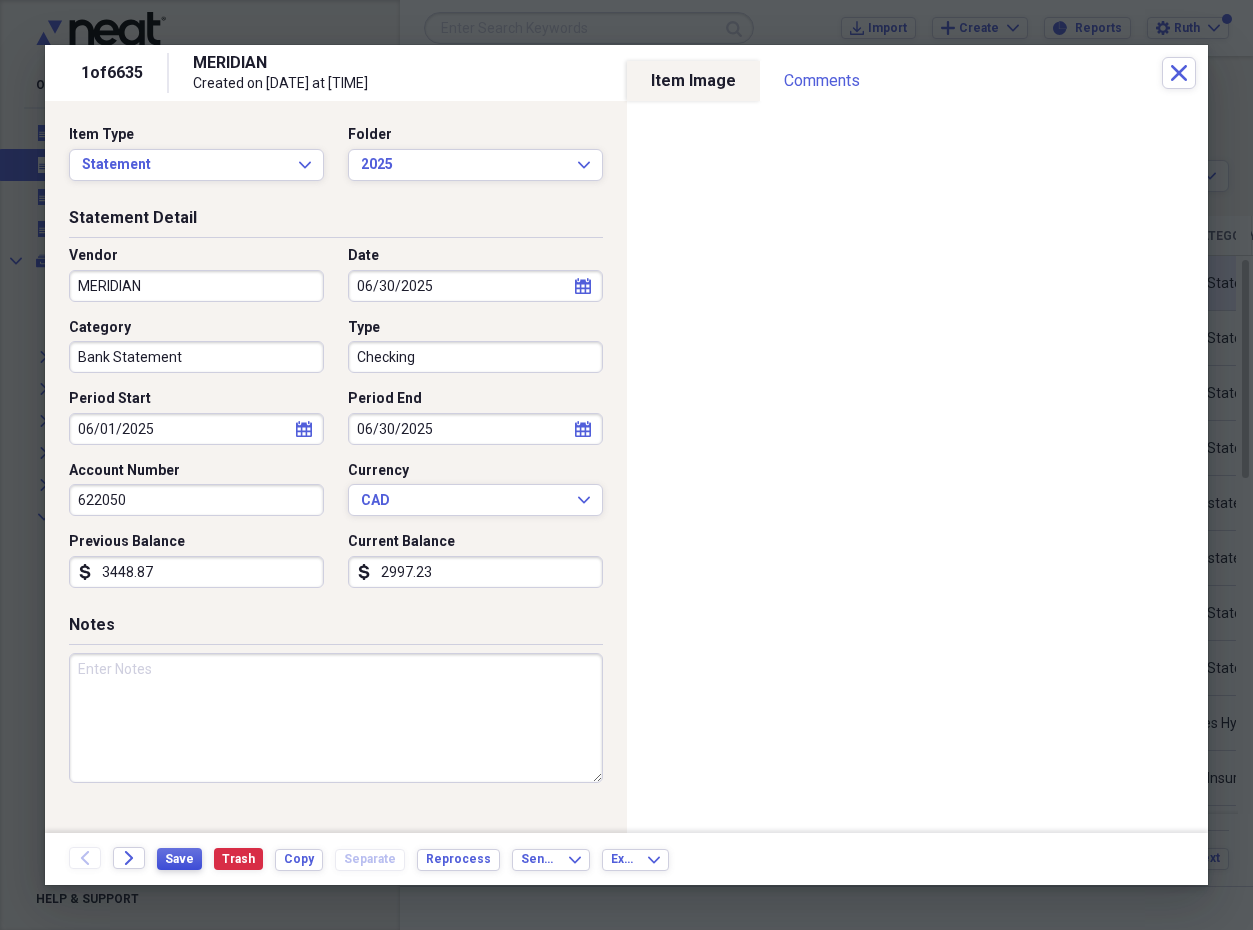 click on "Save" at bounding box center (179, 859) 